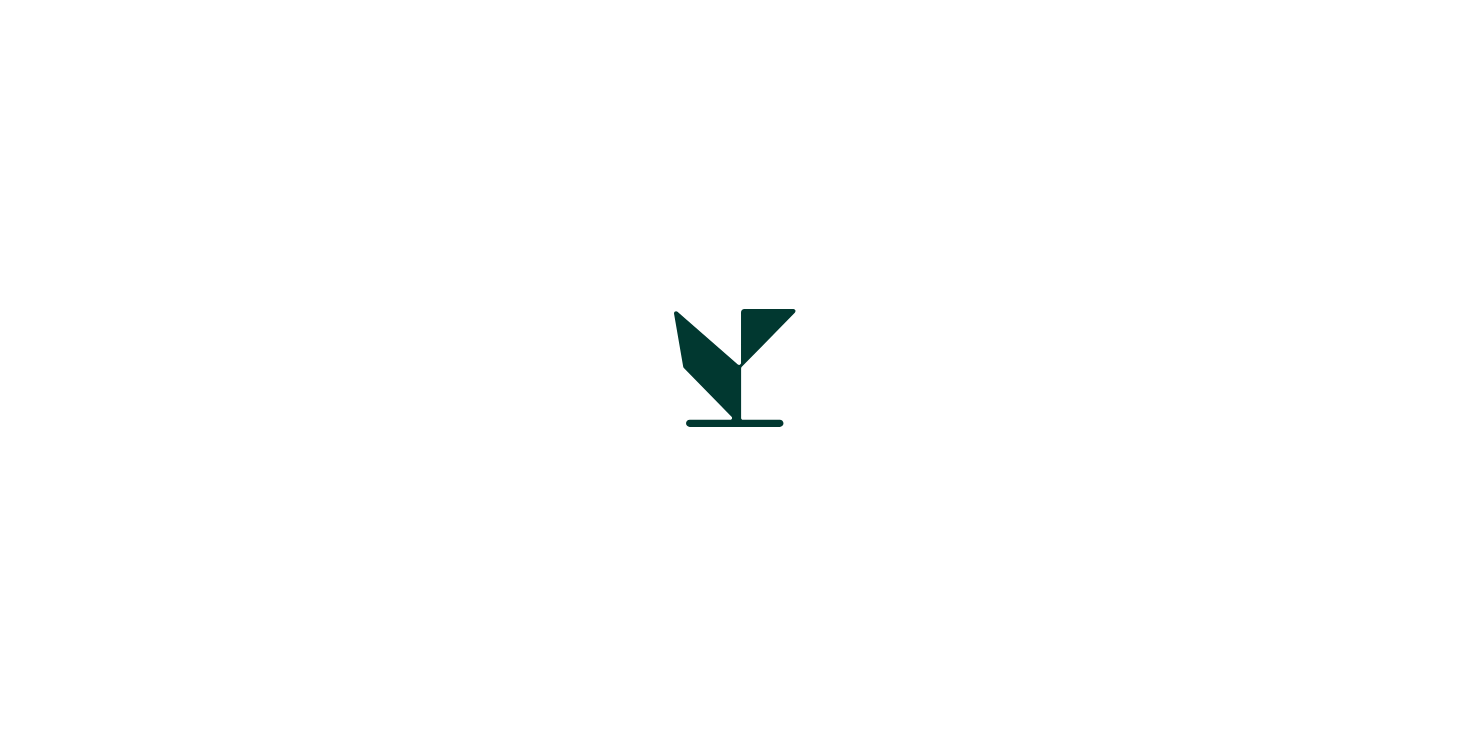scroll, scrollTop: 0, scrollLeft: 0, axis: both 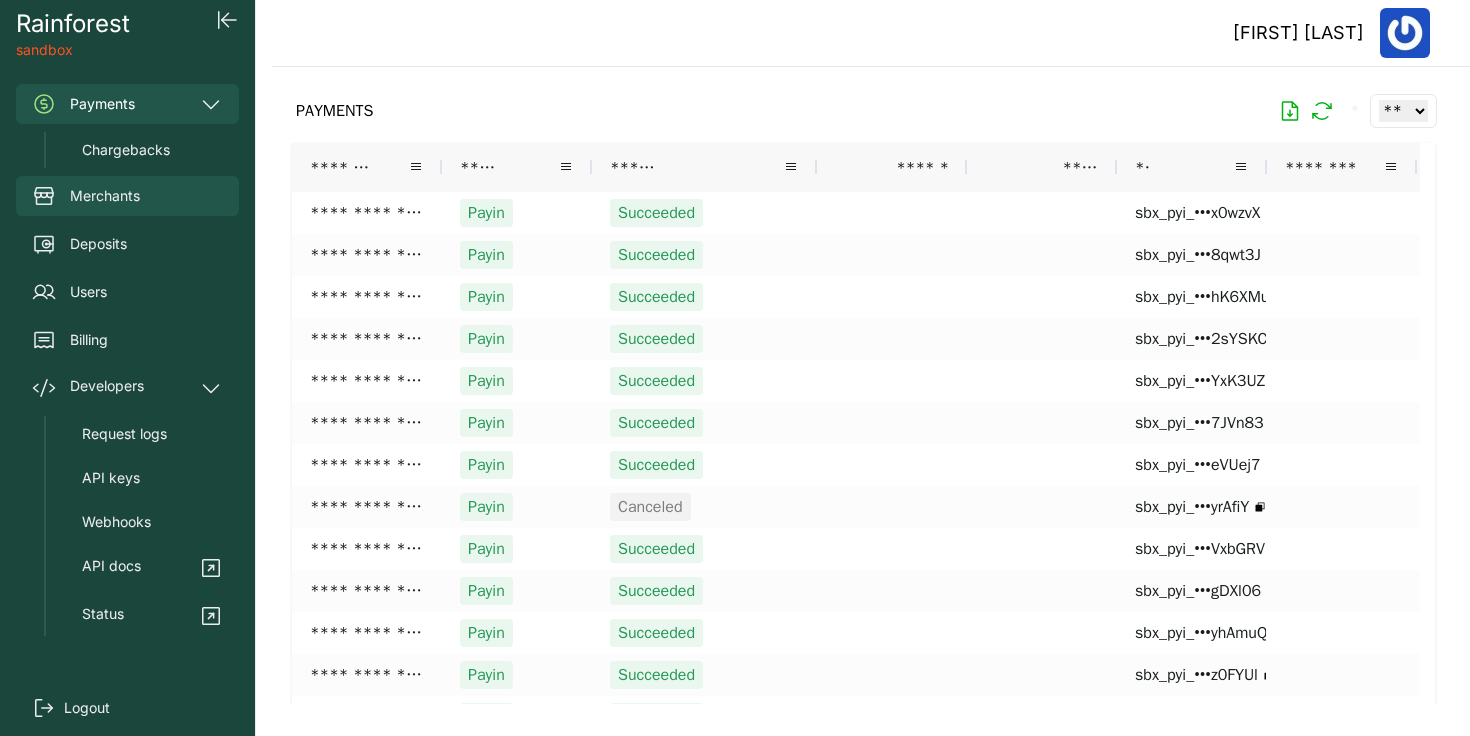click on "Merchants" at bounding box center [127, 196] 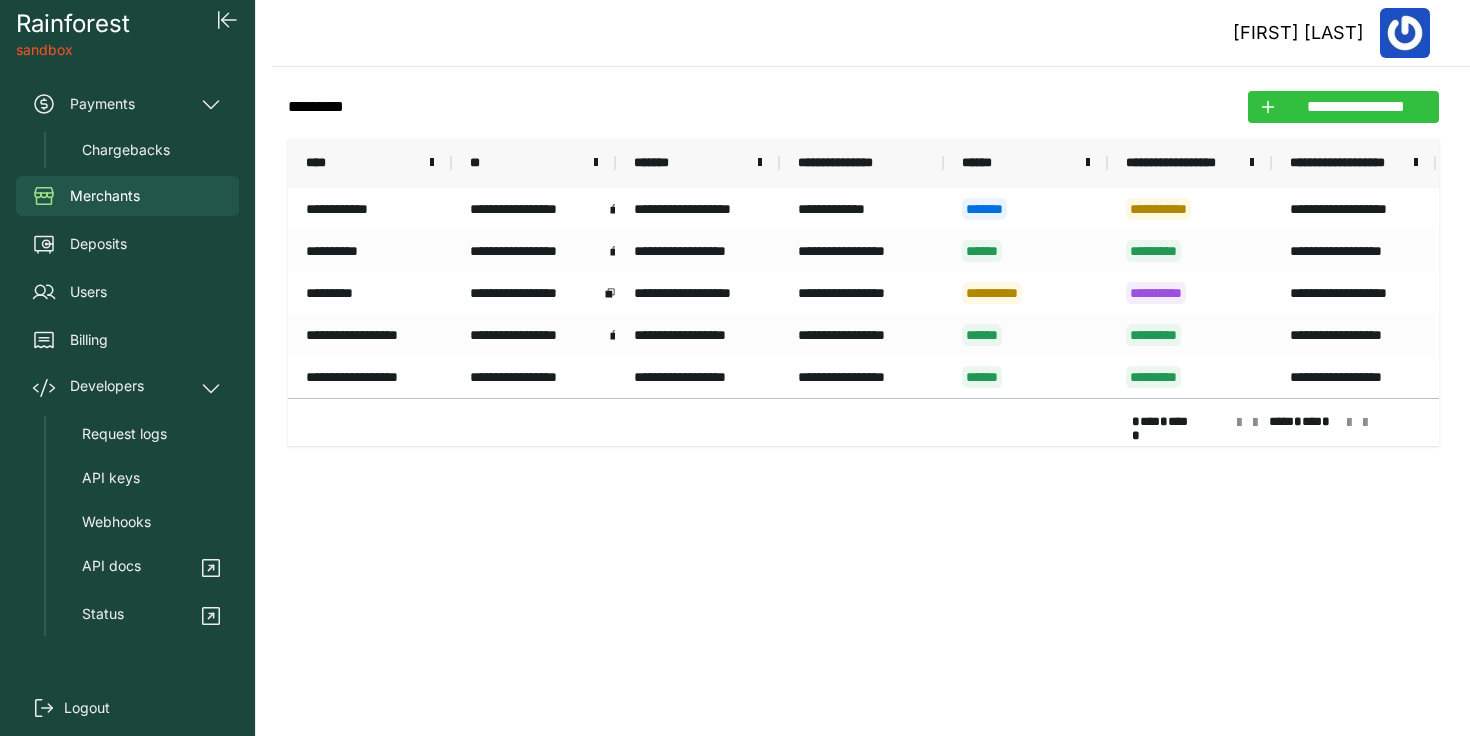 click on "**********" 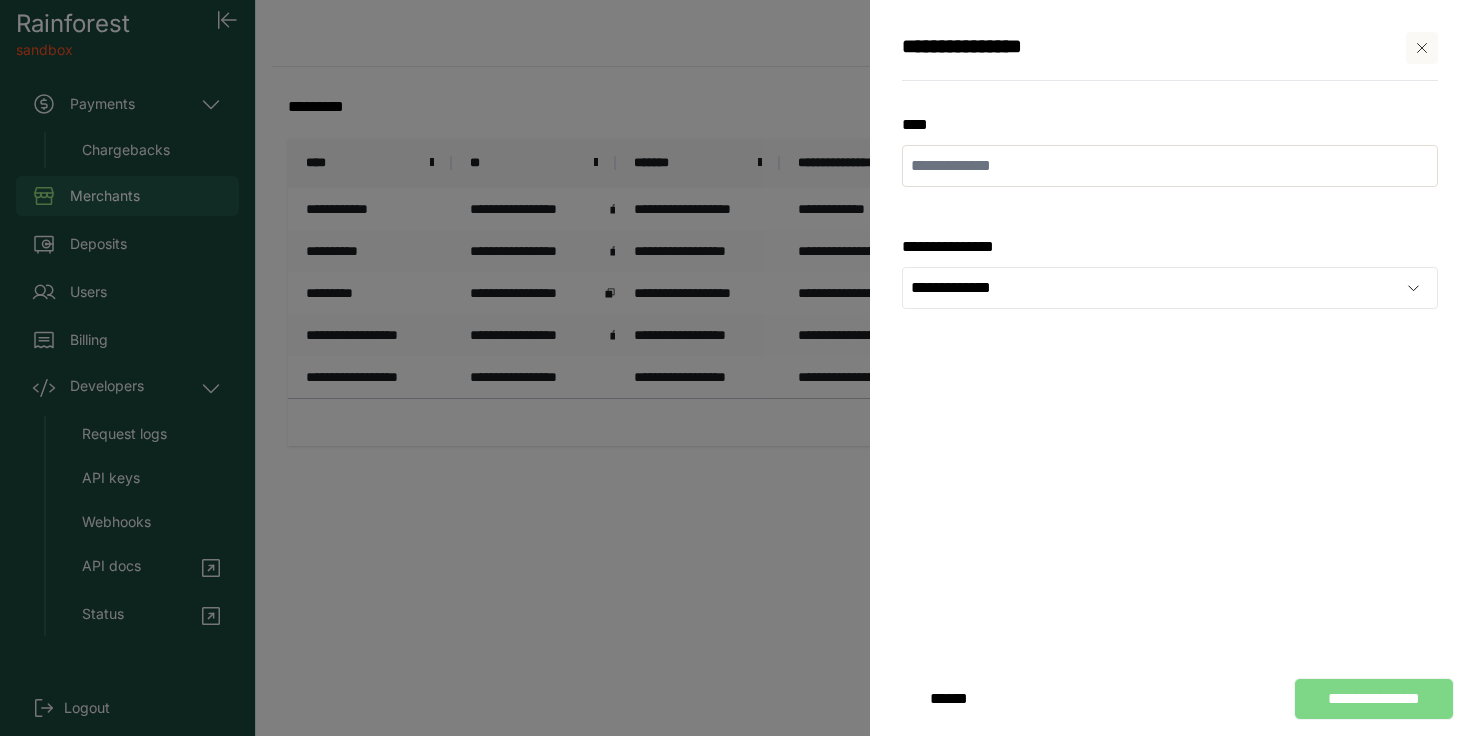 type 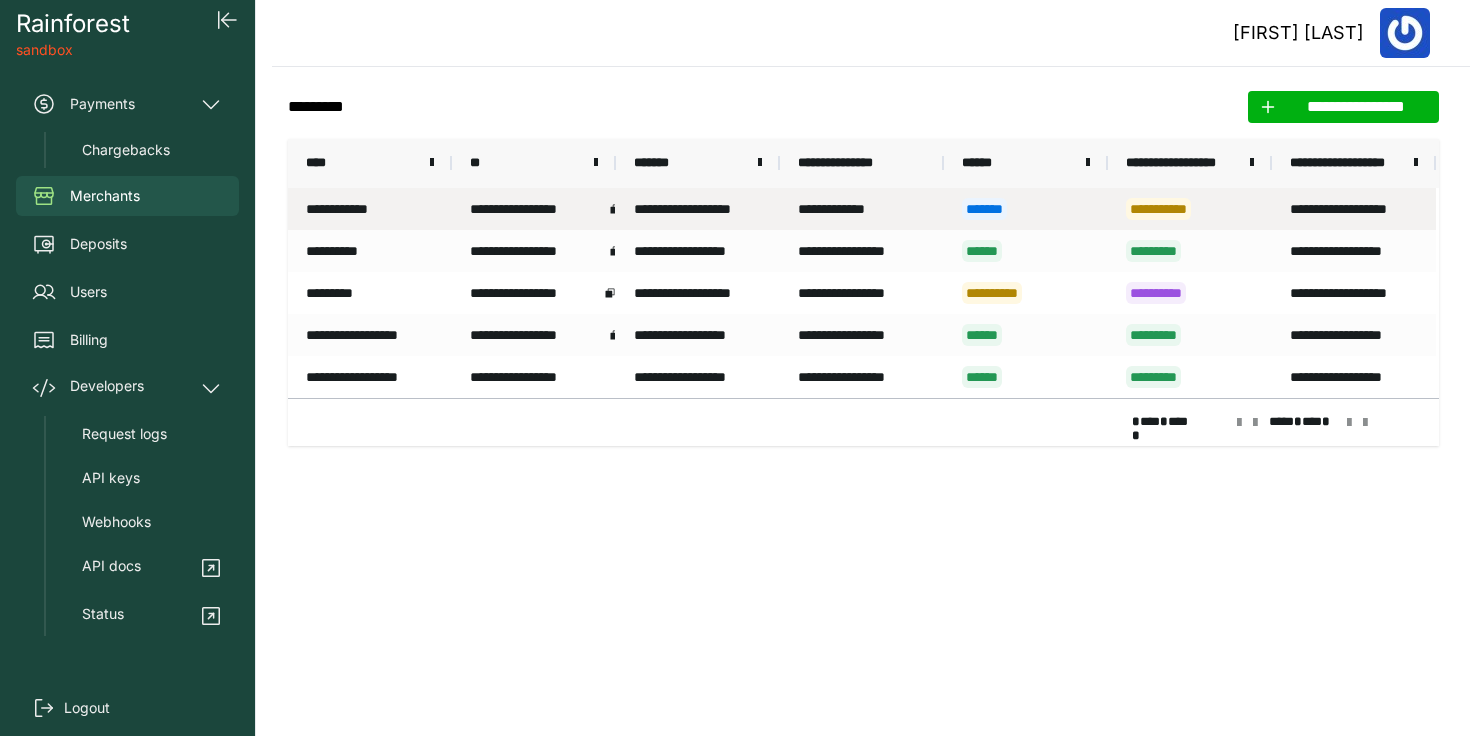 click on "**********" at bounding box center [1354, 209] 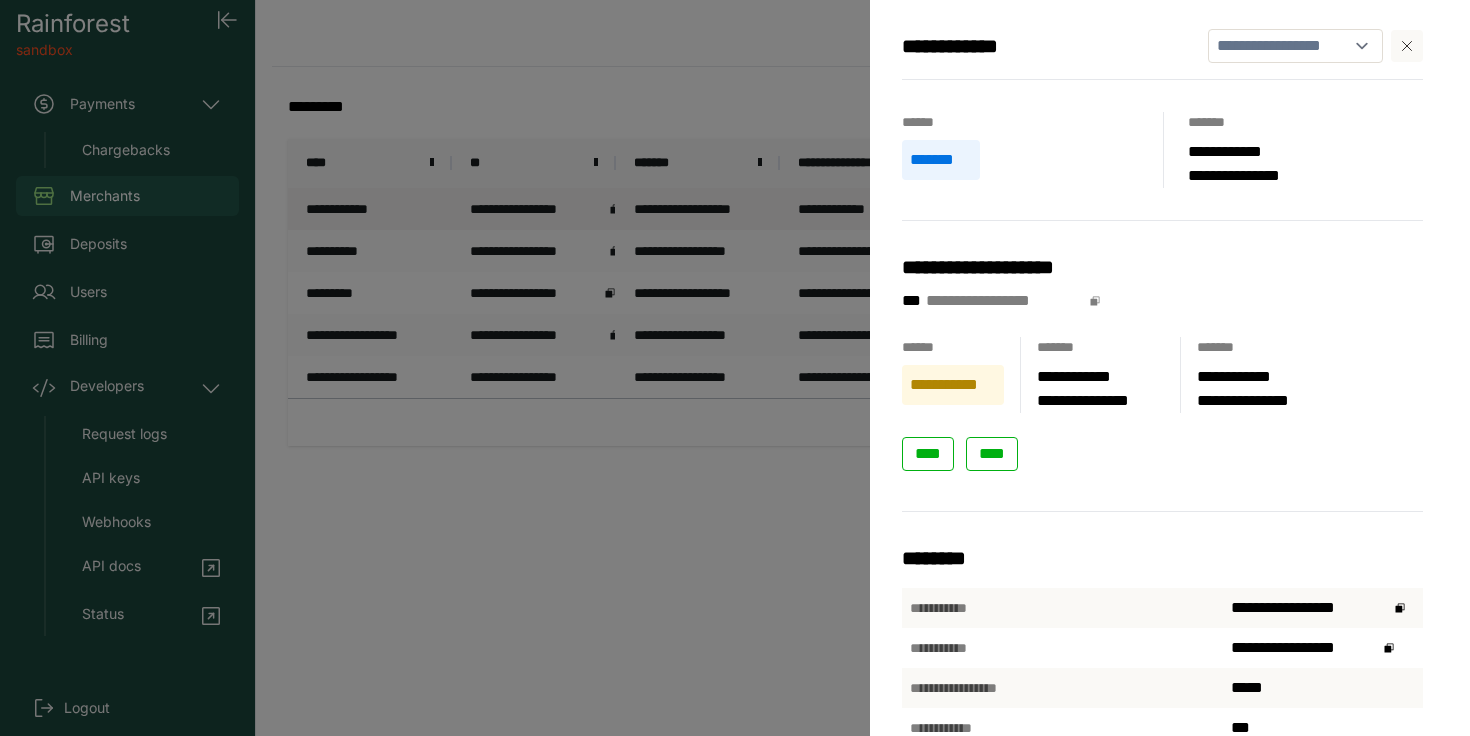 scroll, scrollTop: 4, scrollLeft: 0, axis: vertical 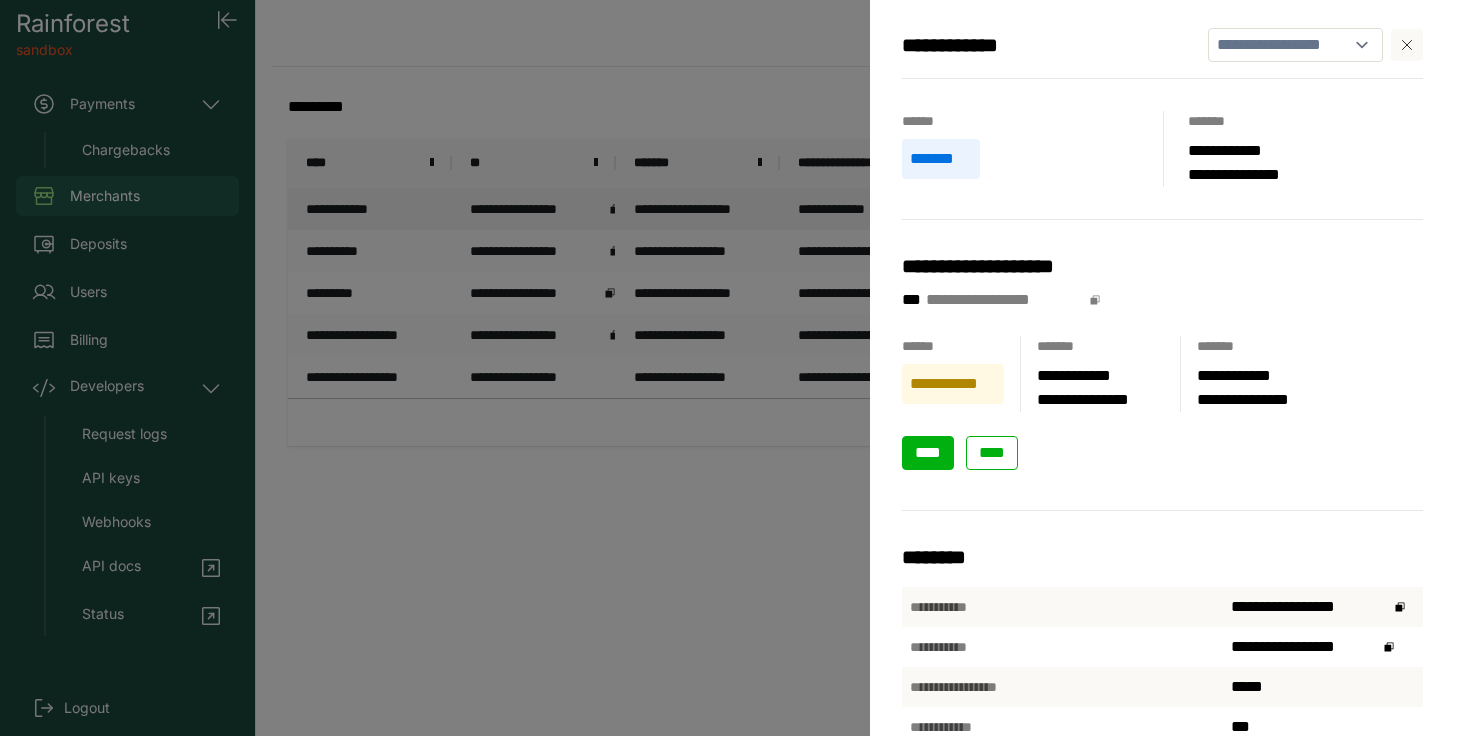 click on "****" at bounding box center (928, 452) 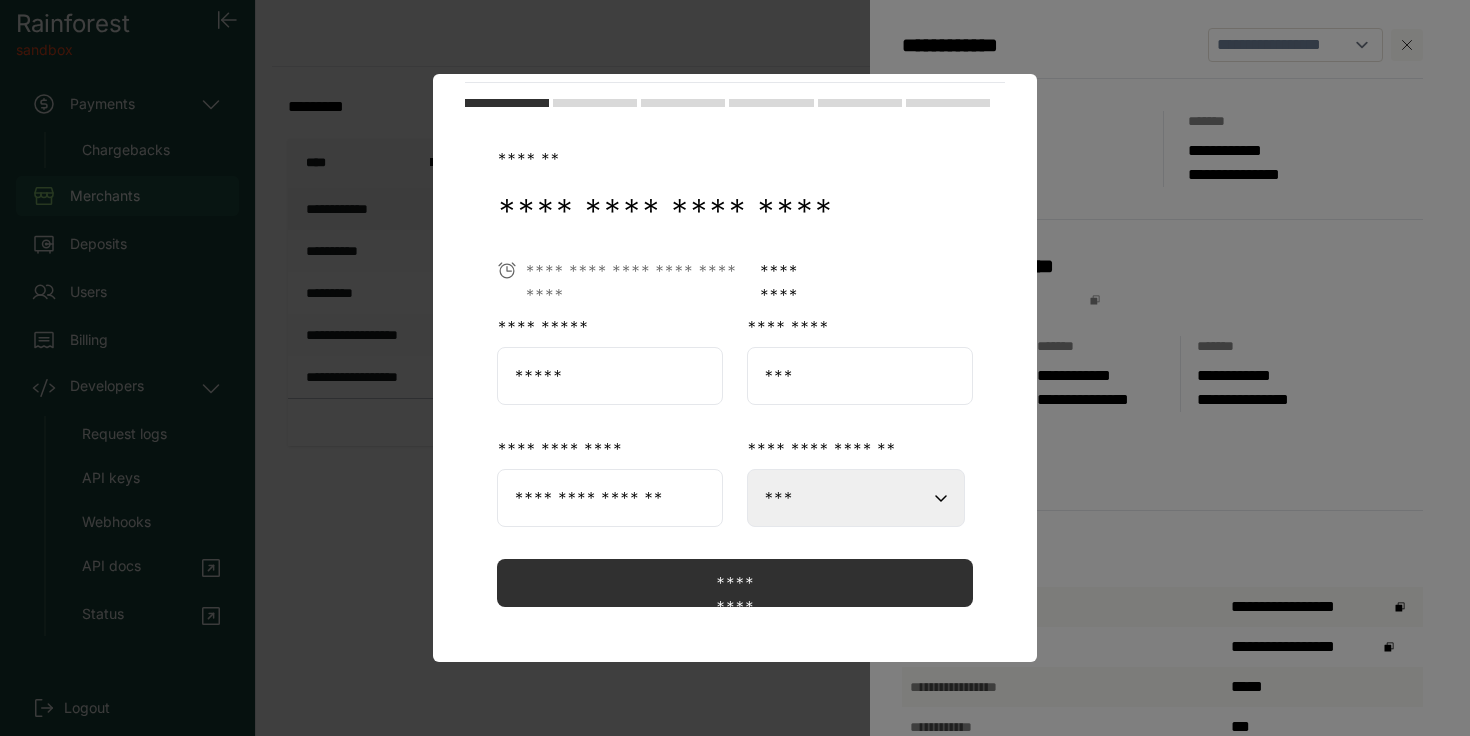 scroll, scrollTop: 80, scrollLeft: 0, axis: vertical 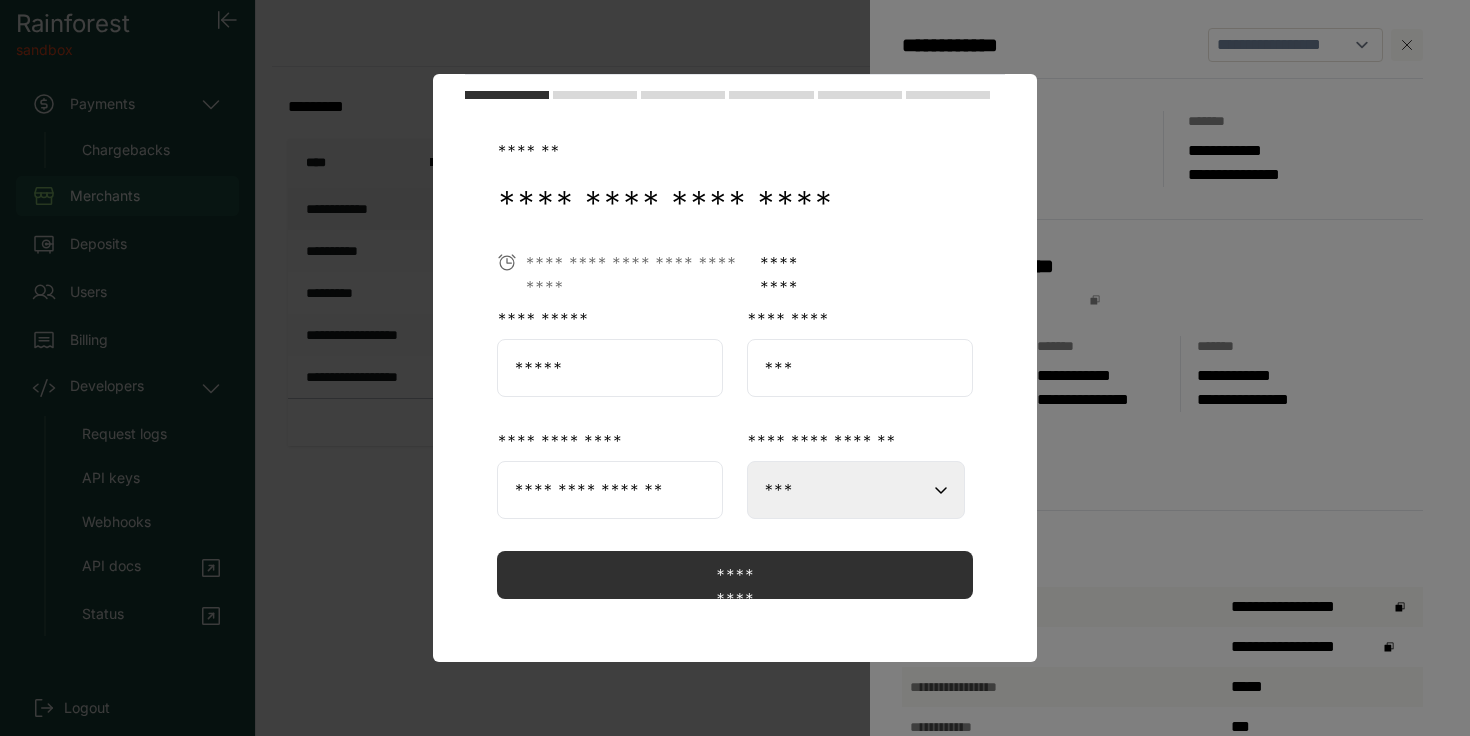 type 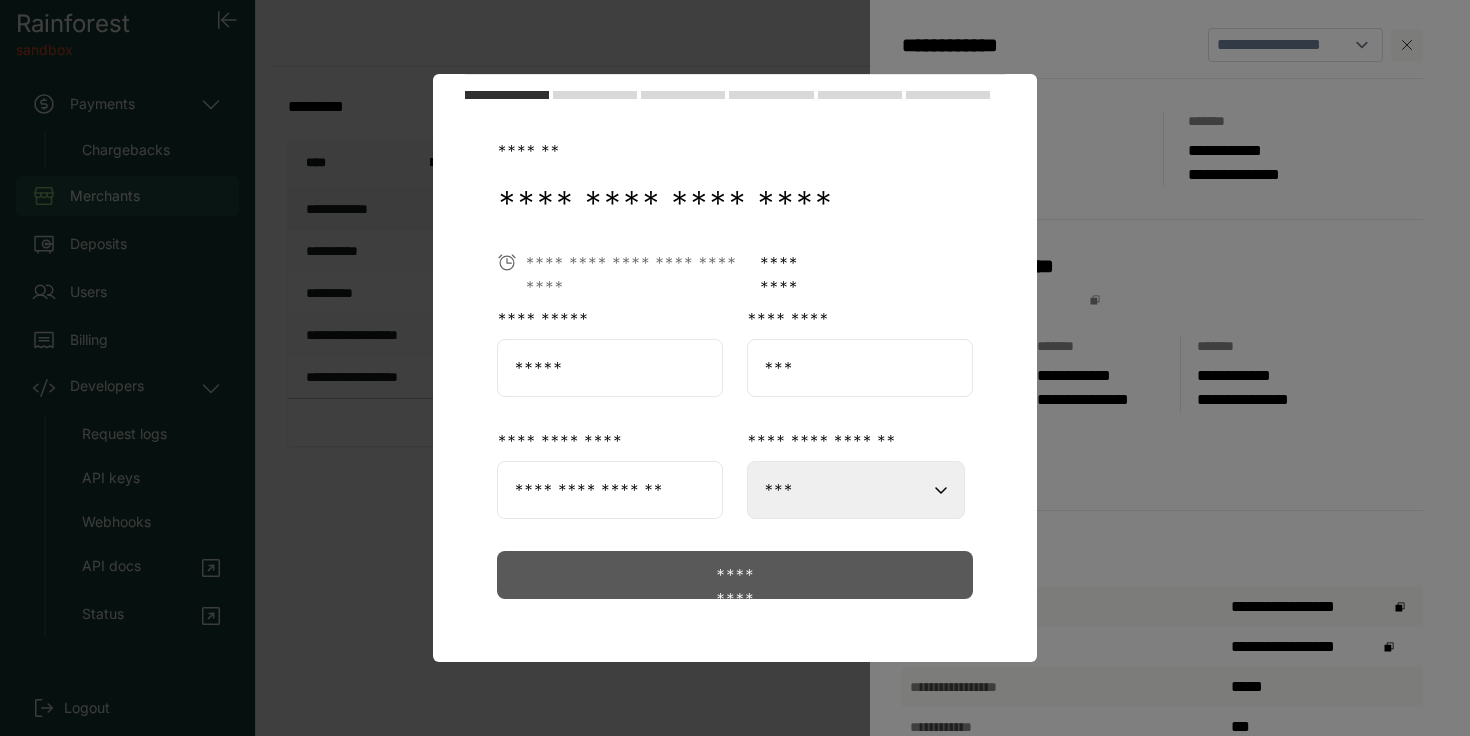 click on "*********" at bounding box center [735, 575] 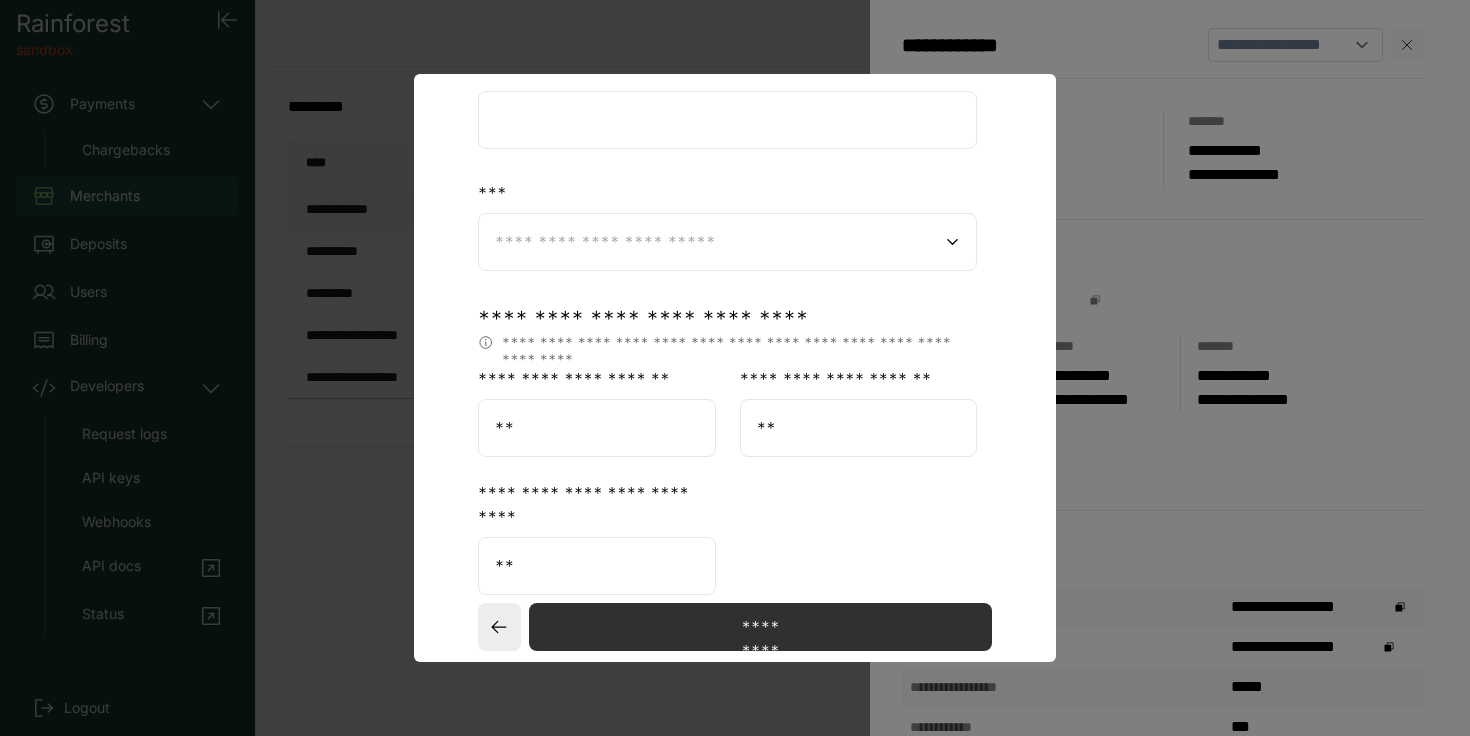 scroll, scrollTop: 711, scrollLeft: 0, axis: vertical 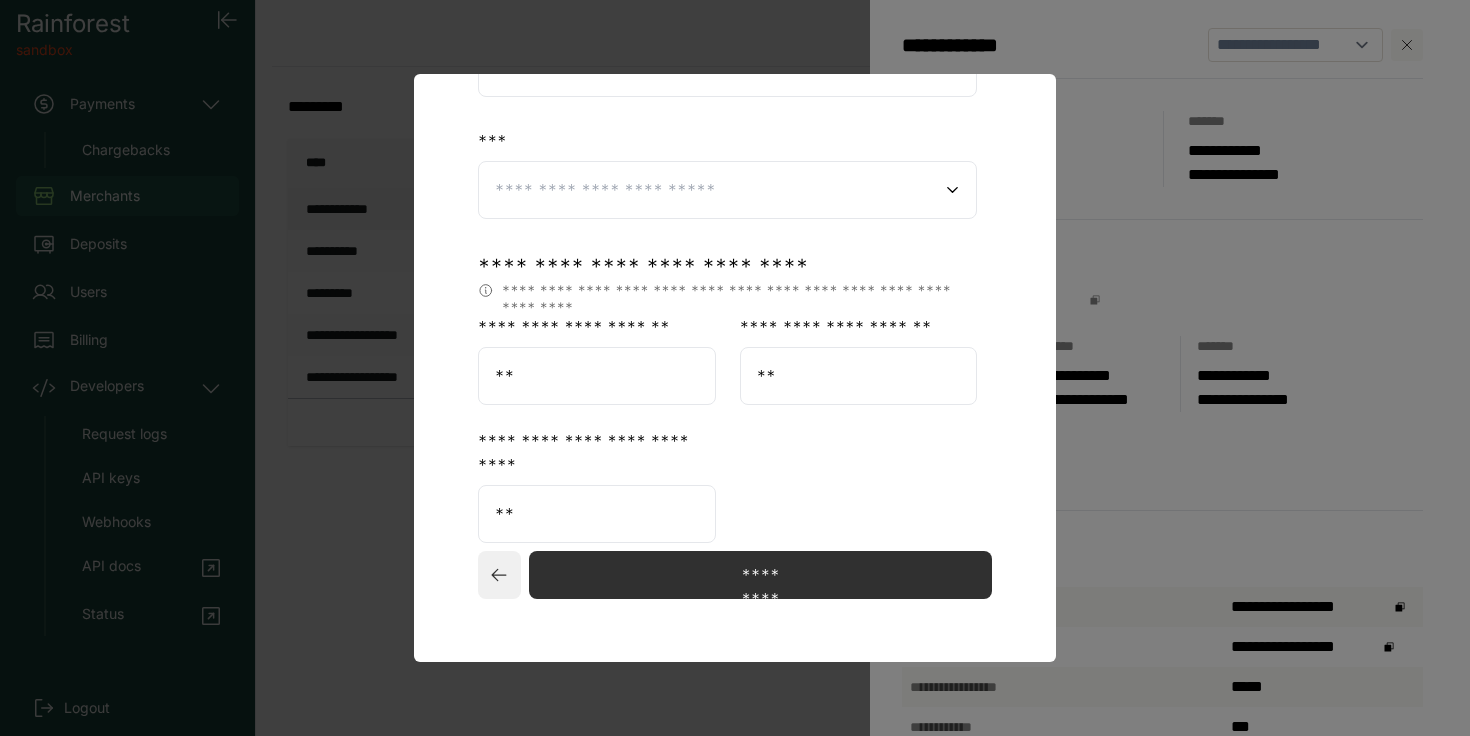 click 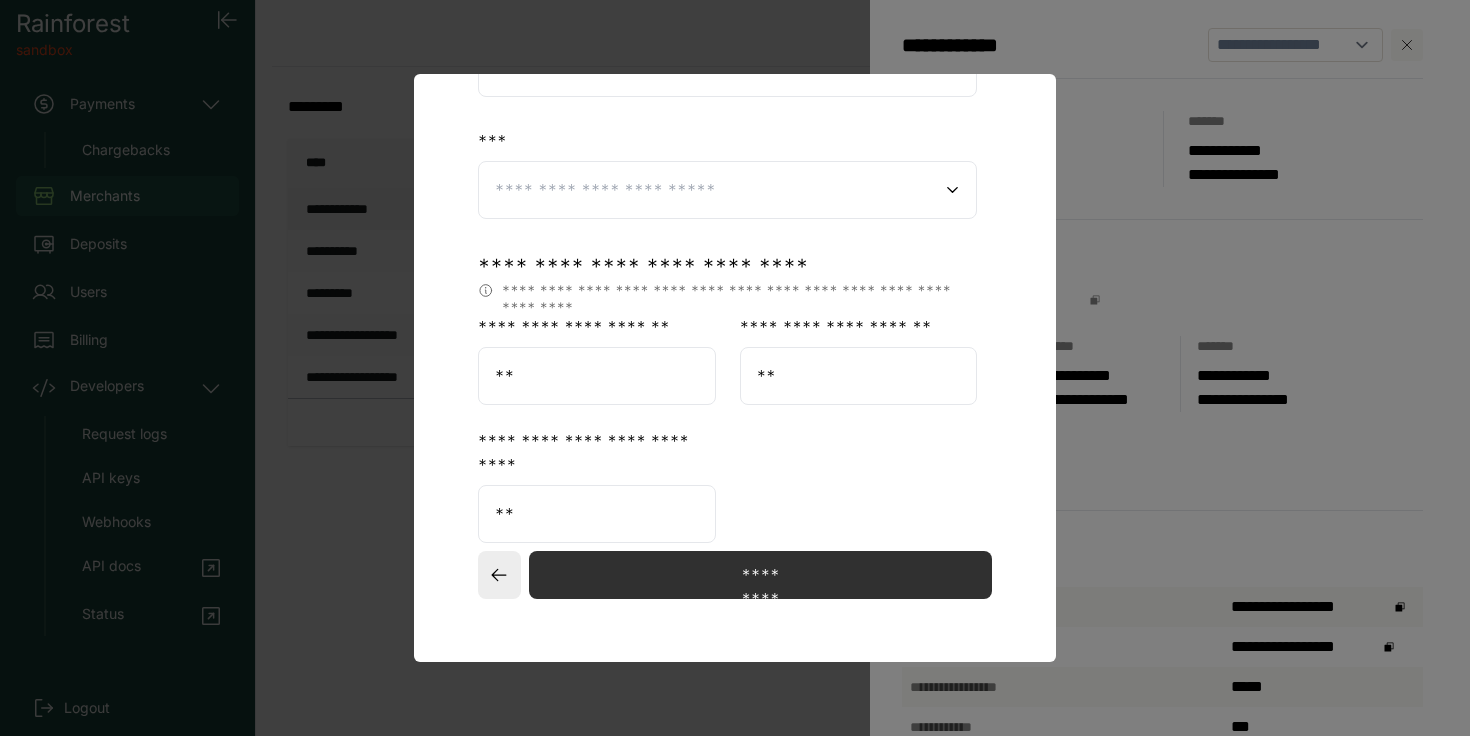 scroll, scrollTop: 80, scrollLeft: 0, axis: vertical 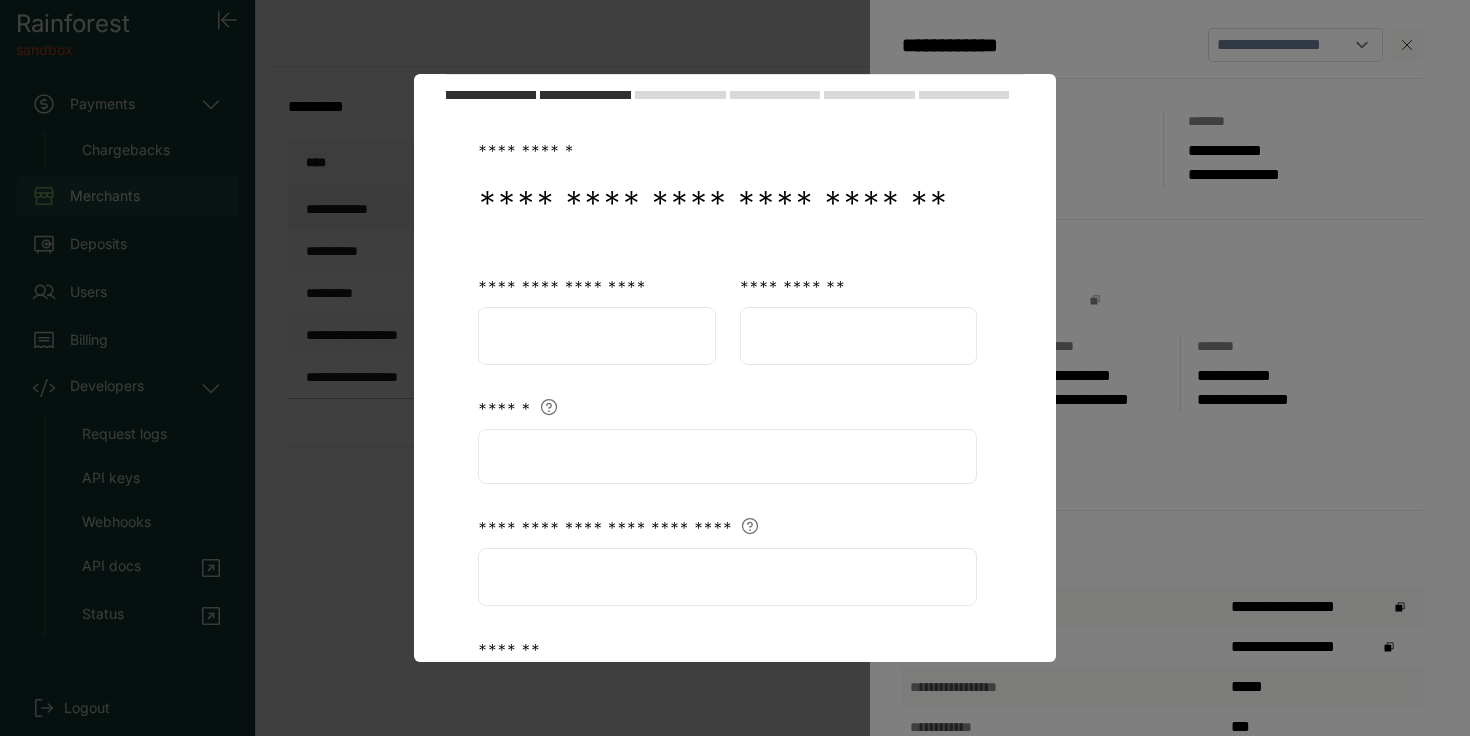 select on "***" 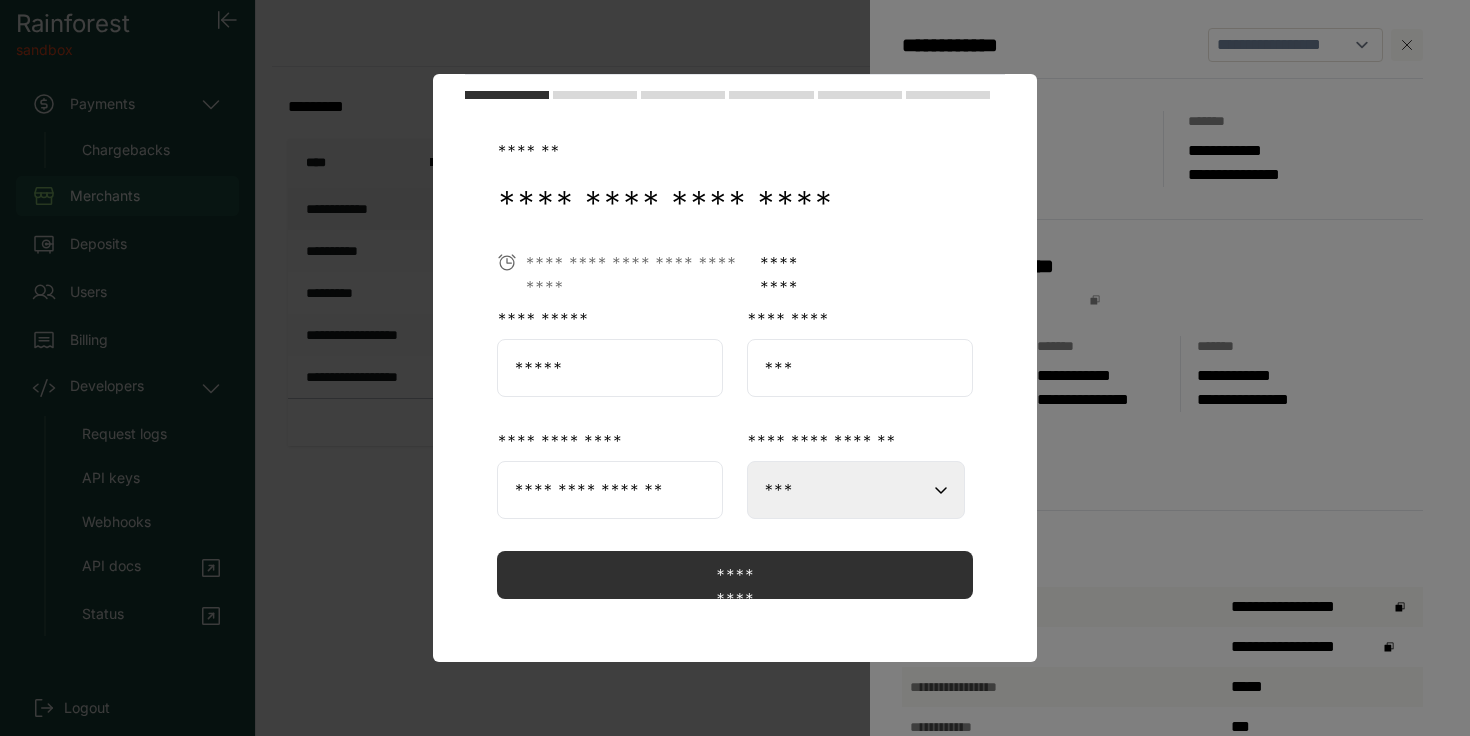 click on "******* *********" at bounding box center (735, 365) 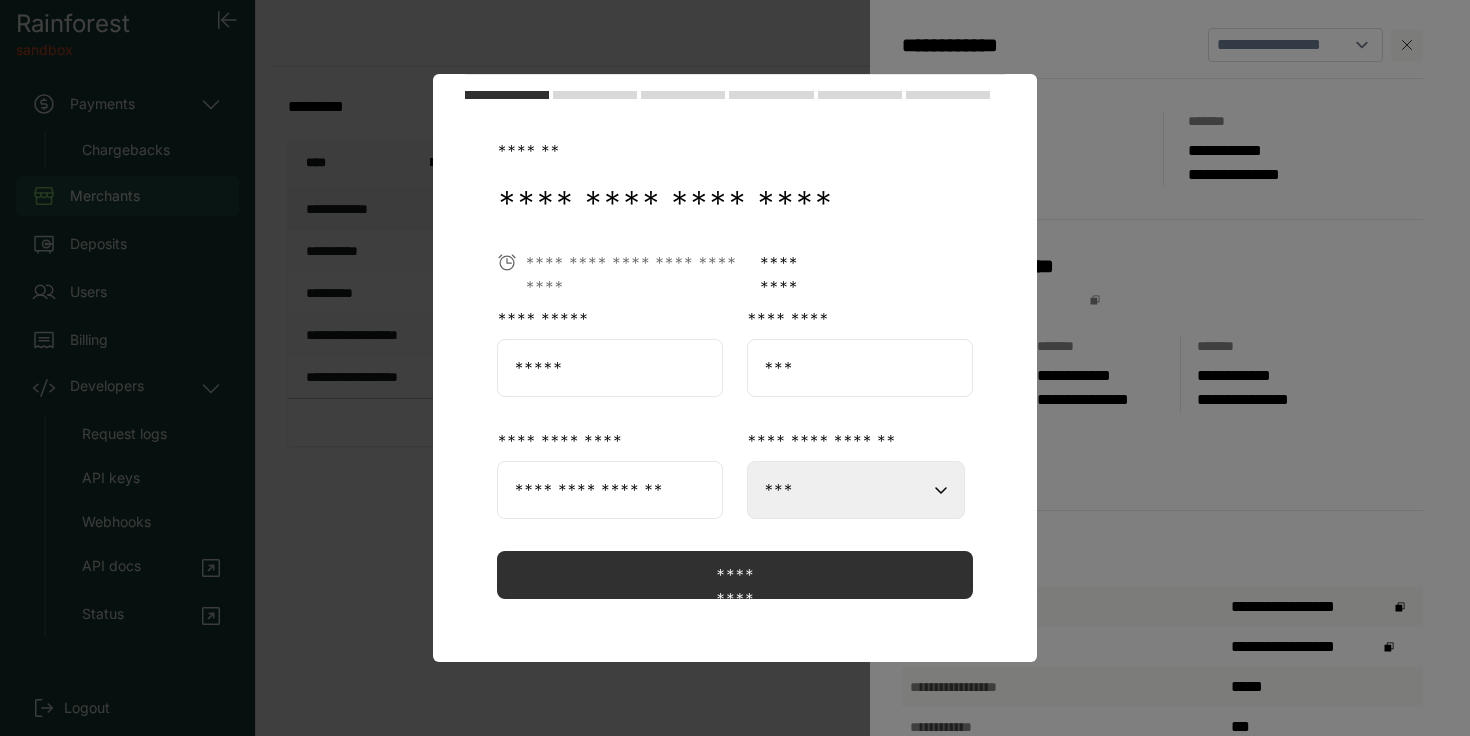 drag, startPoint x: 498, startPoint y: 568, endPoint x: 583, endPoint y: 525, distance: 95.257545 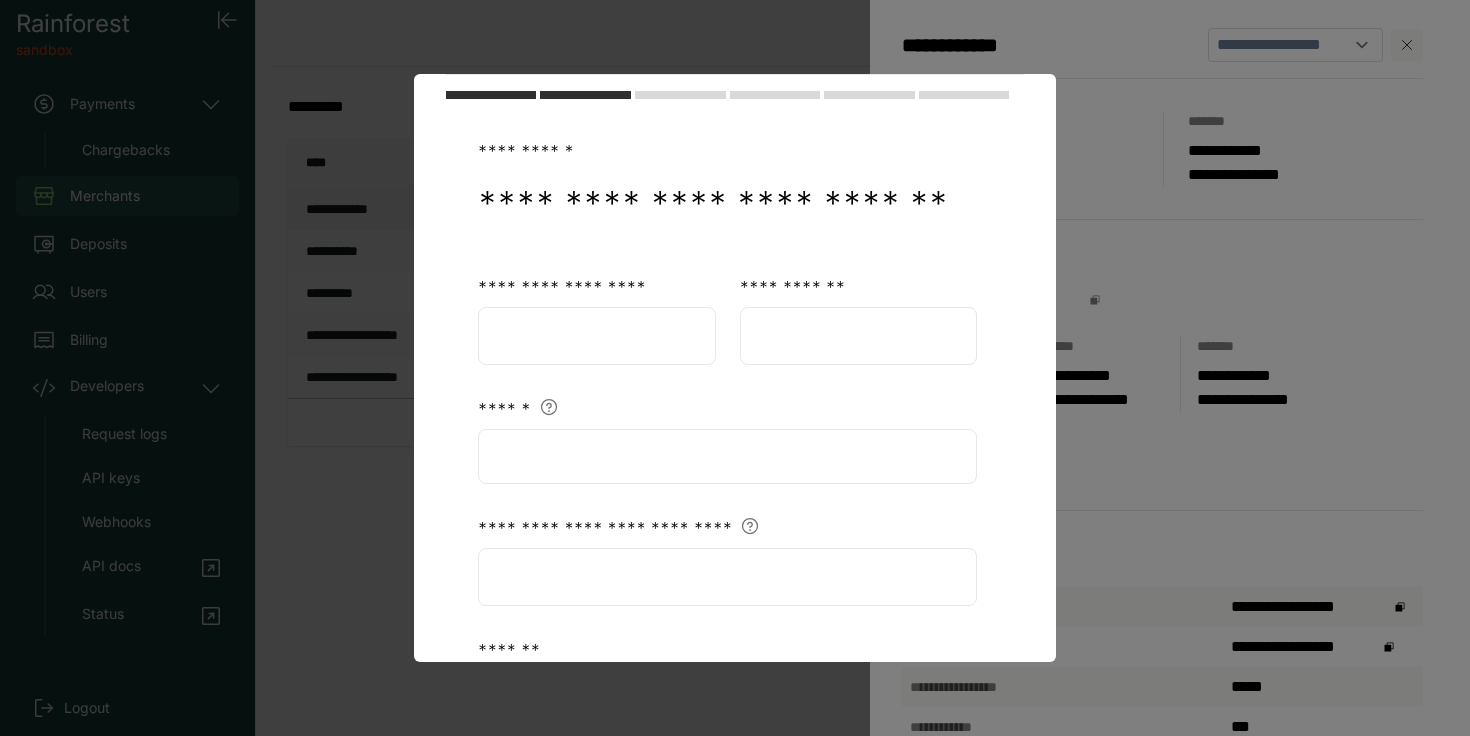 drag, startPoint x: 370, startPoint y: 59, endPoint x: 341, endPoint y: 36, distance: 37.01351 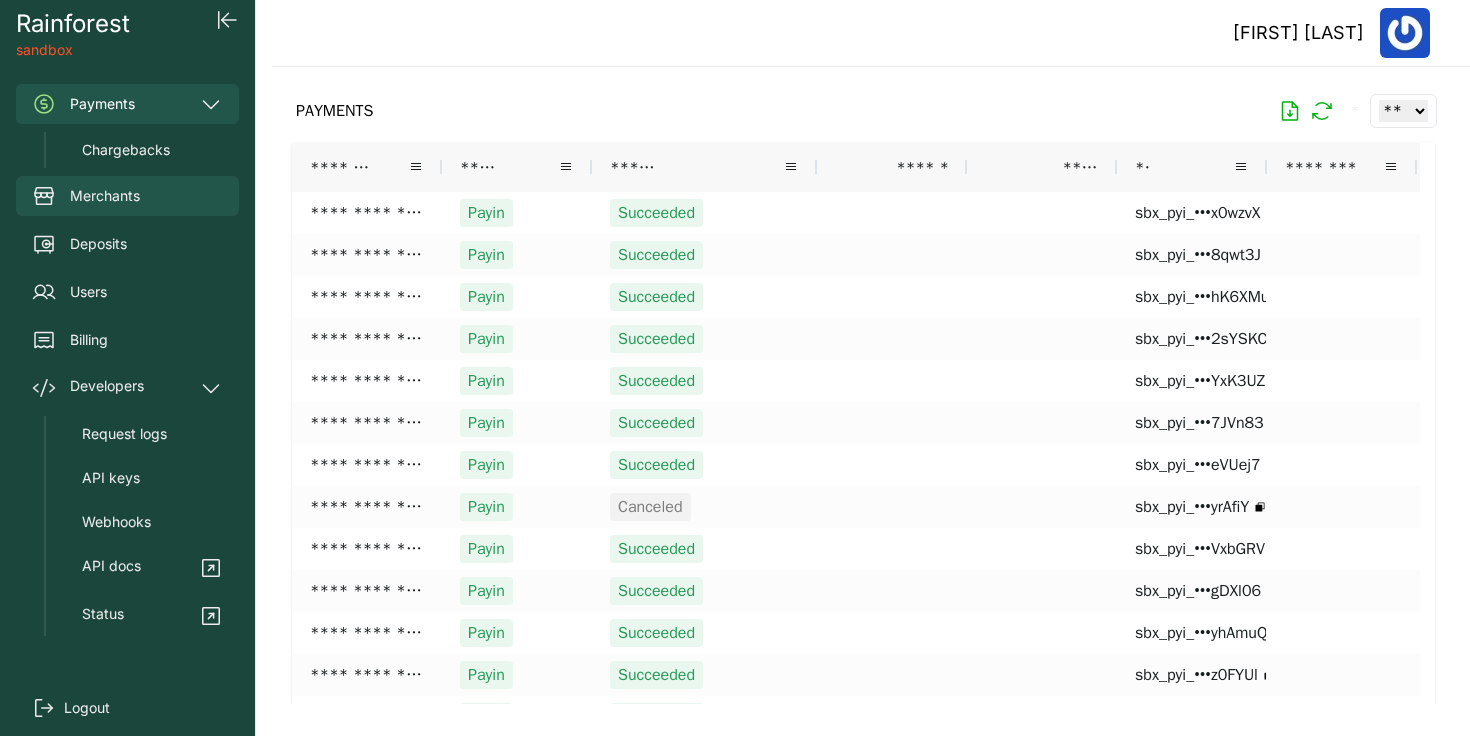 click on "Merchants" at bounding box center (127, 196) 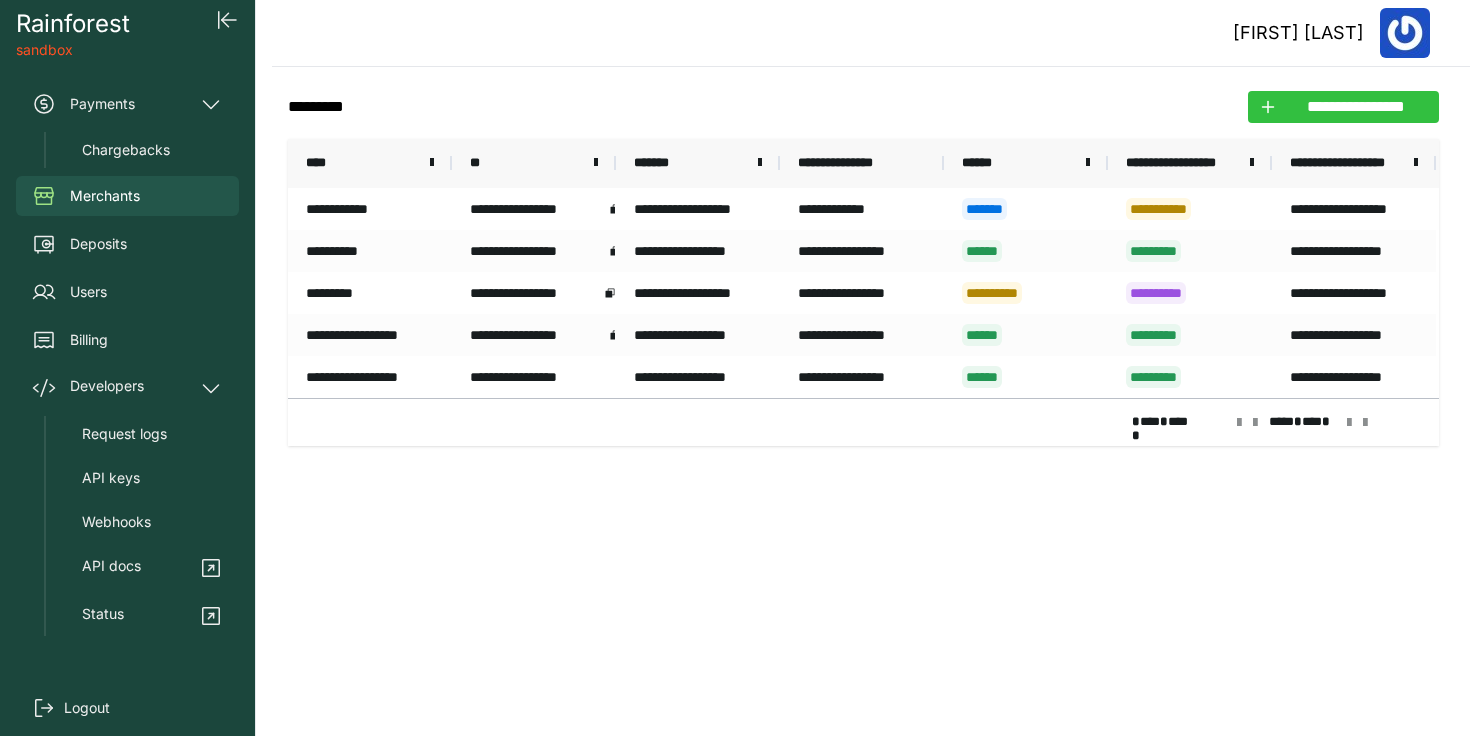 click on "**********" at bounding box center (1355, 107) 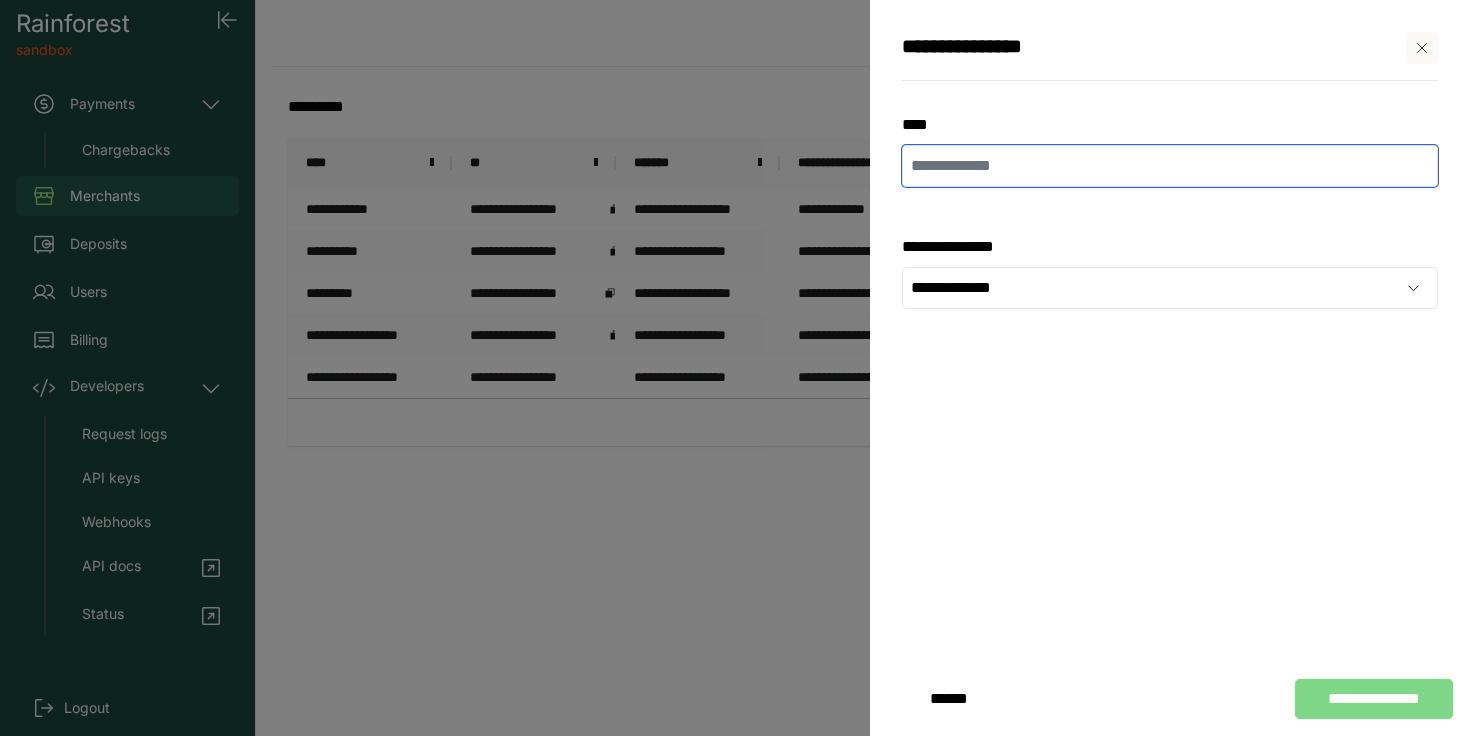 click at bounding box center [1170, 166] 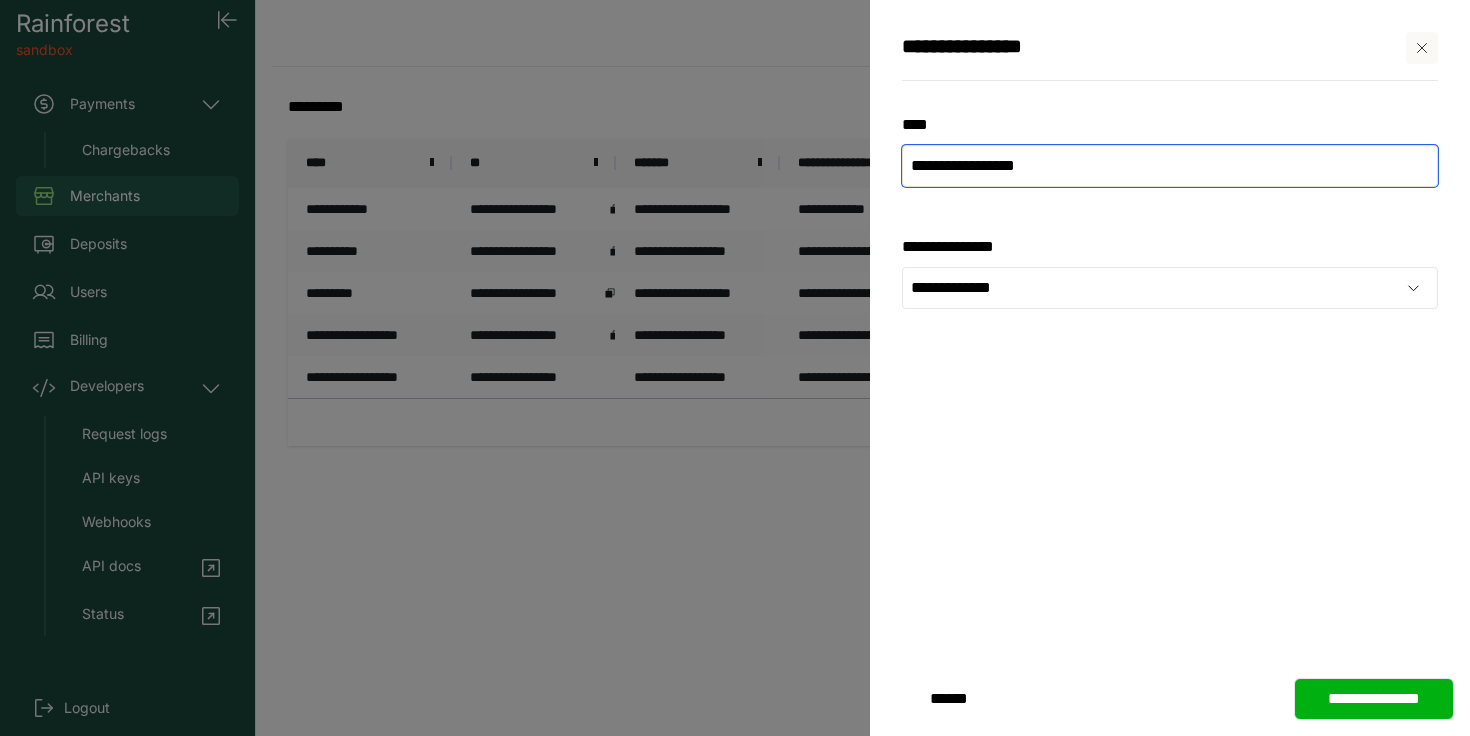type on "**********" 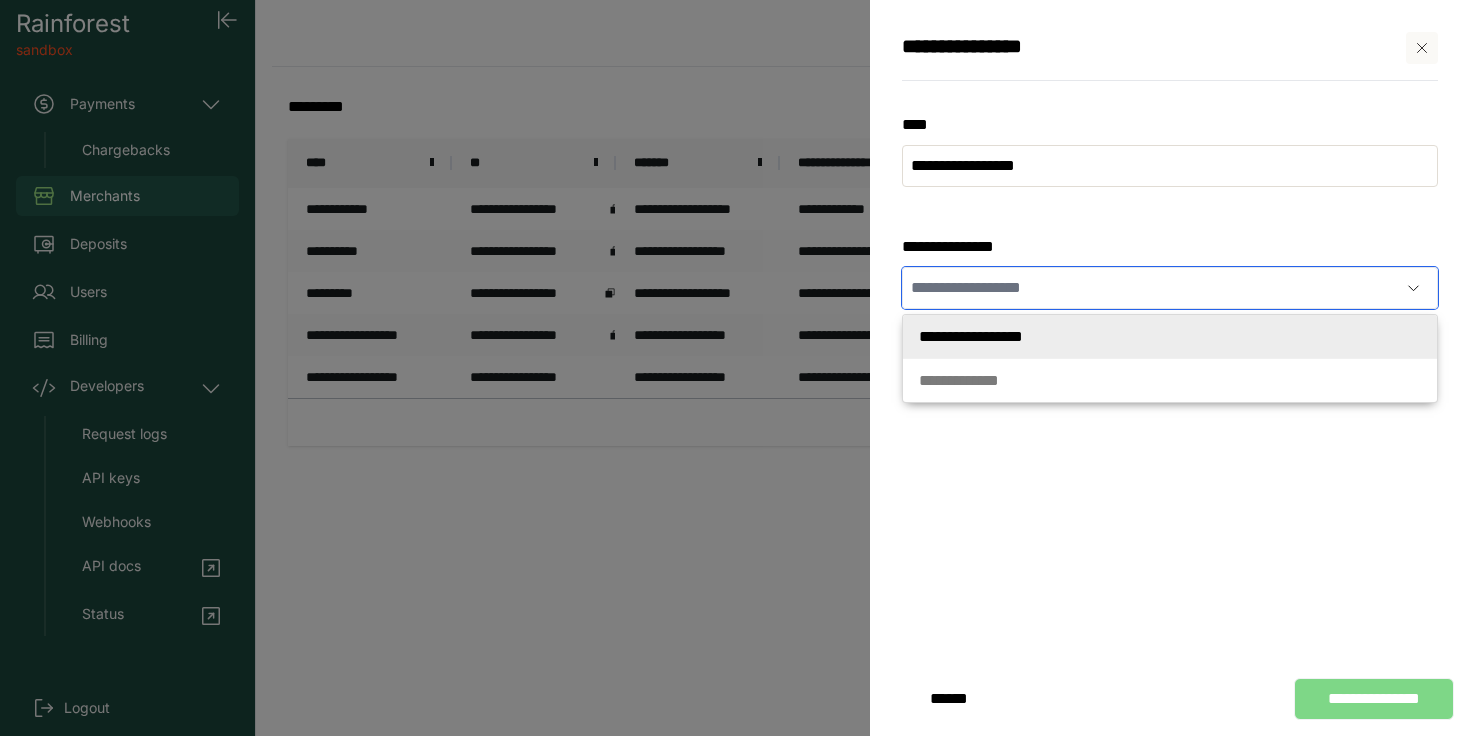click at bounding box center (1150, 288) 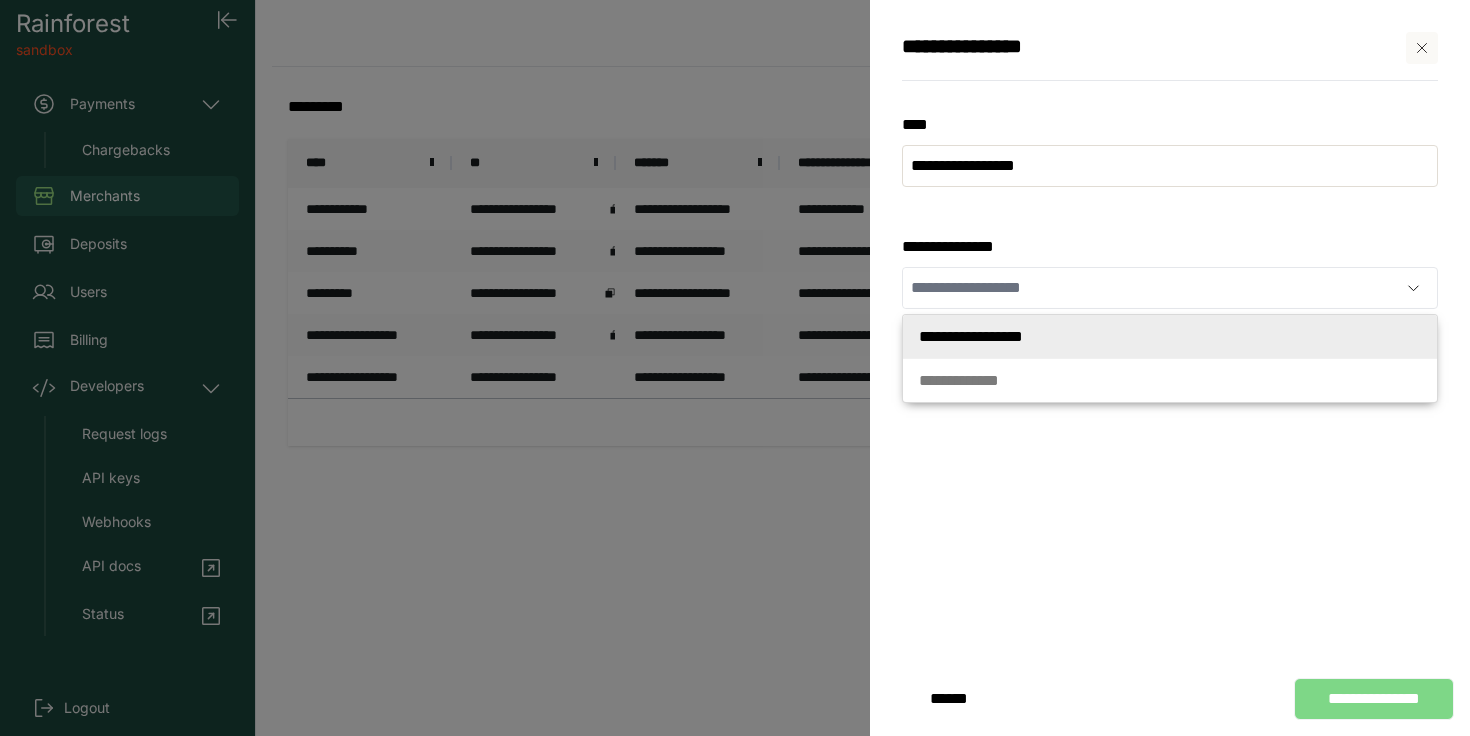 type on "**********" 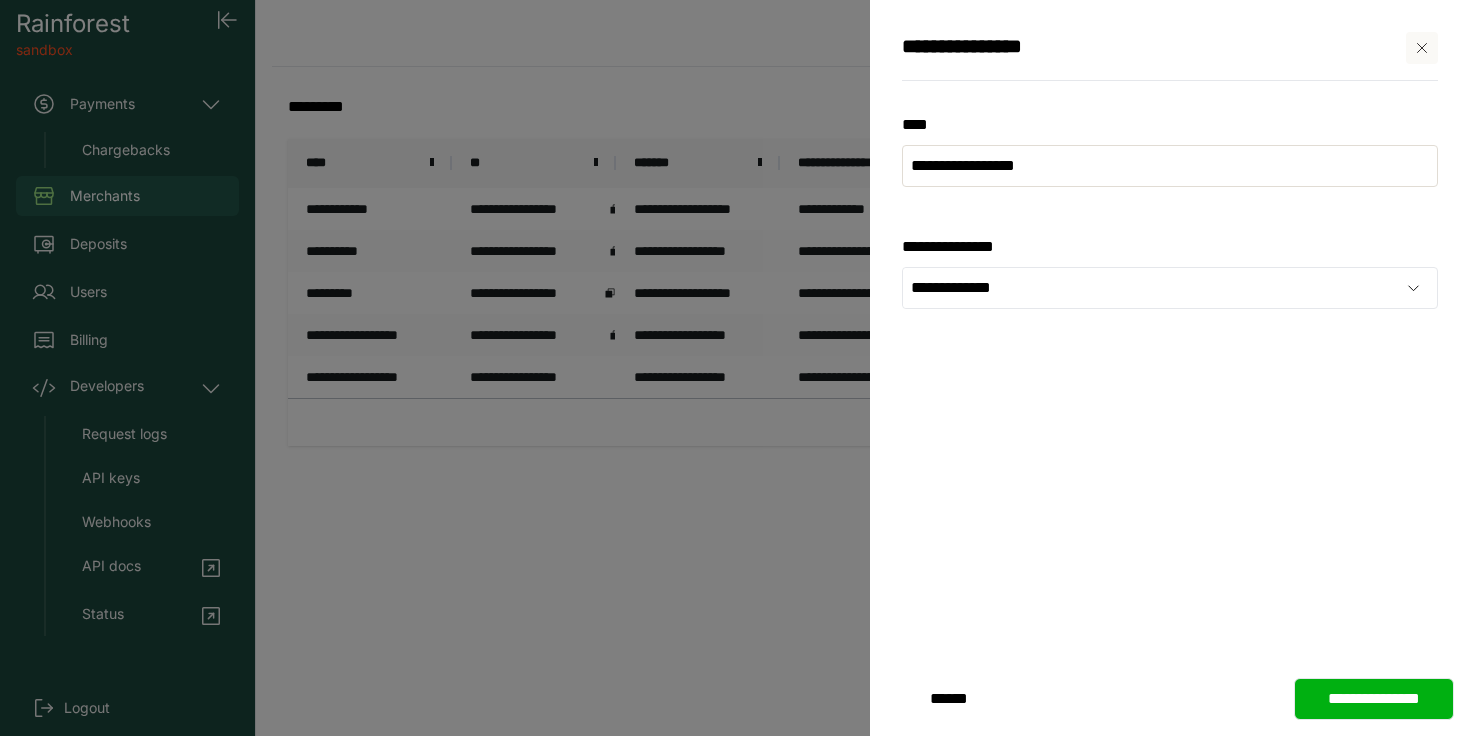 click on "**********" at bounding box center (1170, 235) 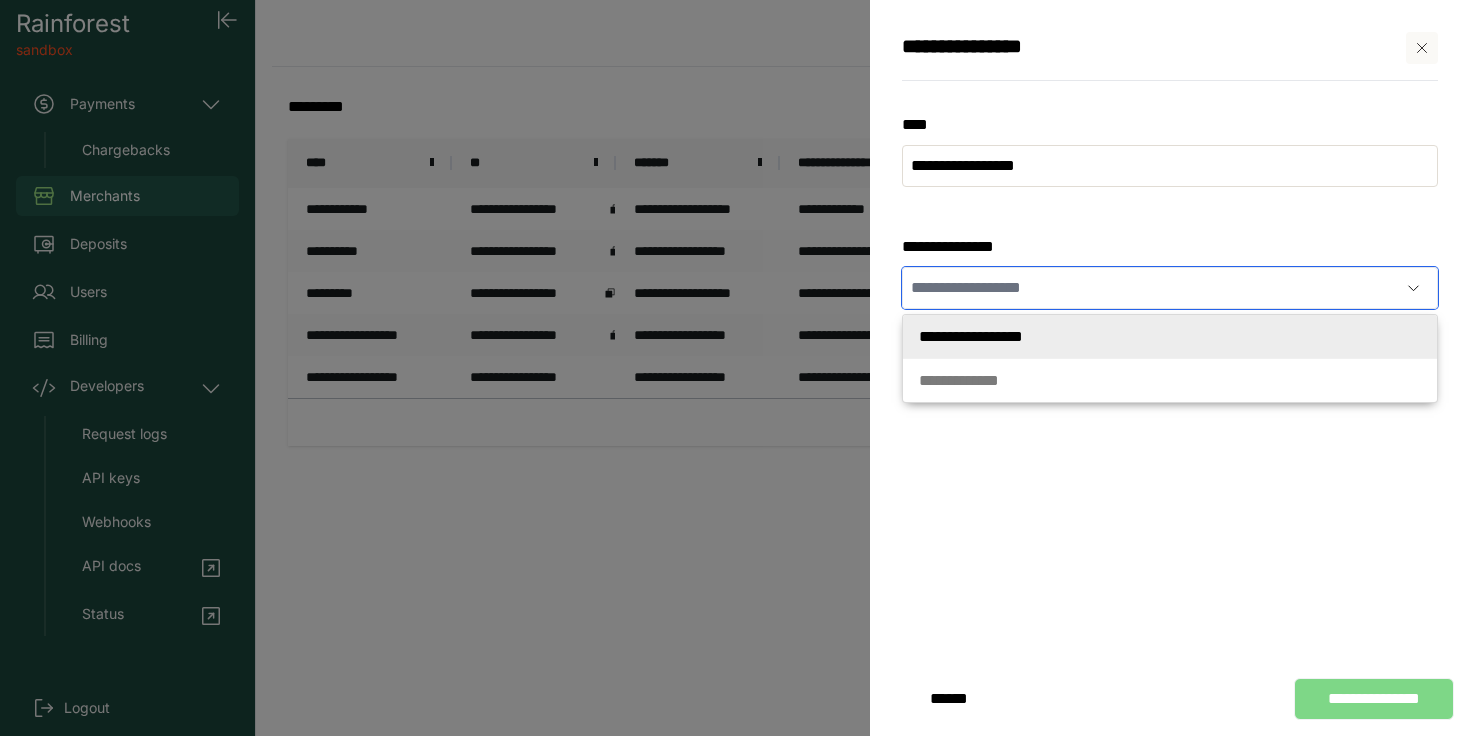 click at bounding box center [1150, 288] 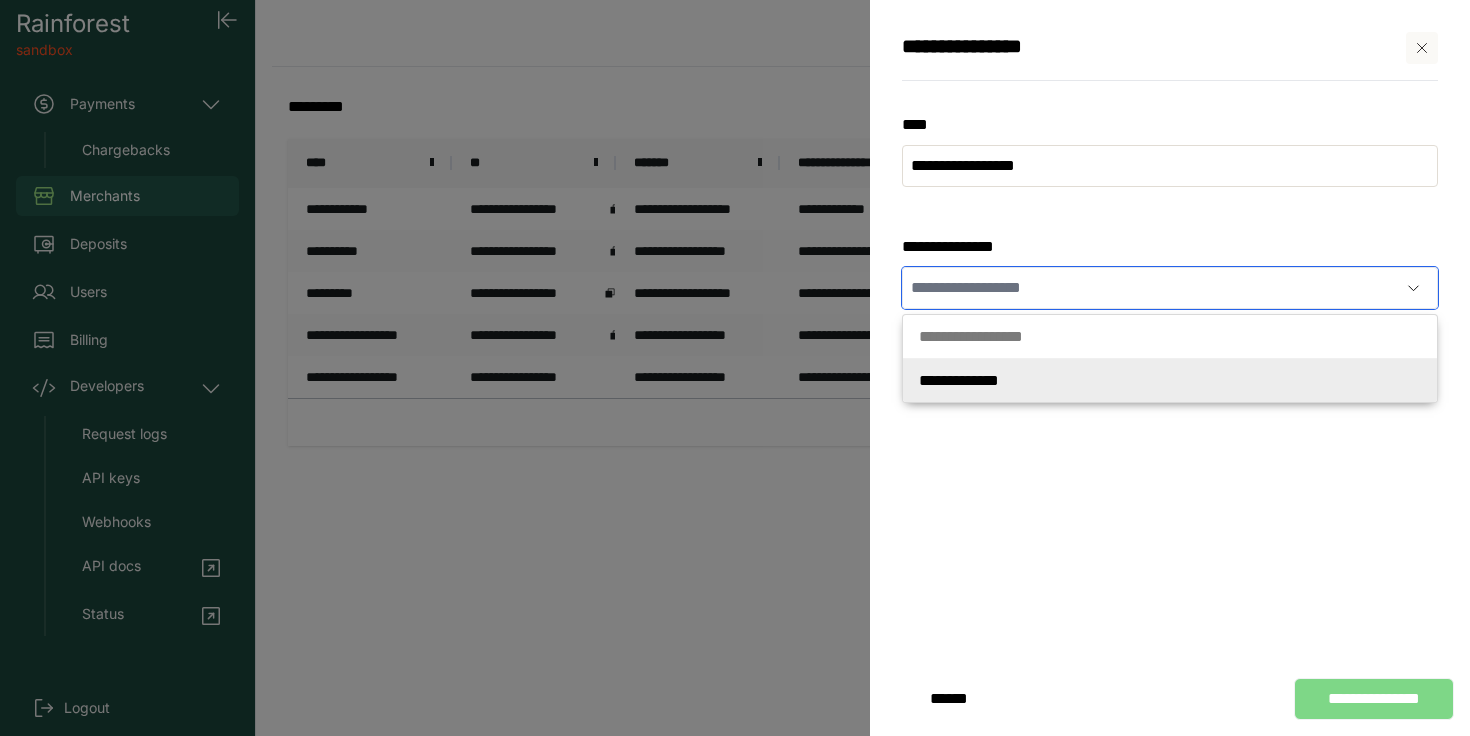 click on "* * * * *   * * * * * * *" 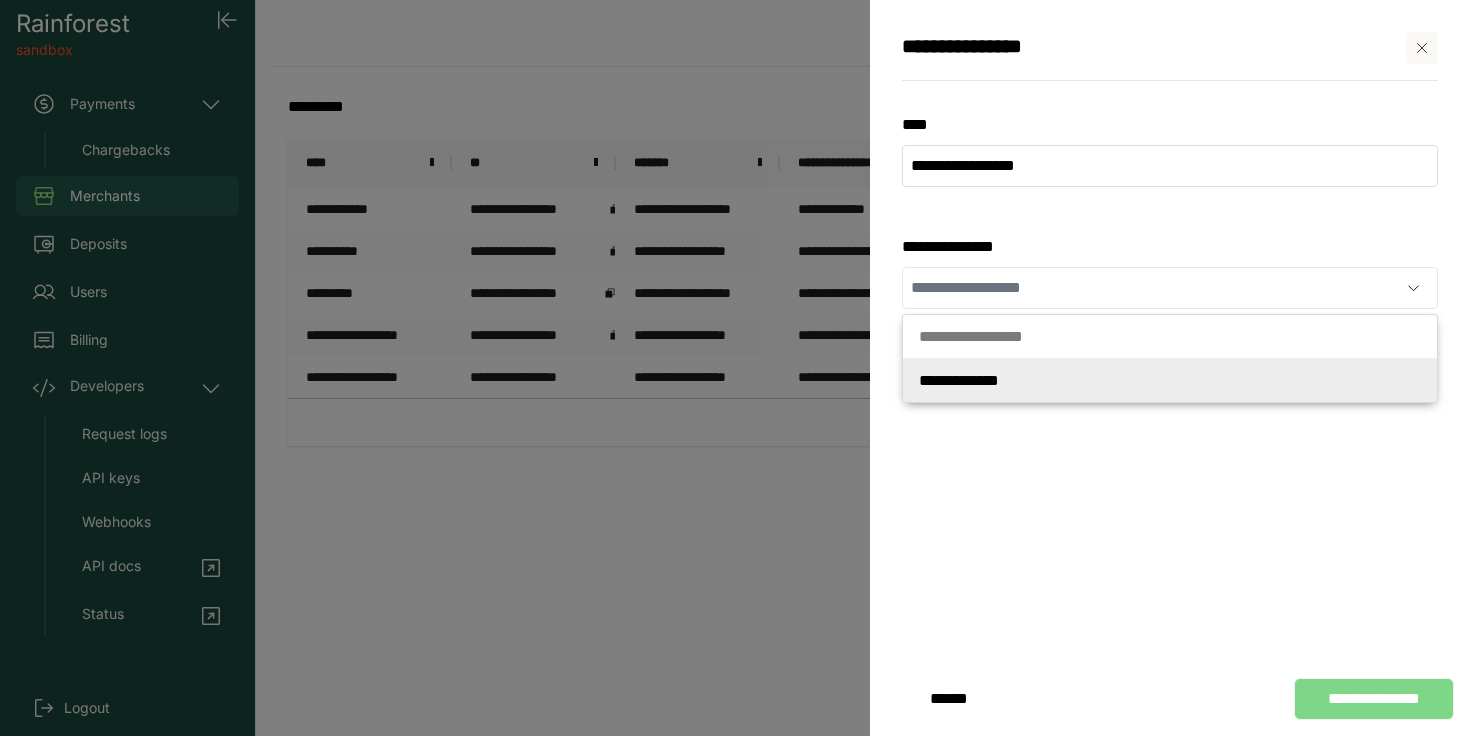 type on "**********" 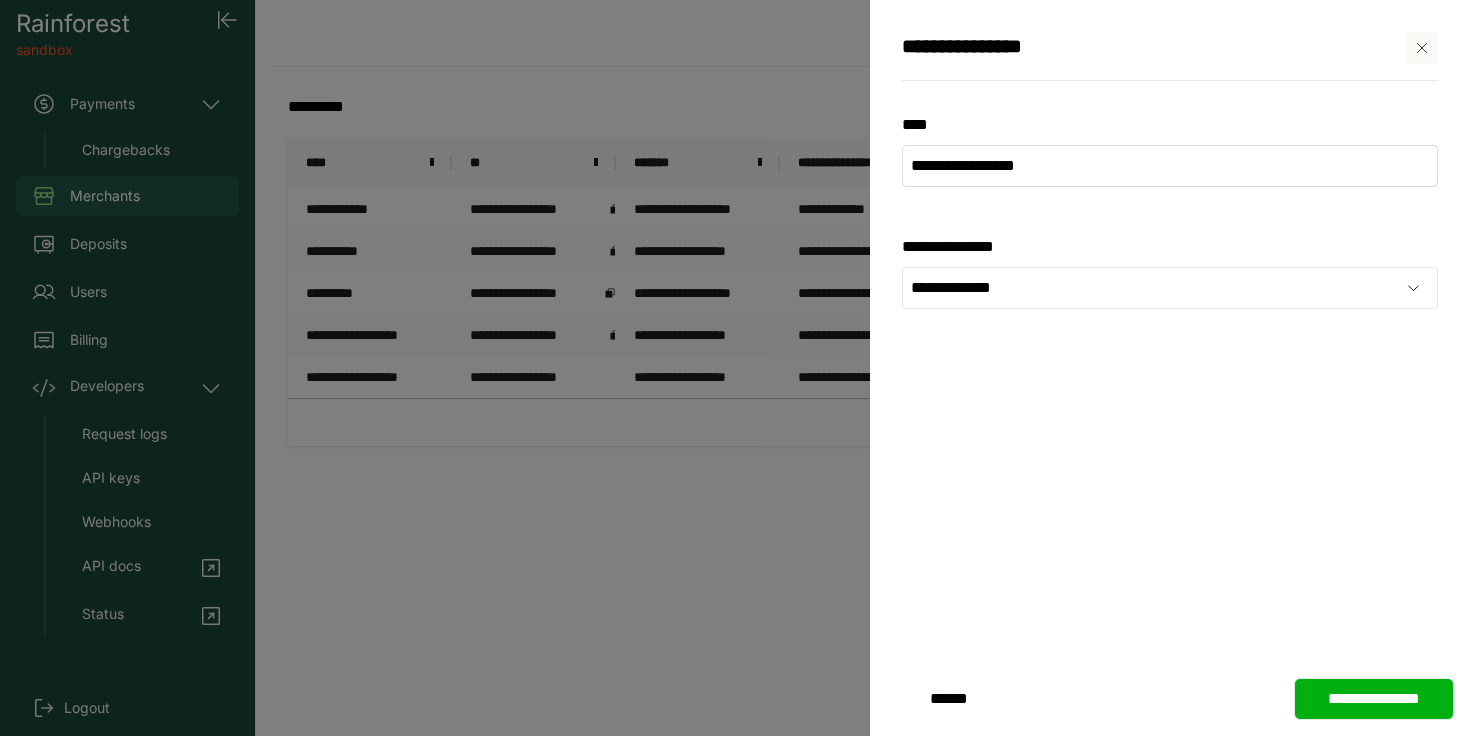 click on "**********" at bounding box center (1374, 699) 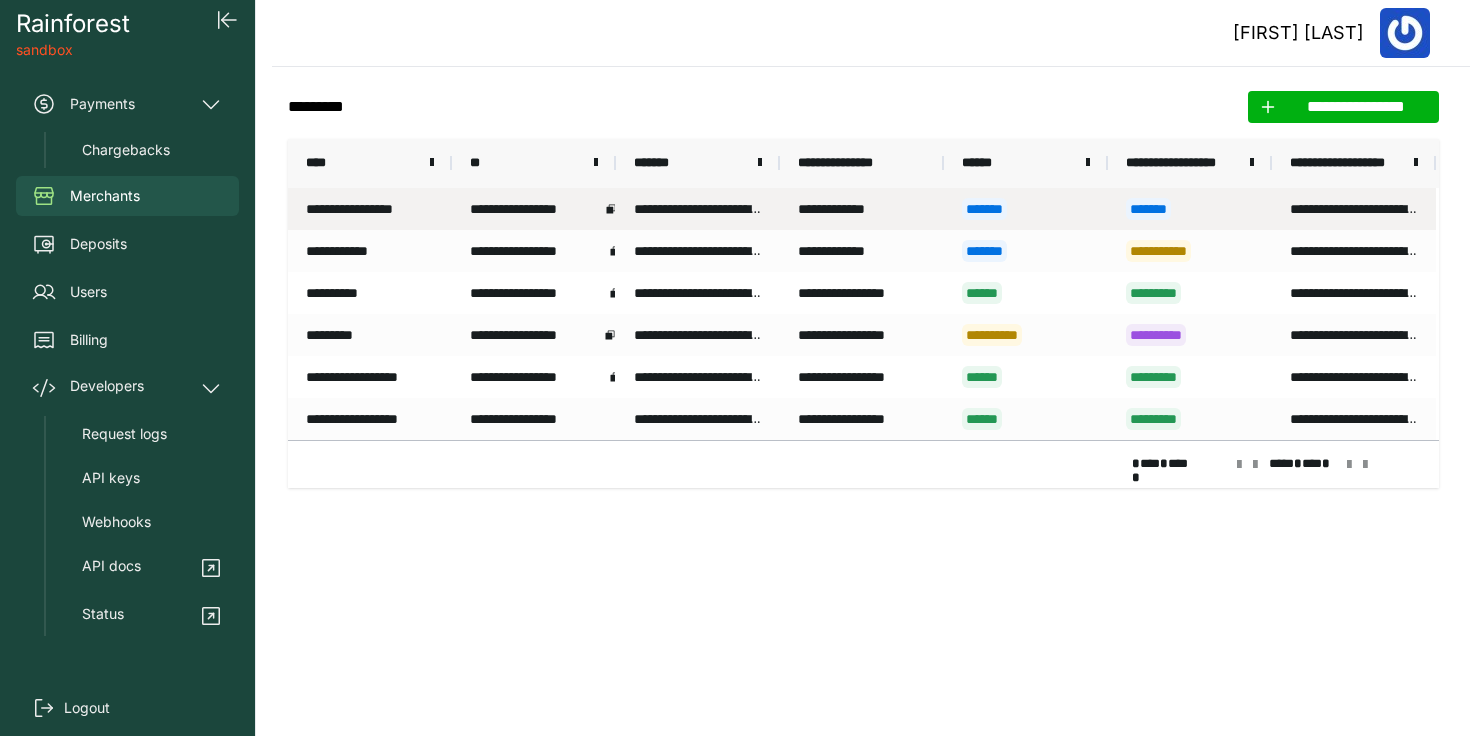 click on "**********" at bounding box center [862, 209] 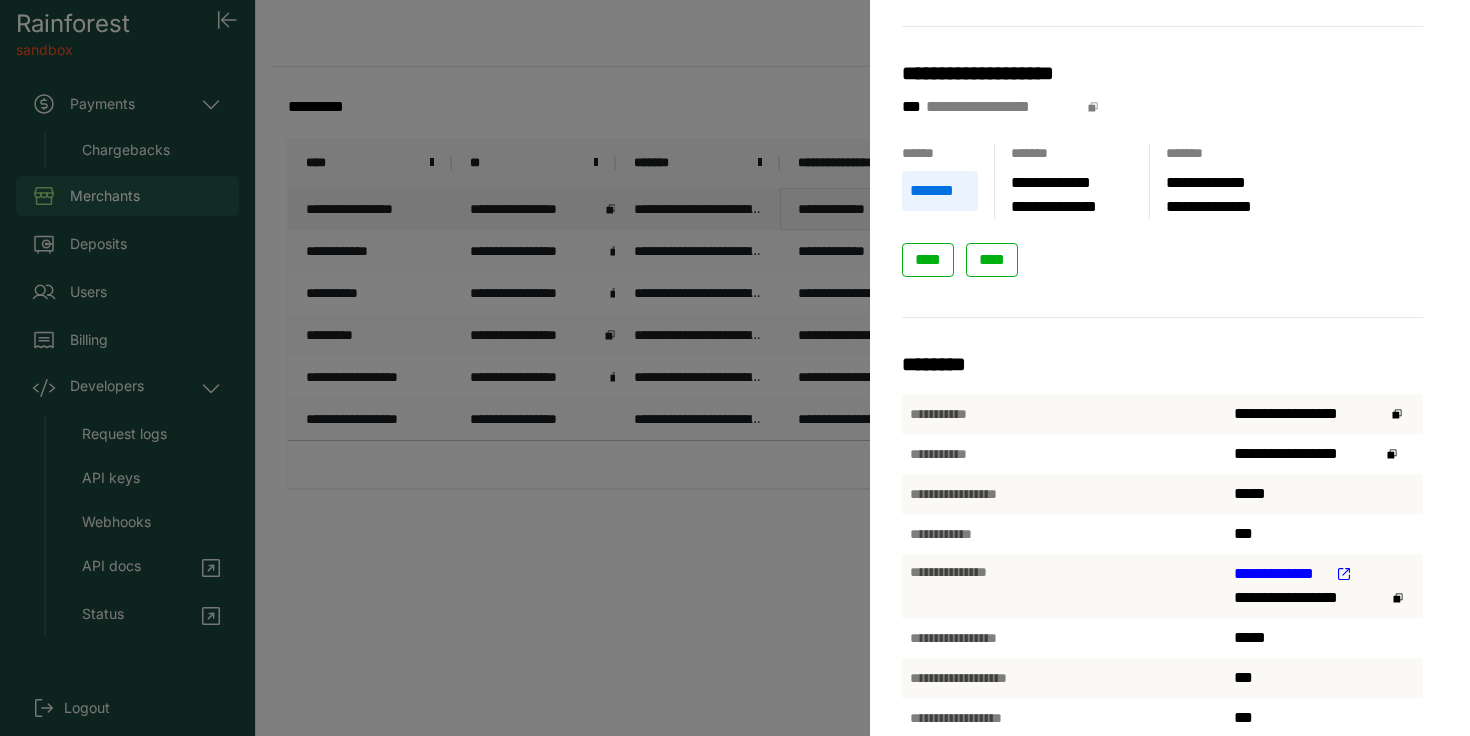 scroll, scrollTop: 0, scrollLeft: 0, axis: both 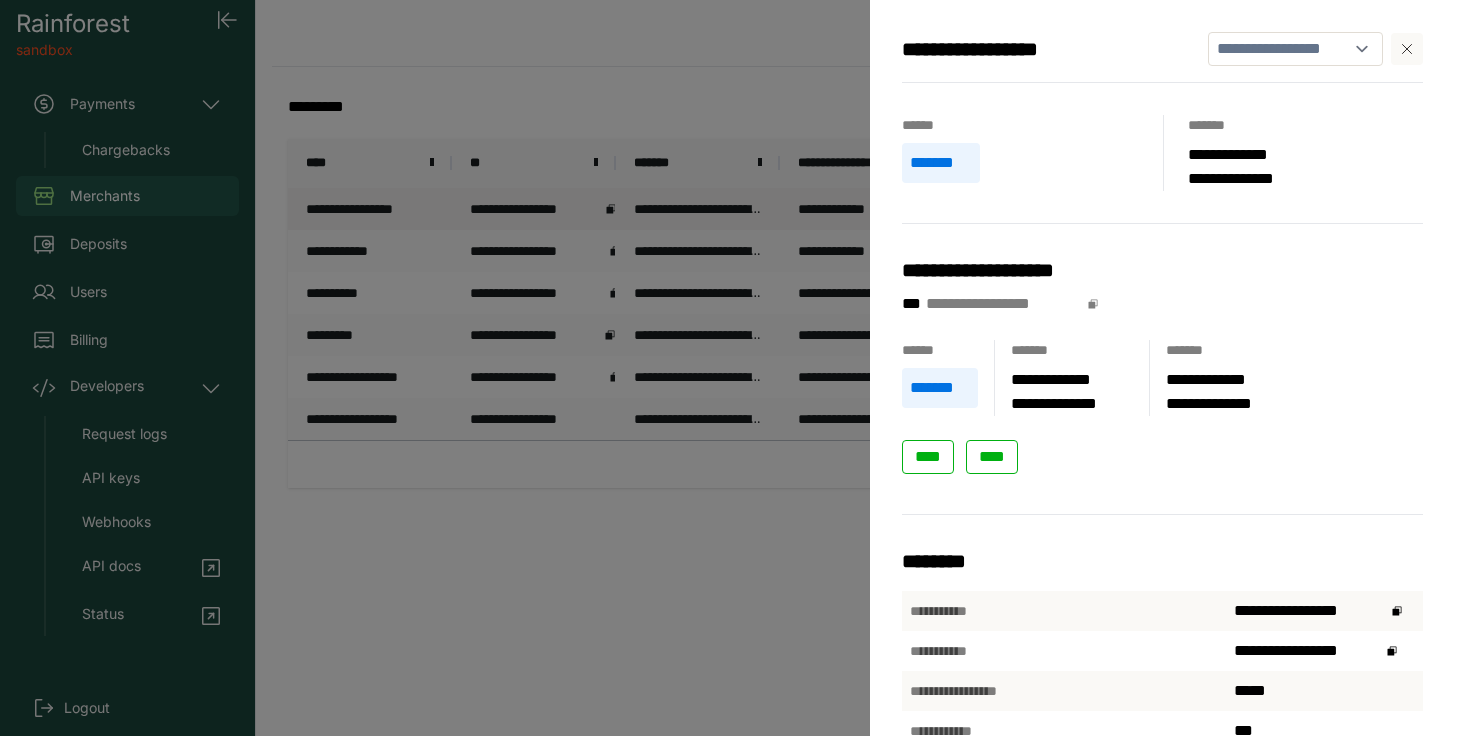 click on "**********" at bounding box center (735, 368) 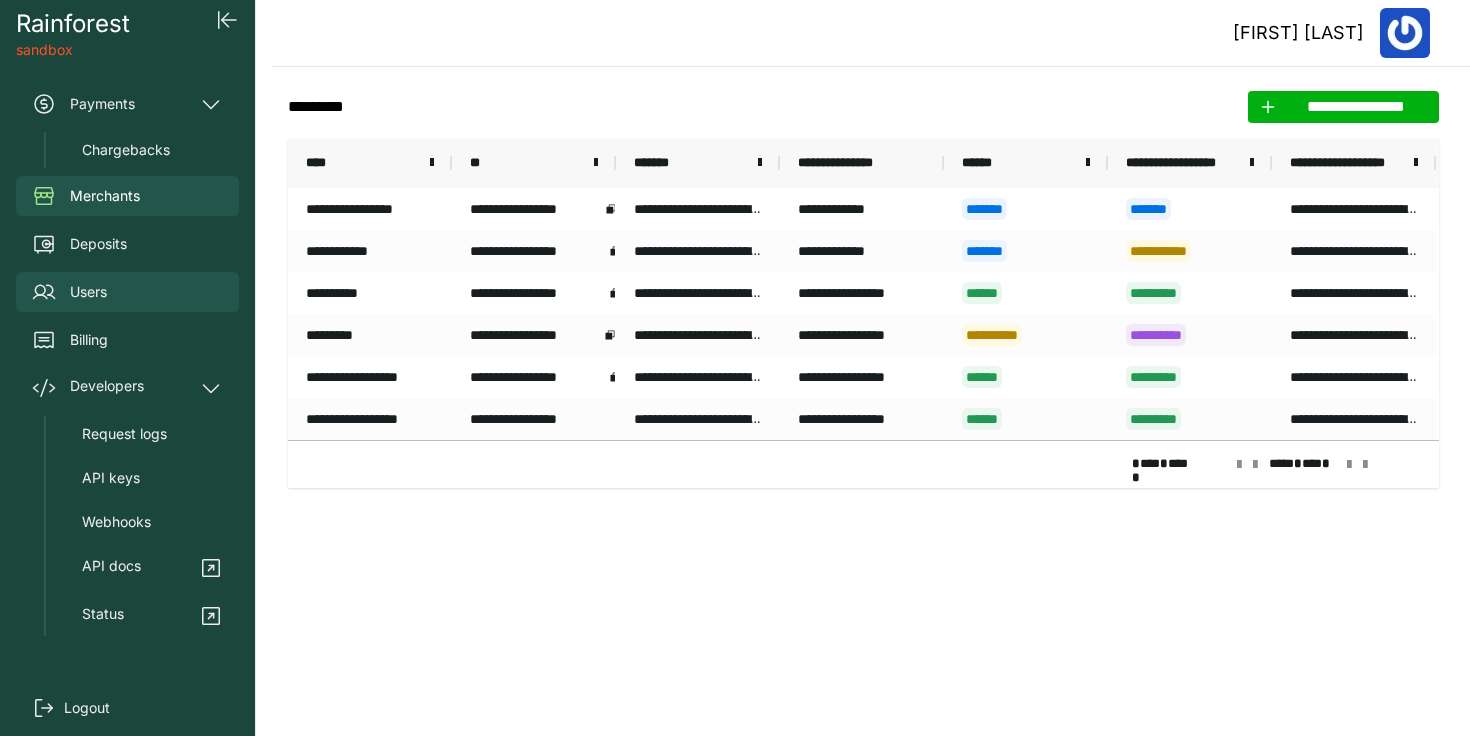 click on "Users" at bounding box center (88, 292) 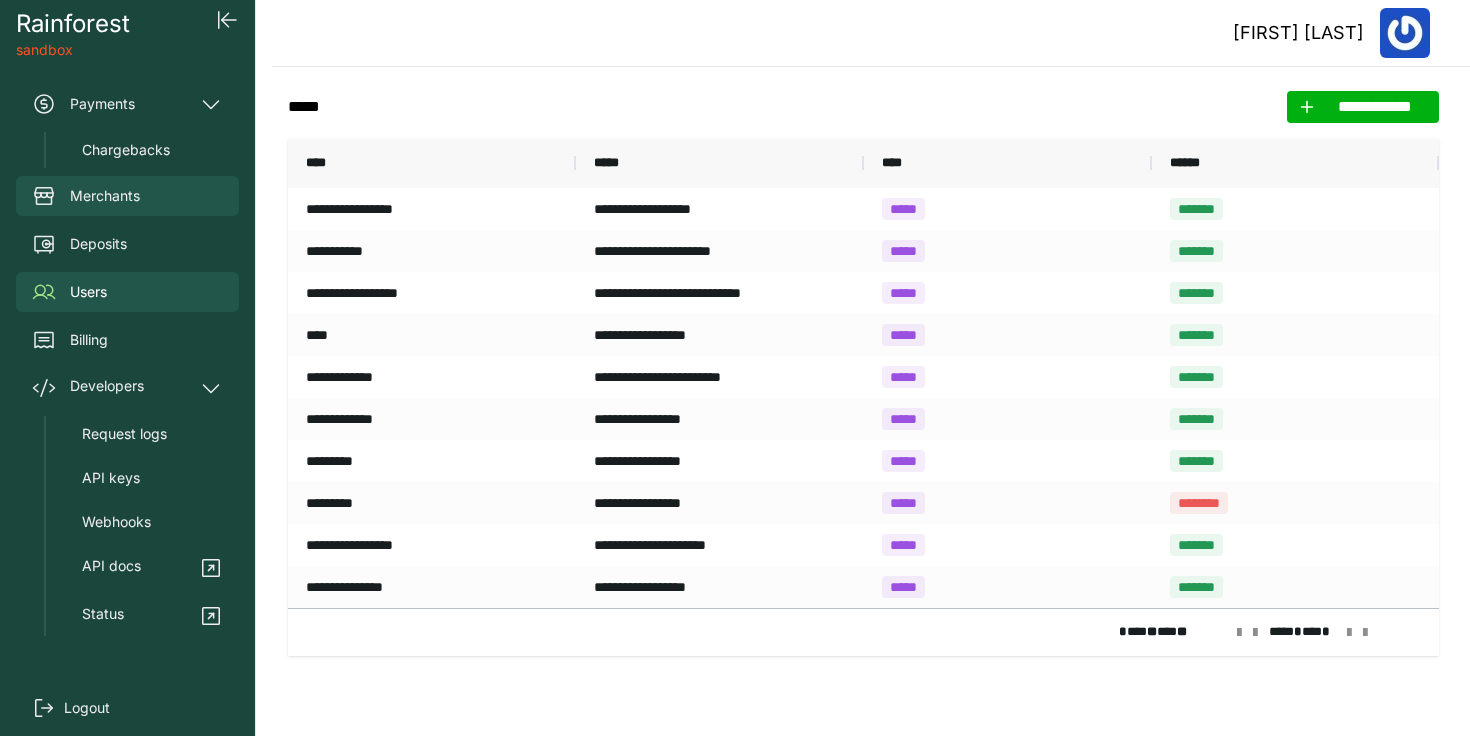 click on "Merchants" at bounding box center [105, 196] 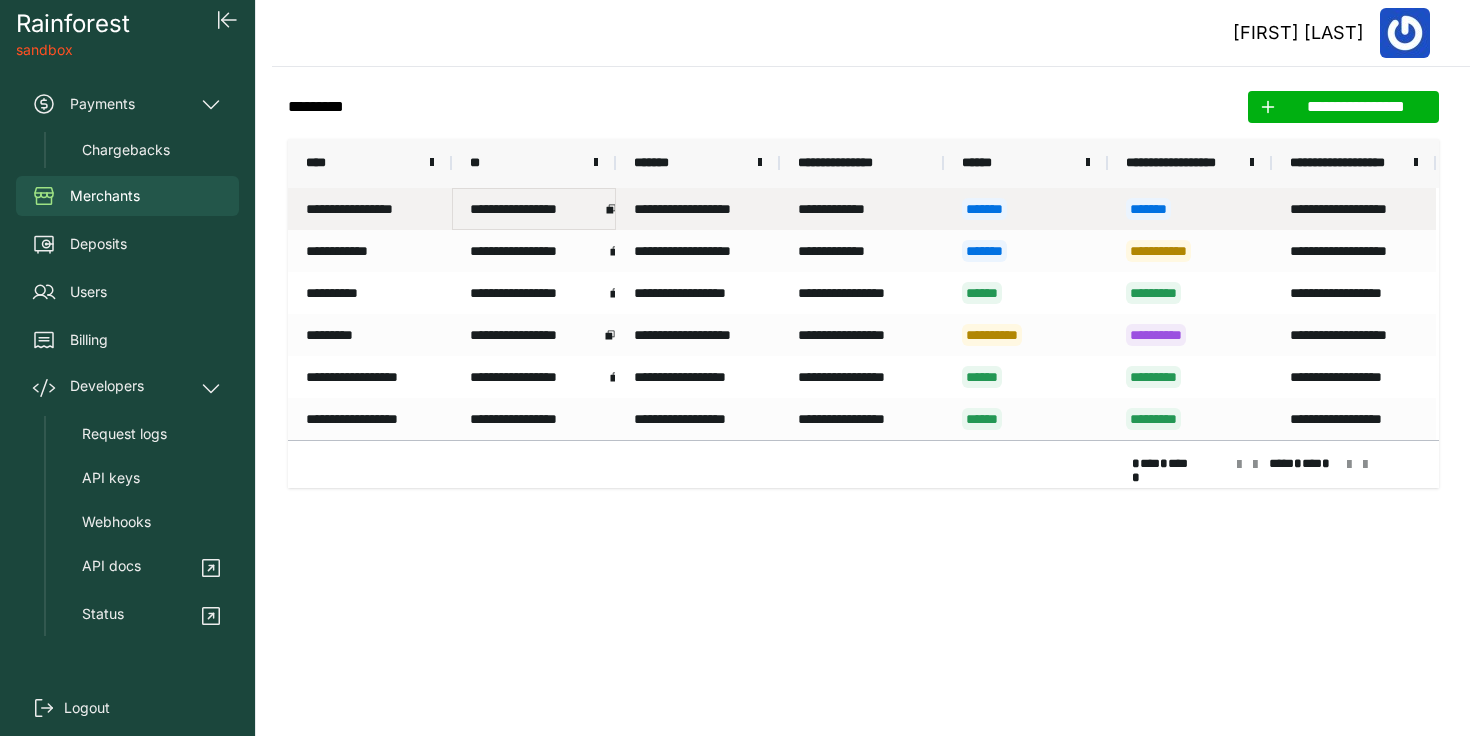 click on "**********" at bounding box center (535, 209) 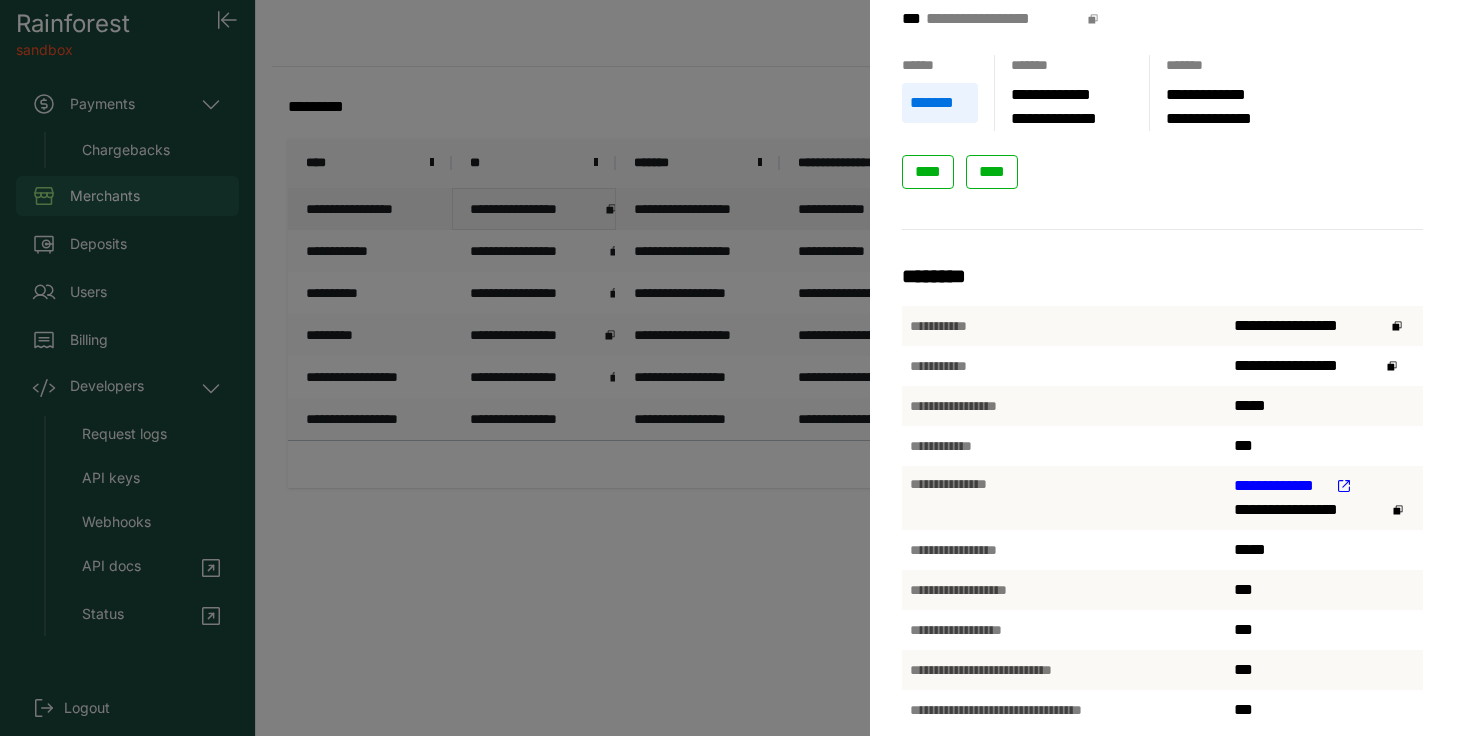 scroll, scrollTop: 274, scrollLeft: 0, axis: vertical 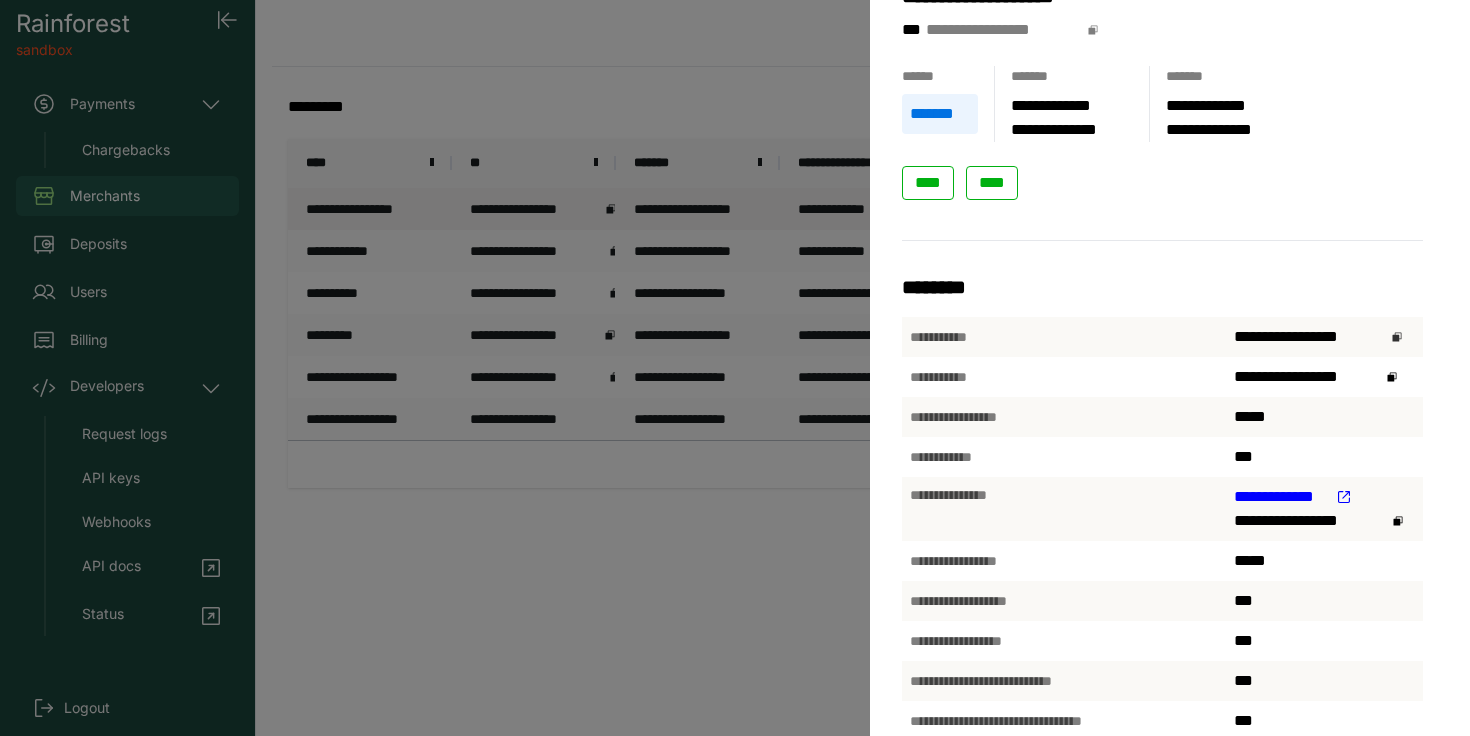 click 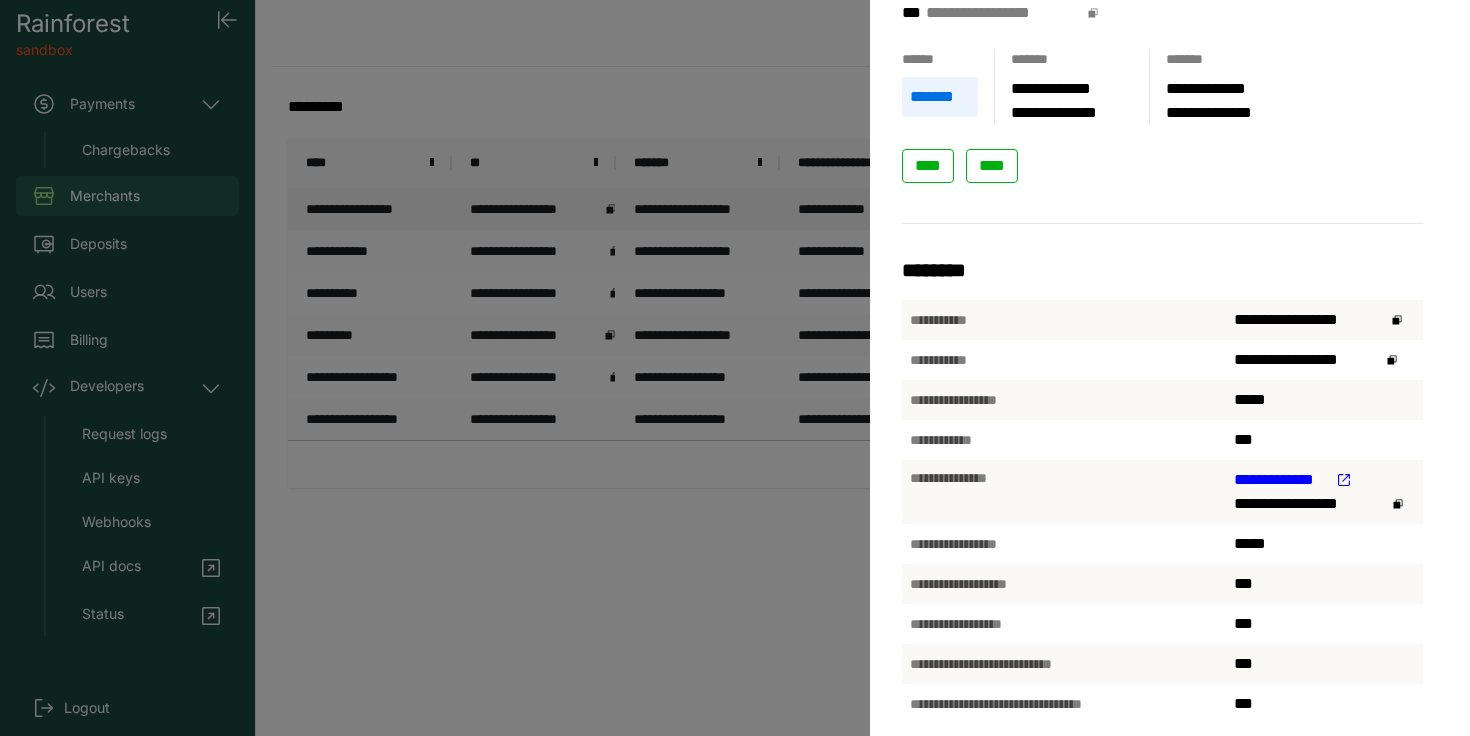 scroll, scrollTop: 311, scrollLeft: 0, axis: vertical 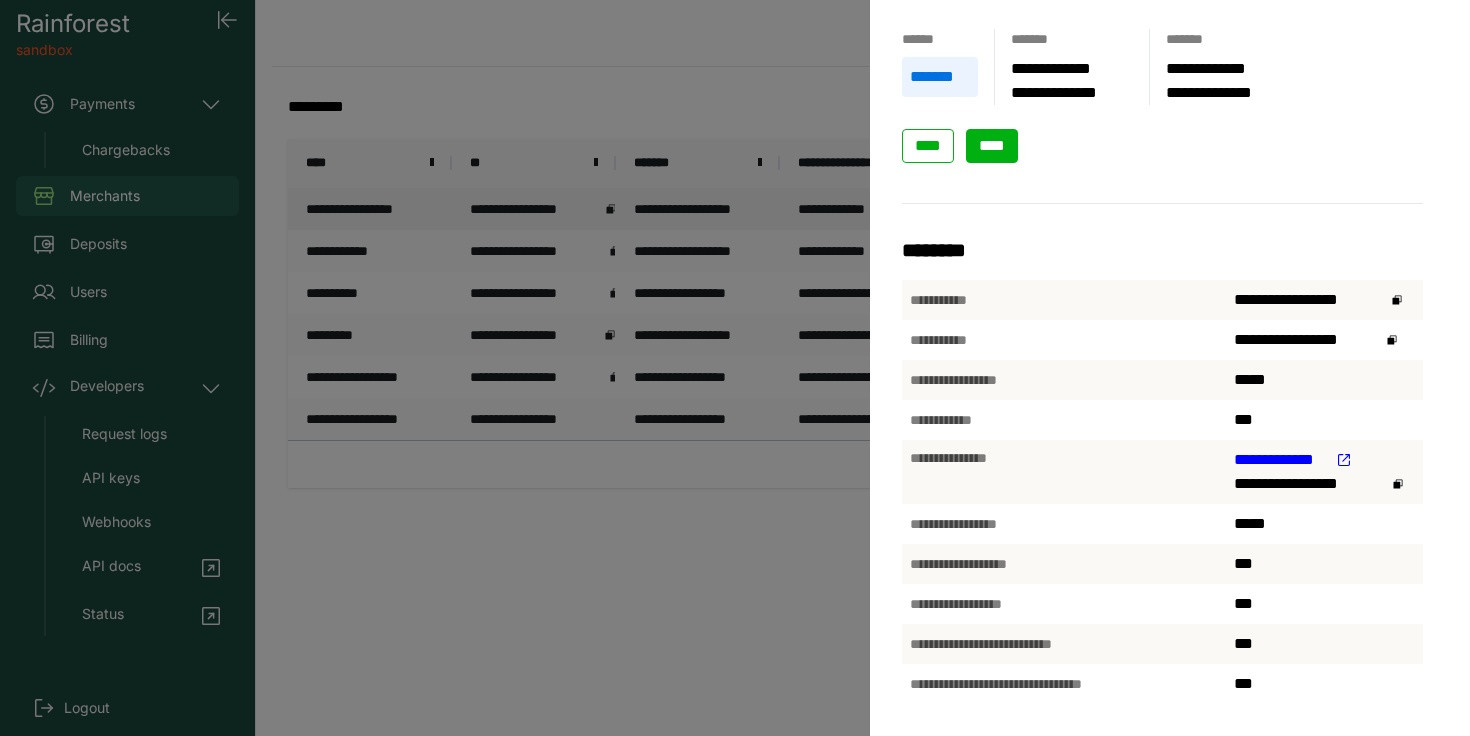 click on "****" at bounding box center (992, 145) 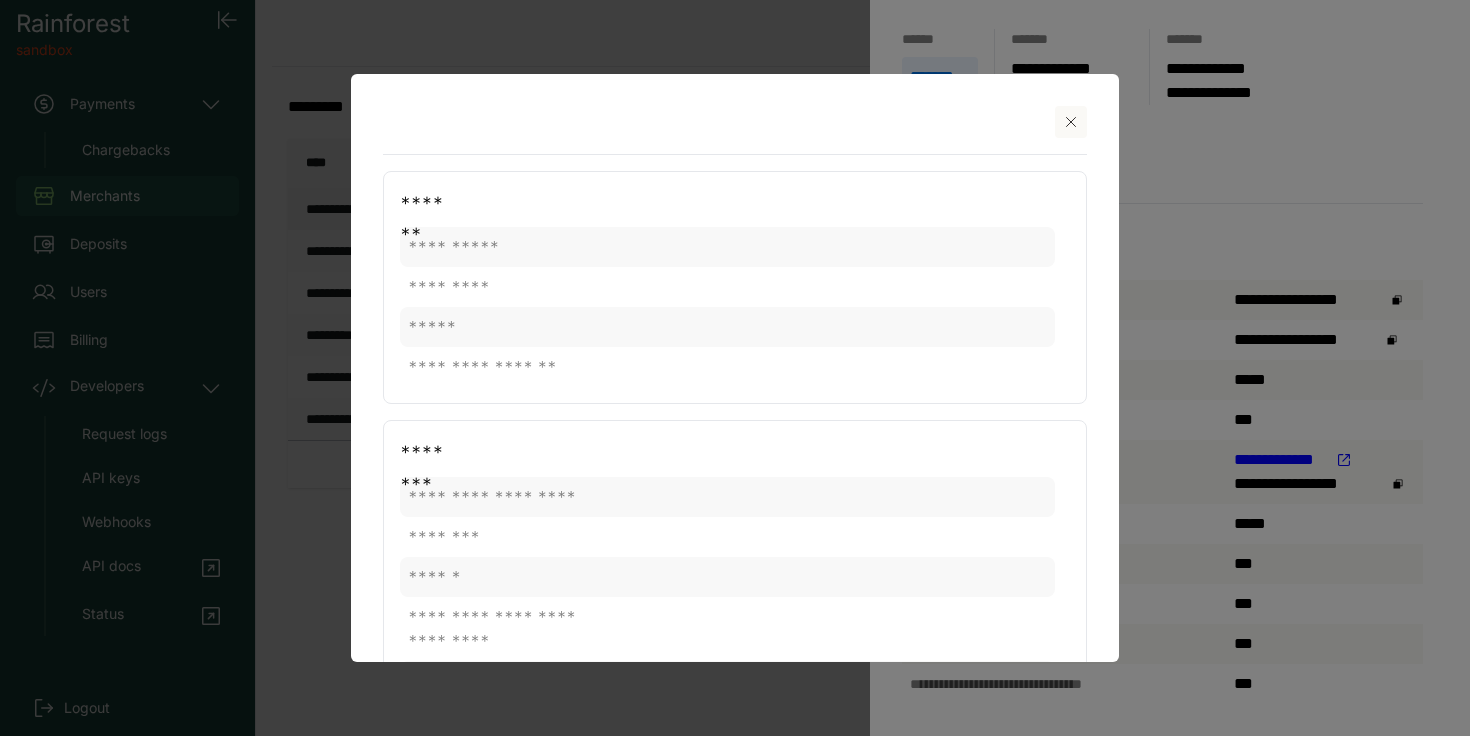 click at bounding box center [735, 368] 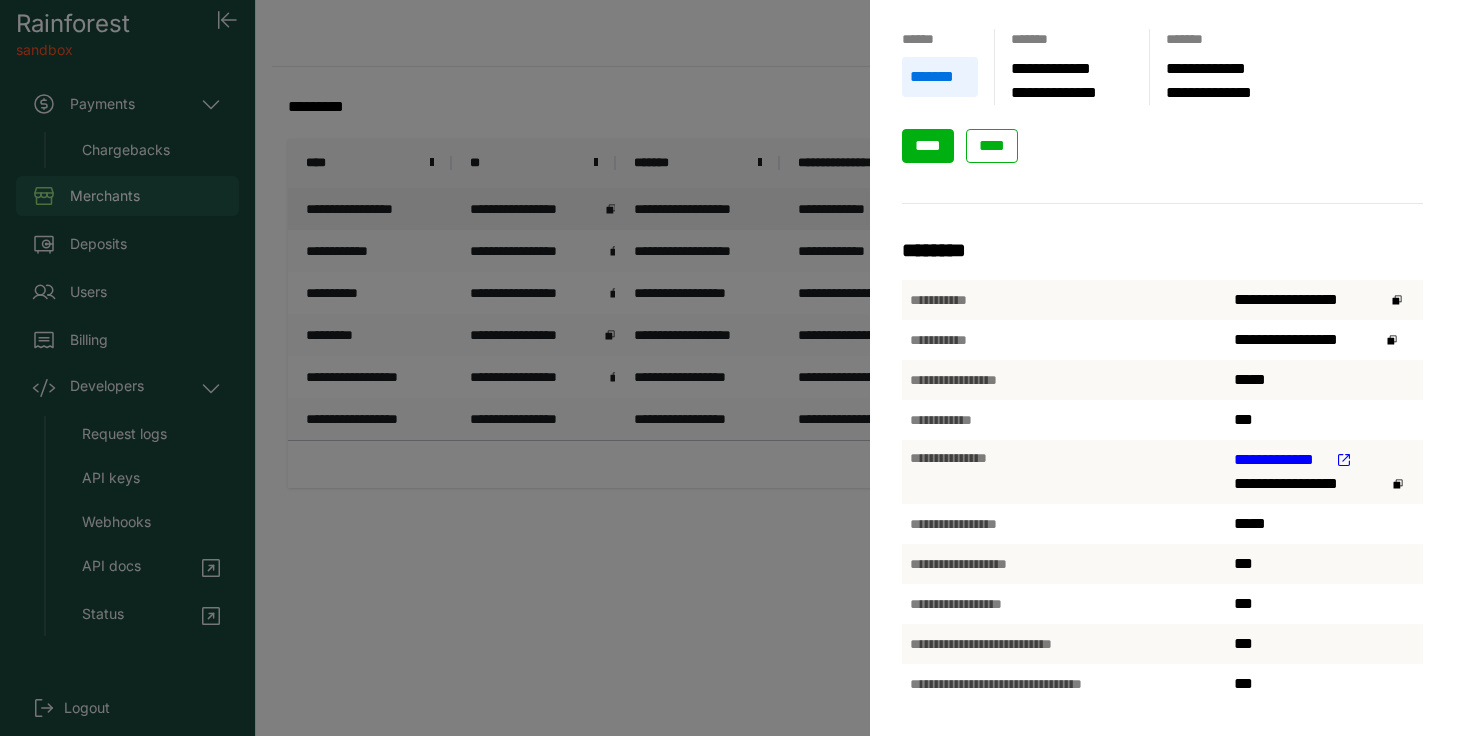 click on "****" at bounding box center (928, 145) 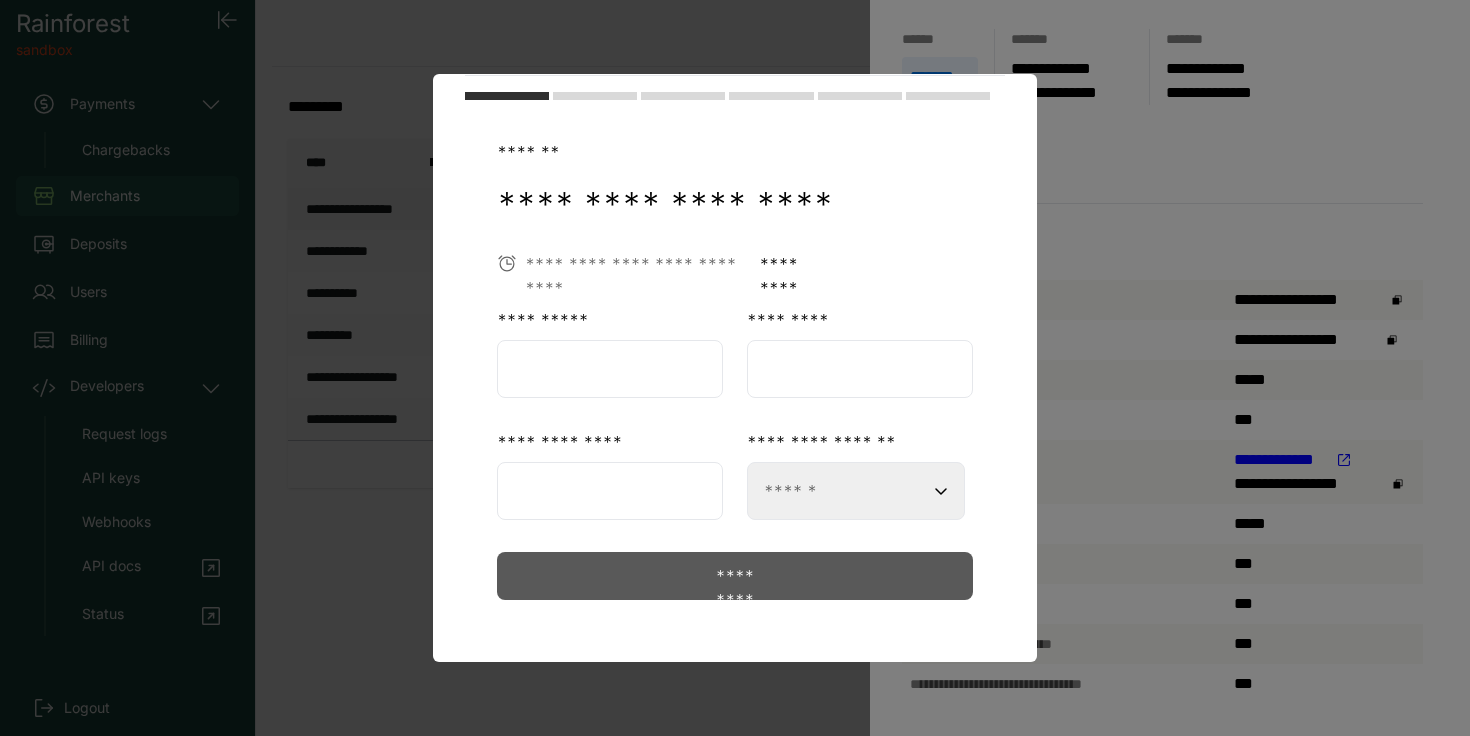 scroll, scrollTop: 80, scrollLeft: 0, axis: vertical 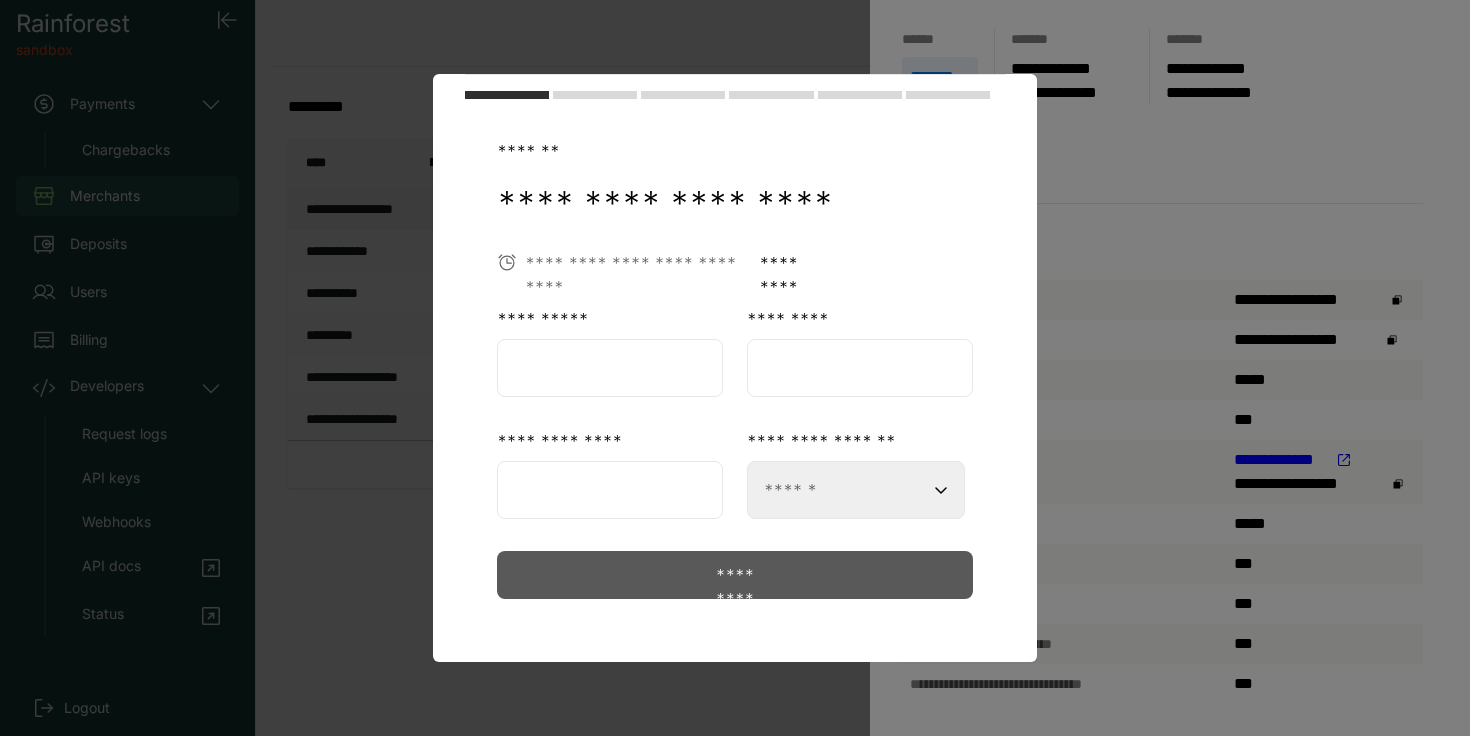 click on "**********" at bounding box center (735, 397) 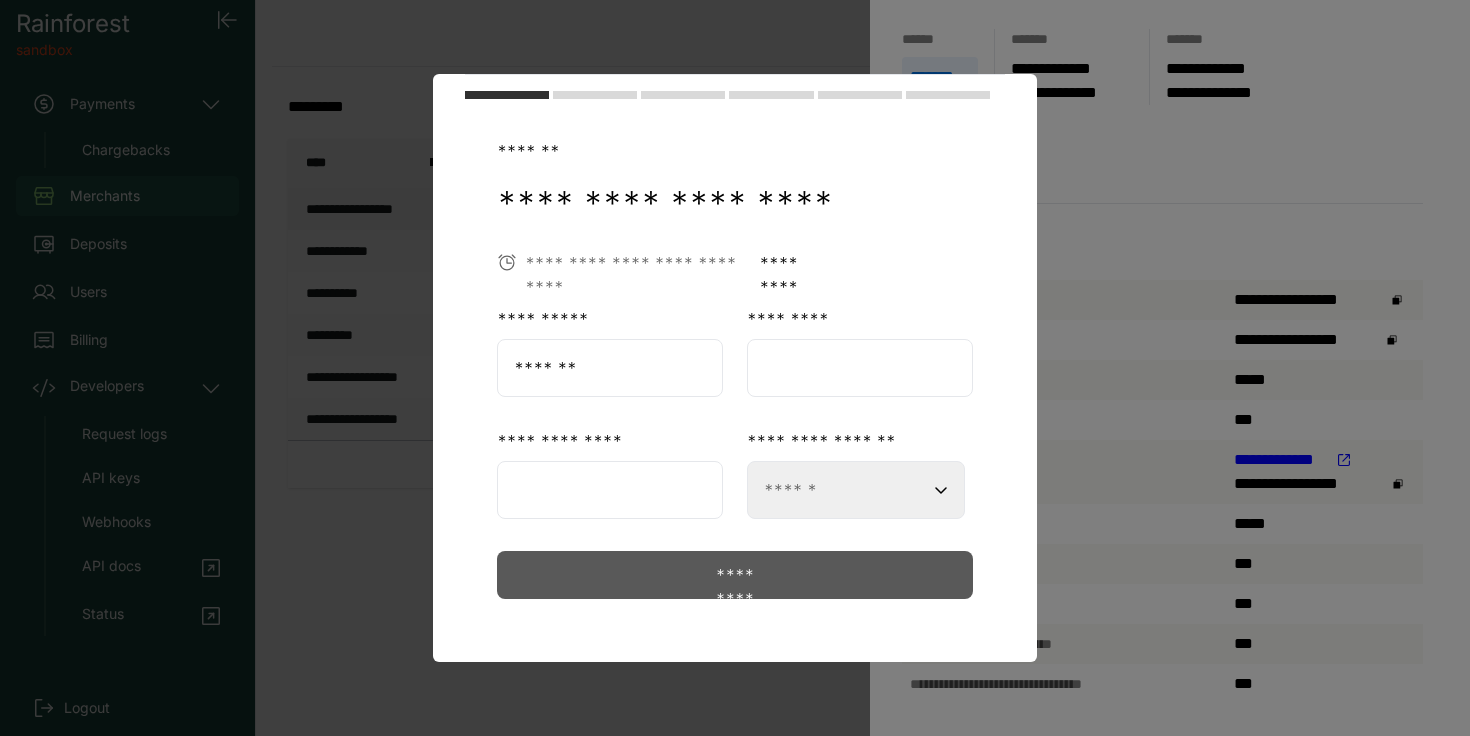 type on "*******" 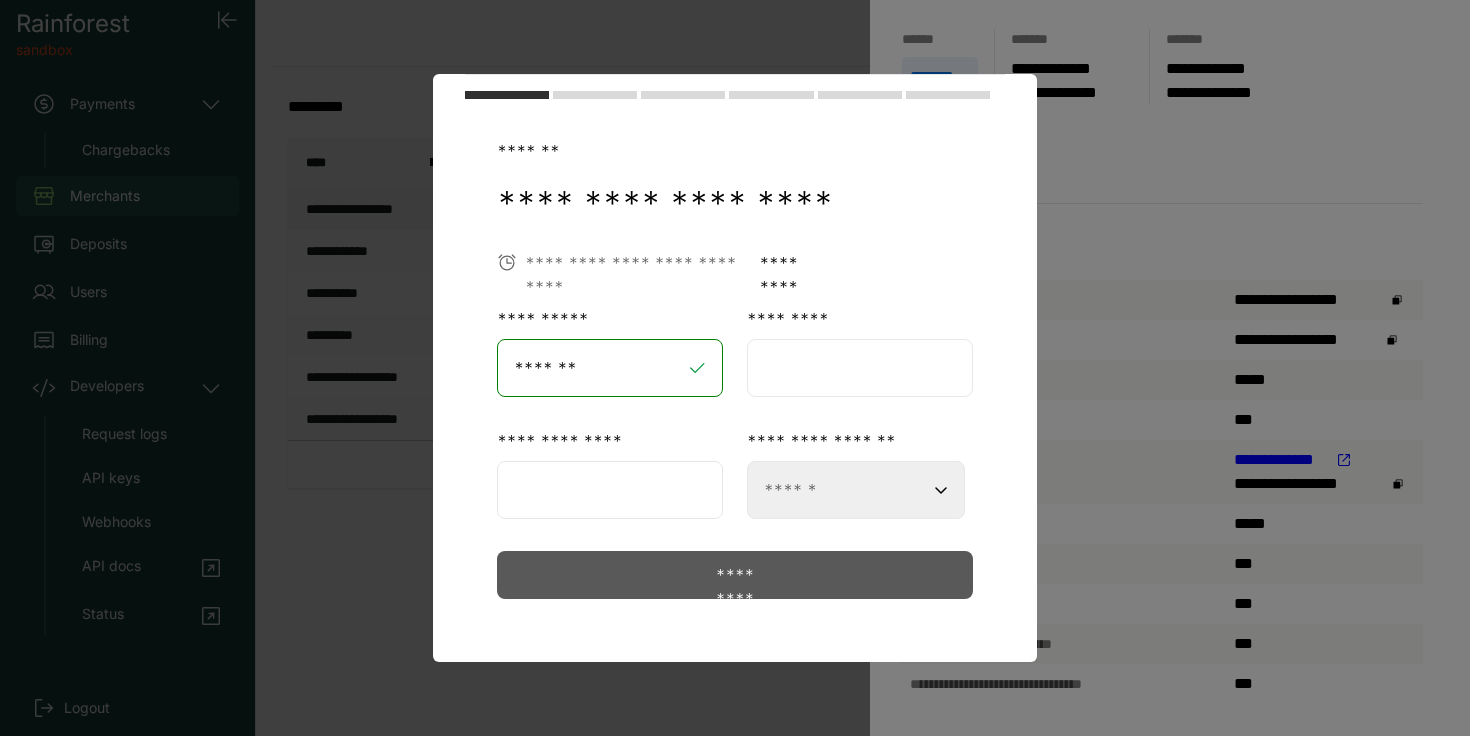 type on "*" 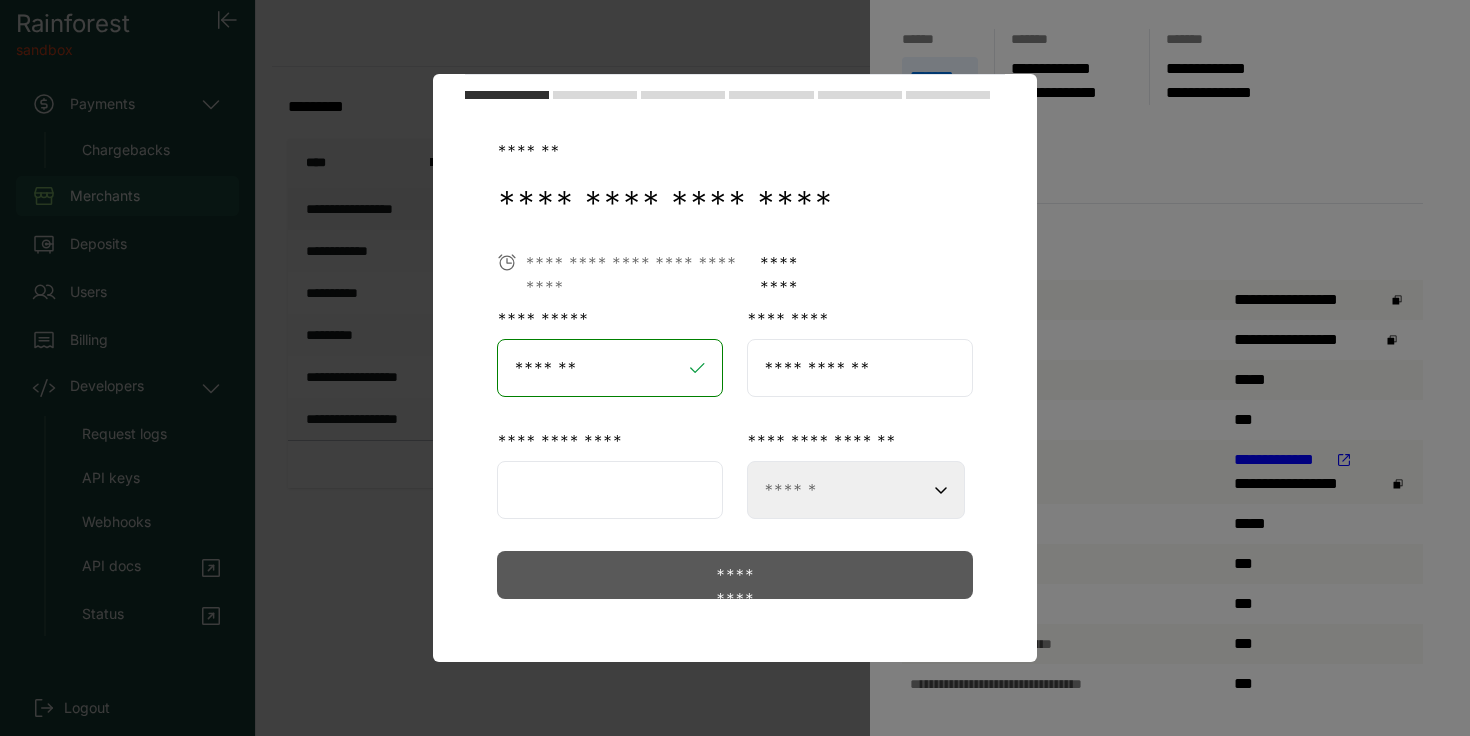 type on "**********" 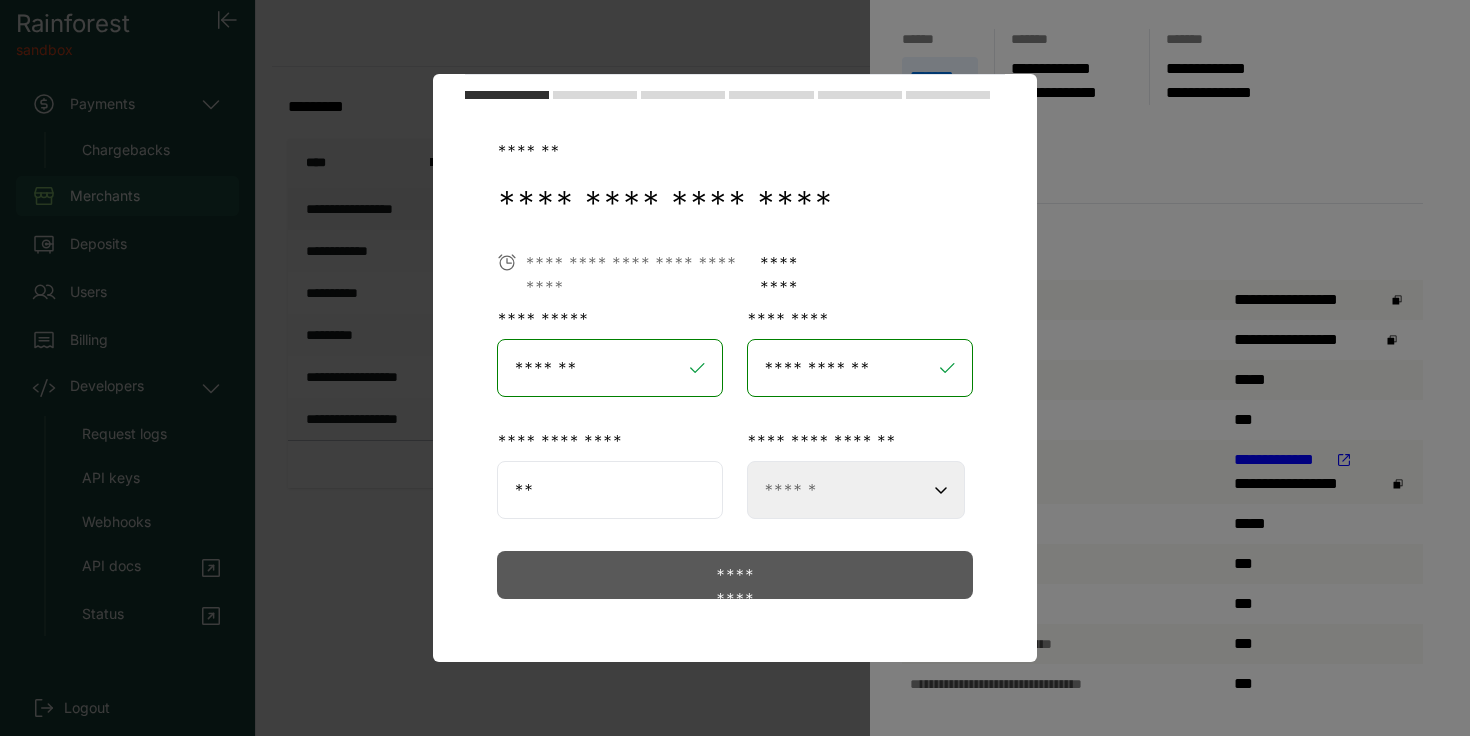 type on "*" 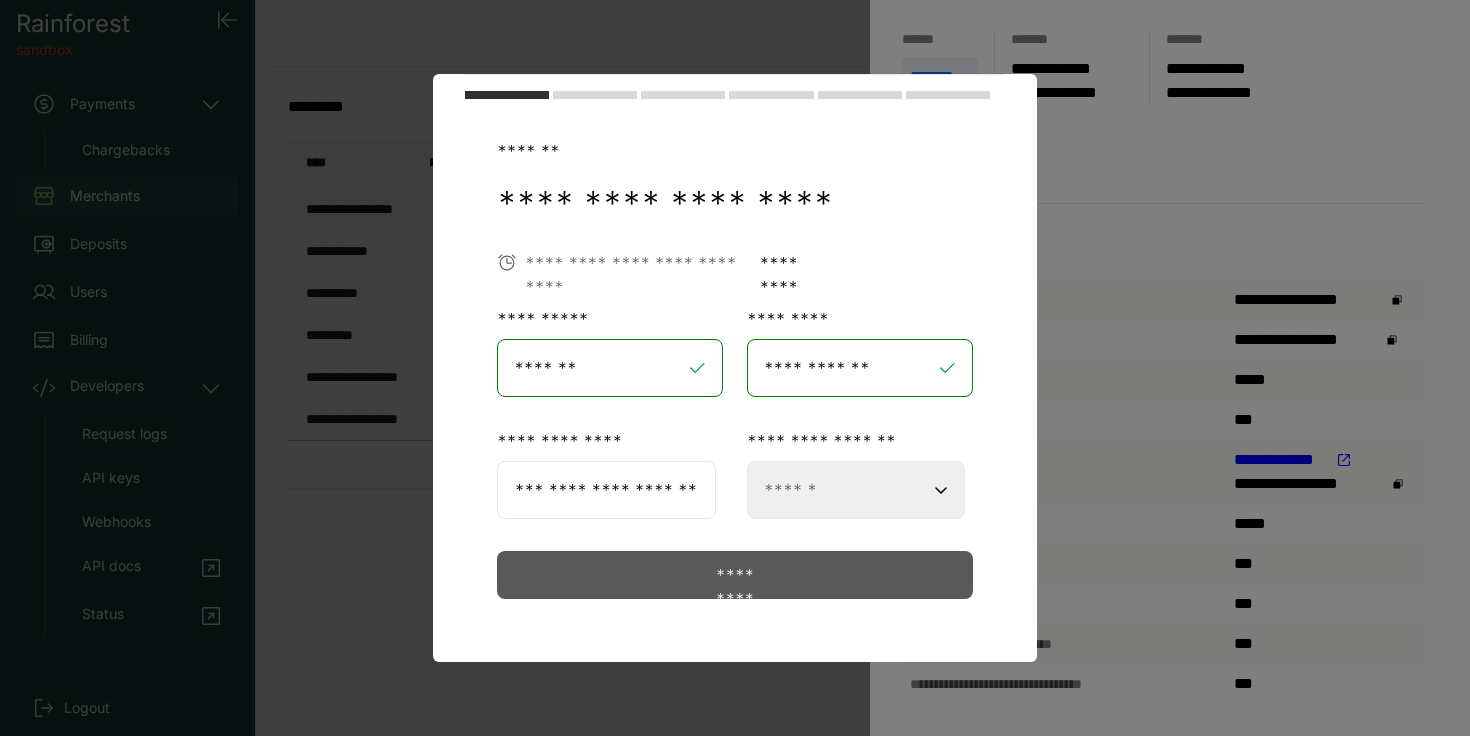 scroll, scrollTop: 0, scrollLeft: 40, axis: horizontal 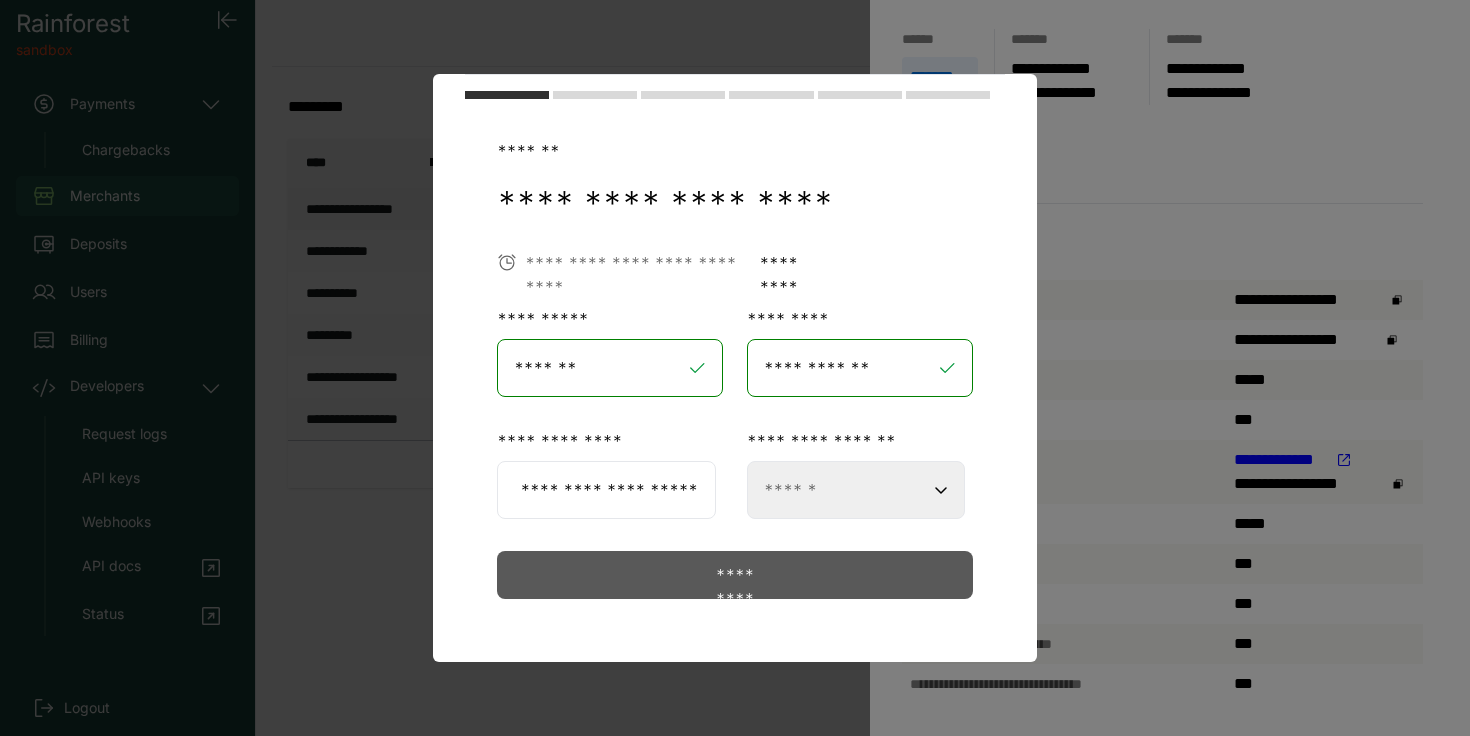 click on "**********" at bounding box center [606, 490] 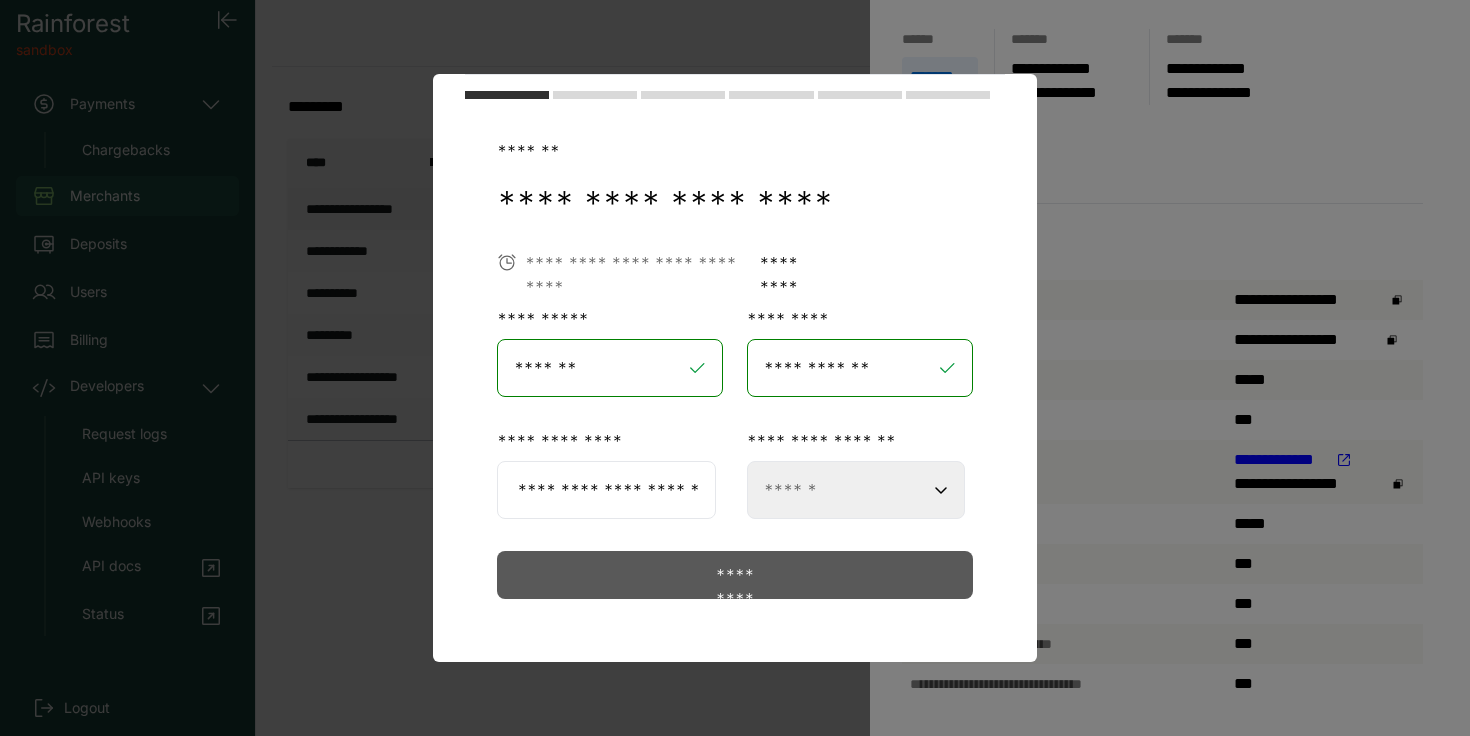 type on "**********" 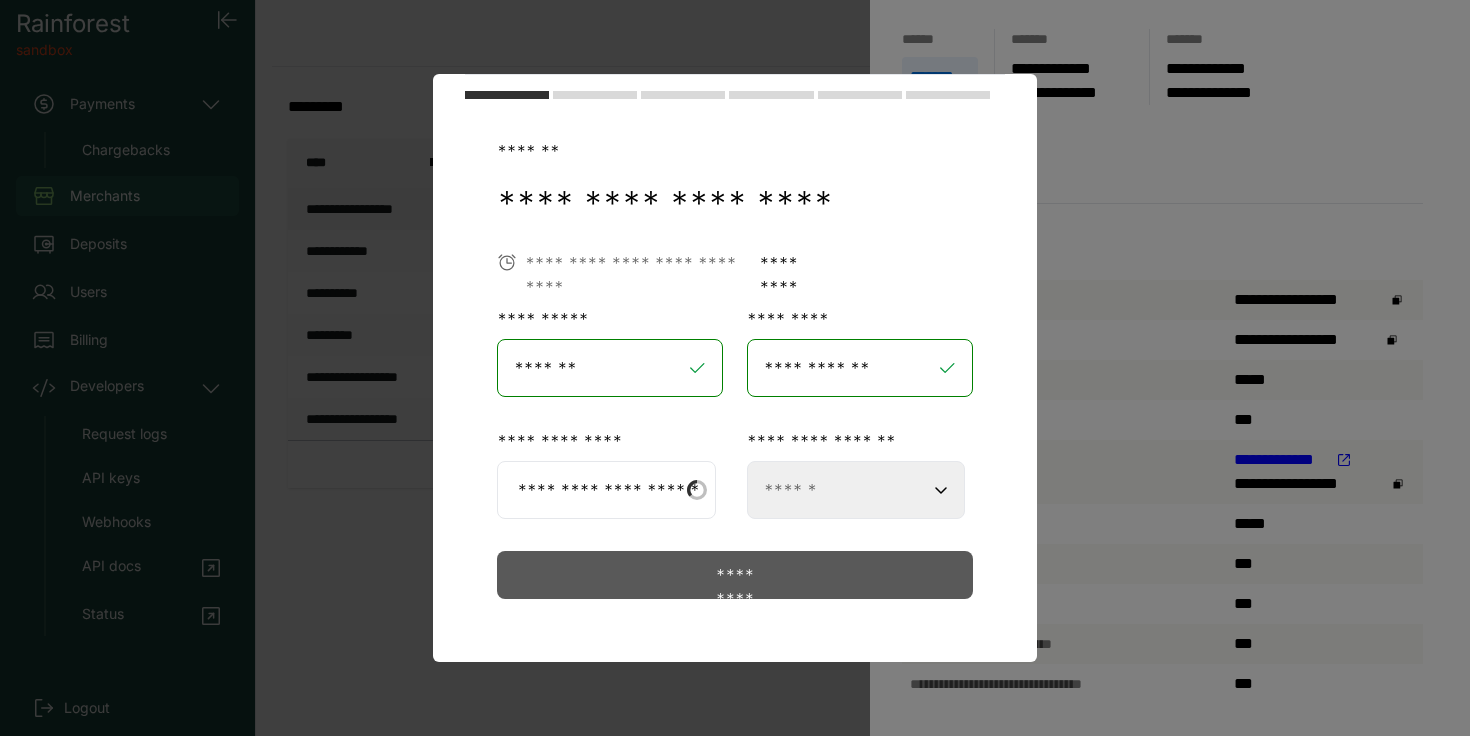 scroll, scrollTop: 0, scrollLeft: 0, axis: both 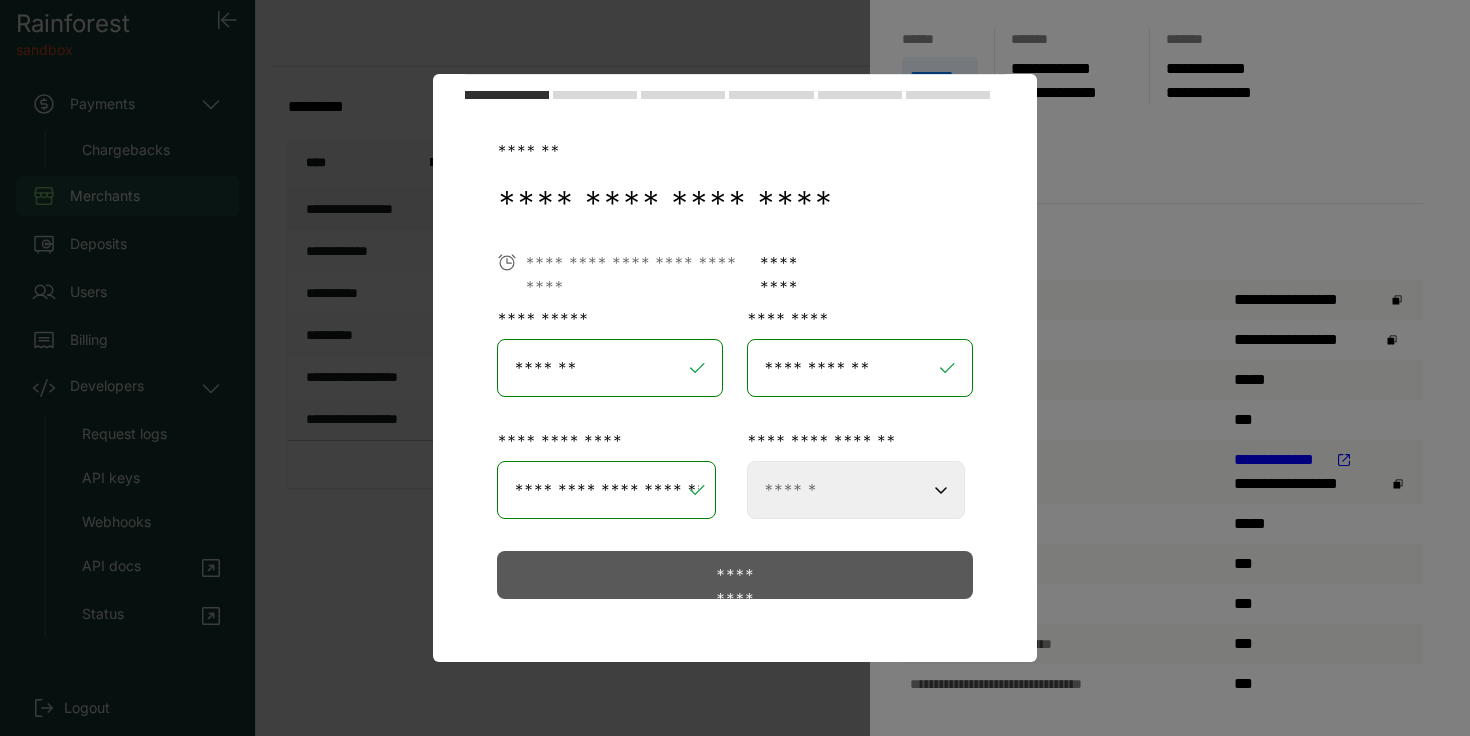 select on "***" 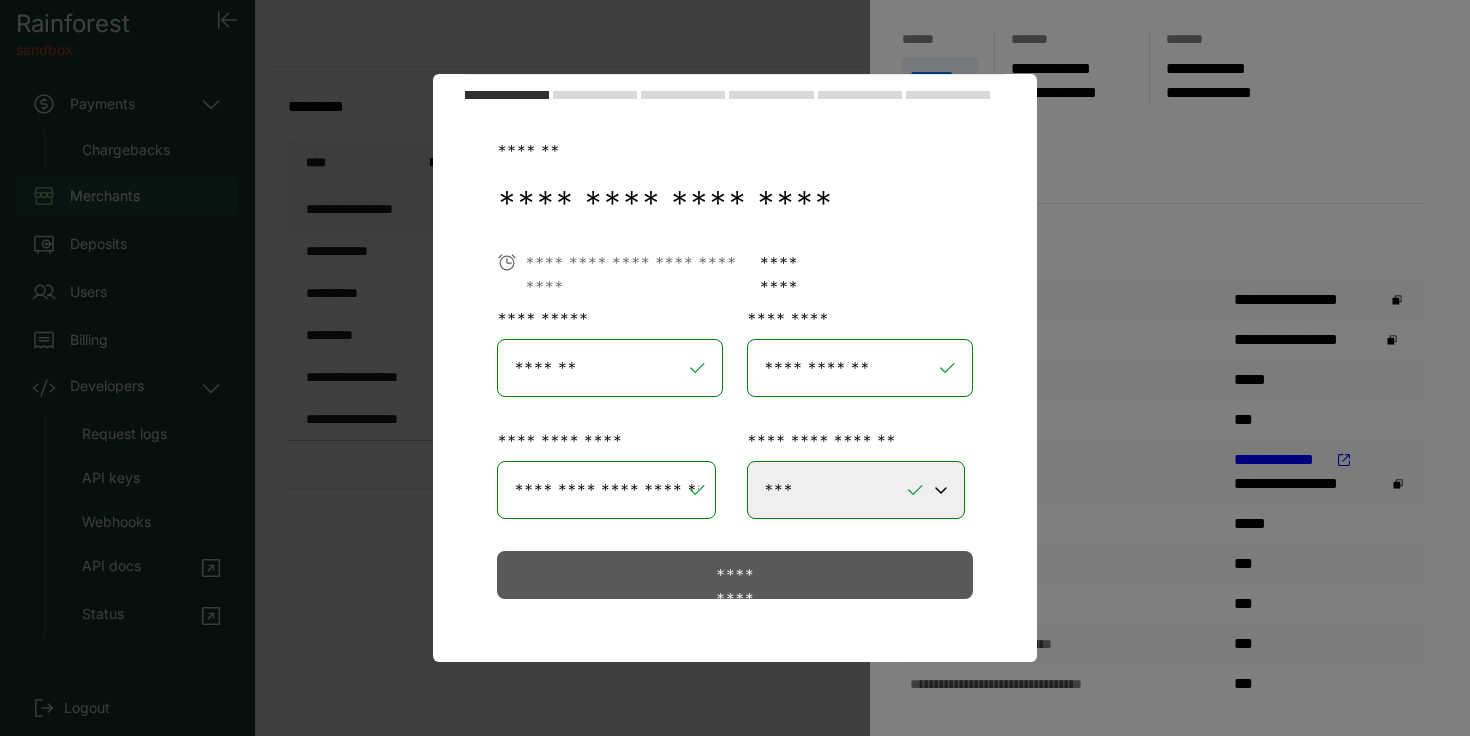 click on "*********" at bounding box center [734, 575] 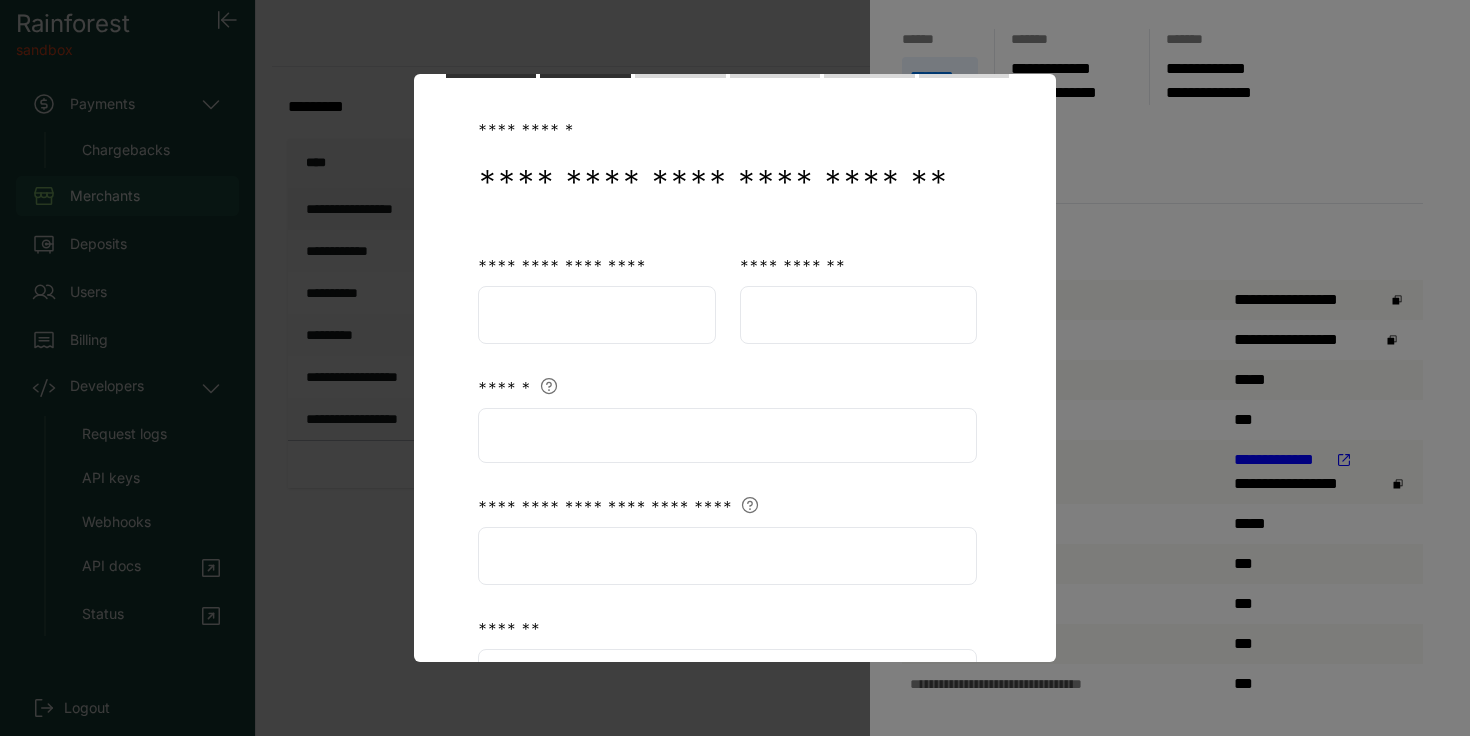 scroll, scrollTop: 0, scrollLeft: 0, axis: both 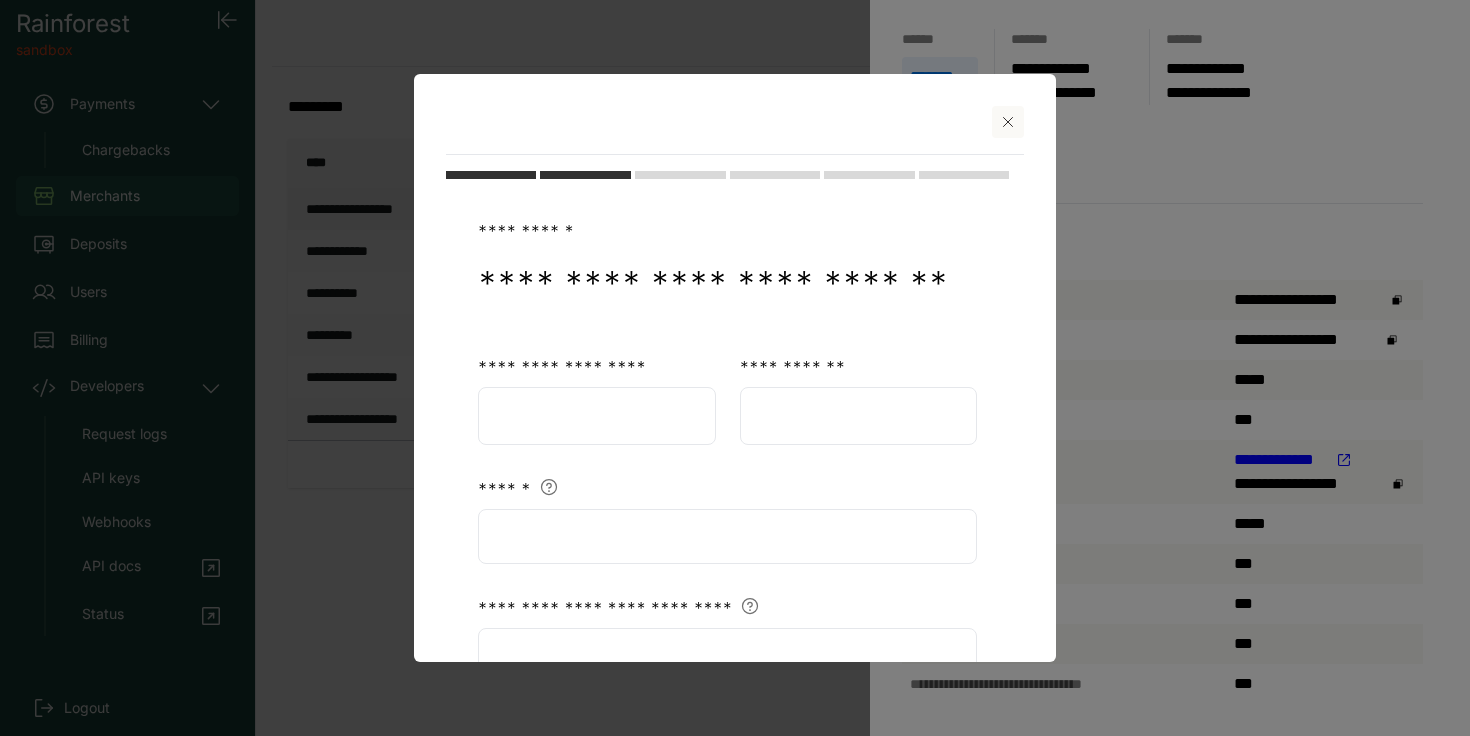 click at bounding box center [597, 416] 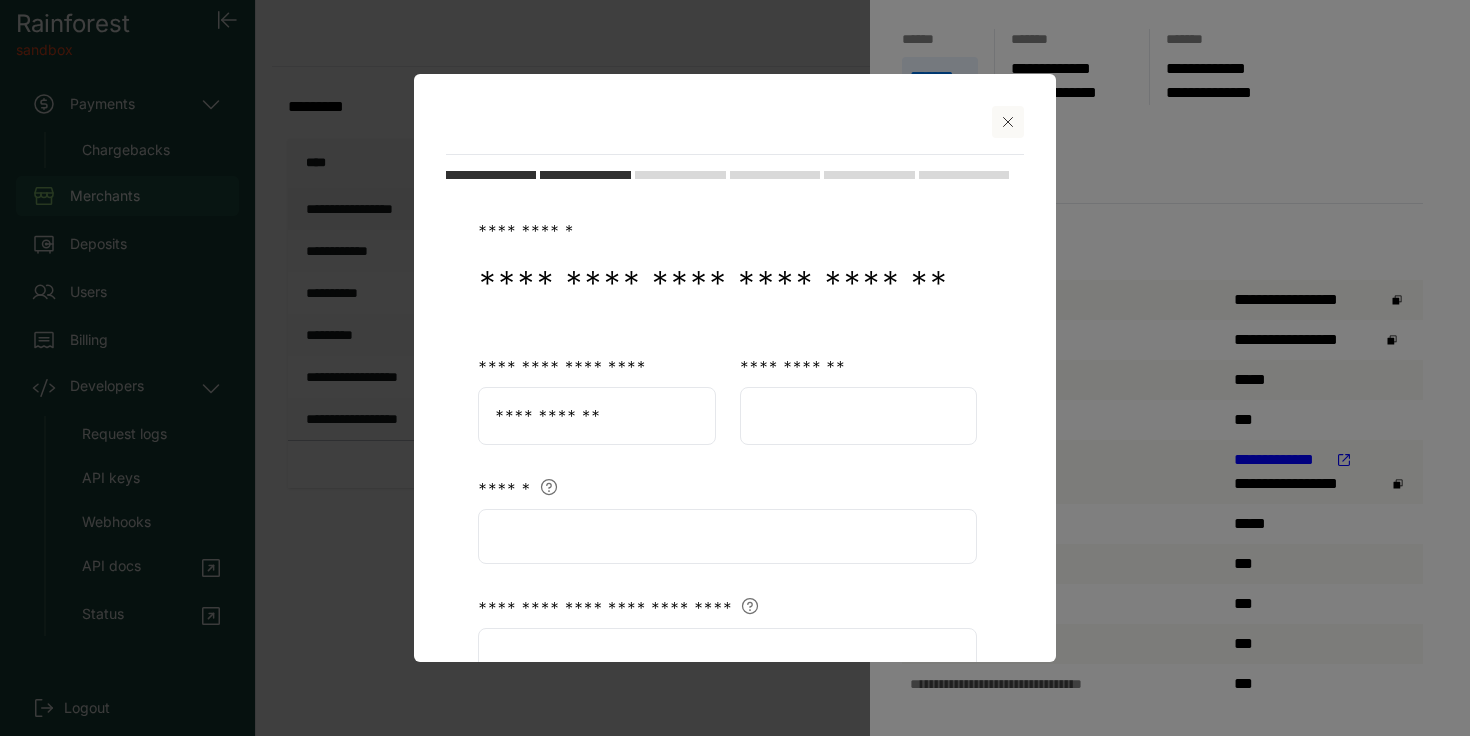 type on "**********" 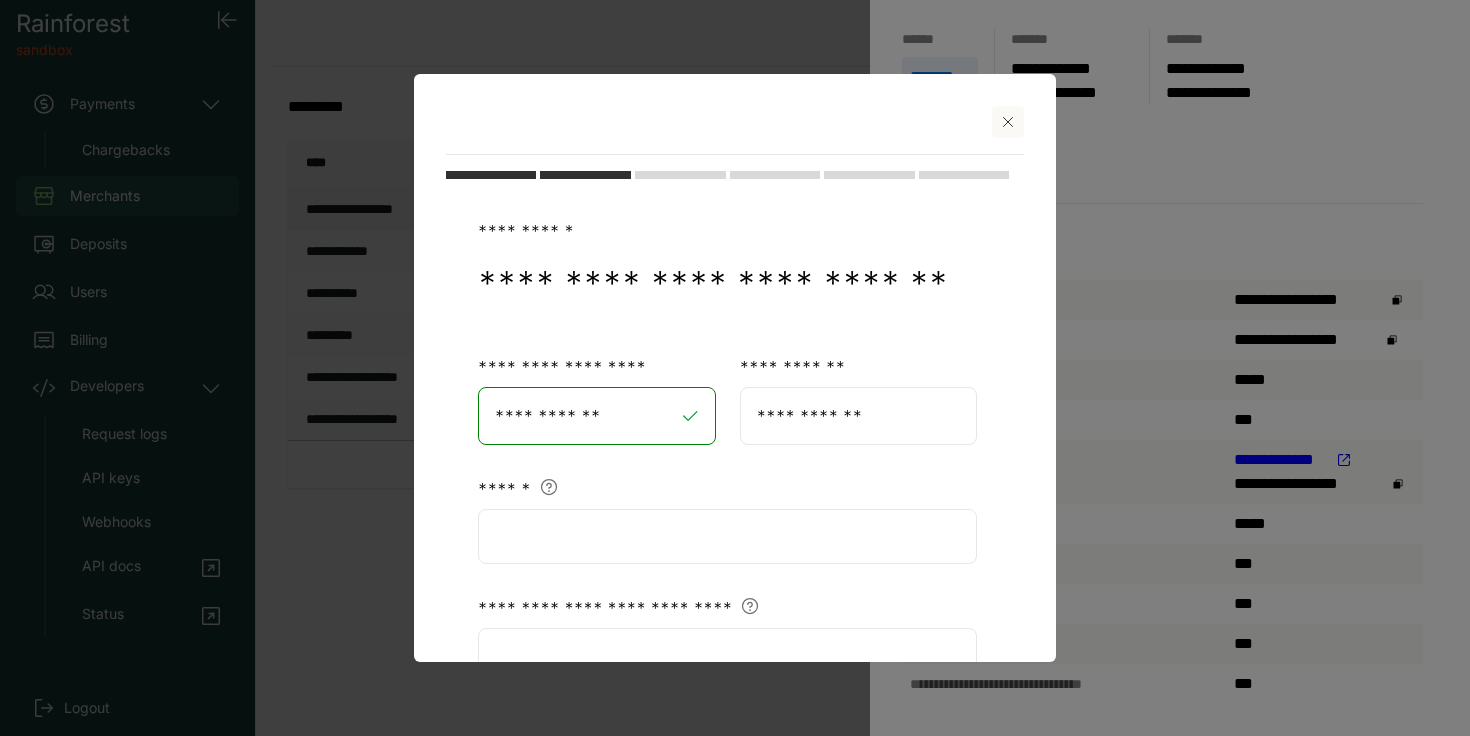 type on "**********" 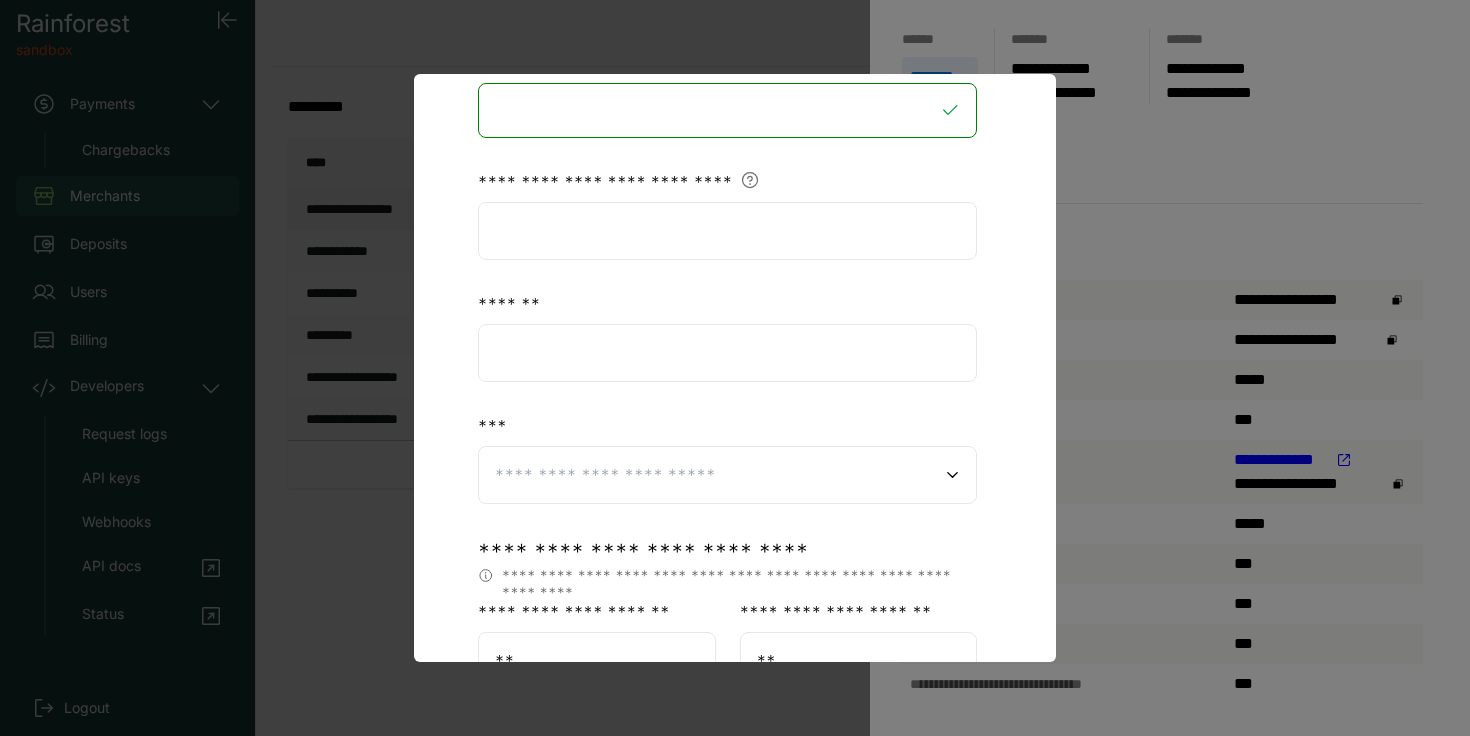scroll, scrollTop: 464, scrollLeft: 0, axis: vertical 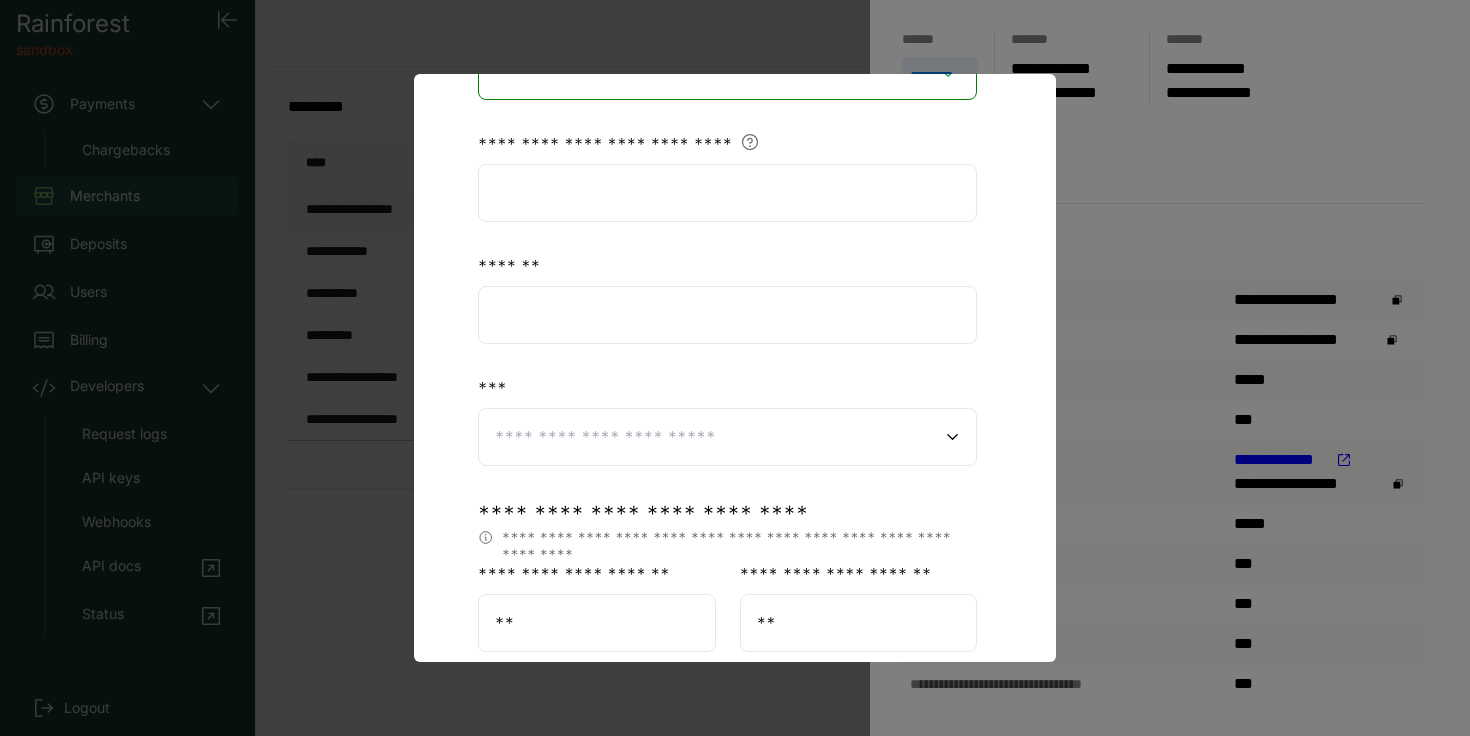 click at bounding box center [727, 193] 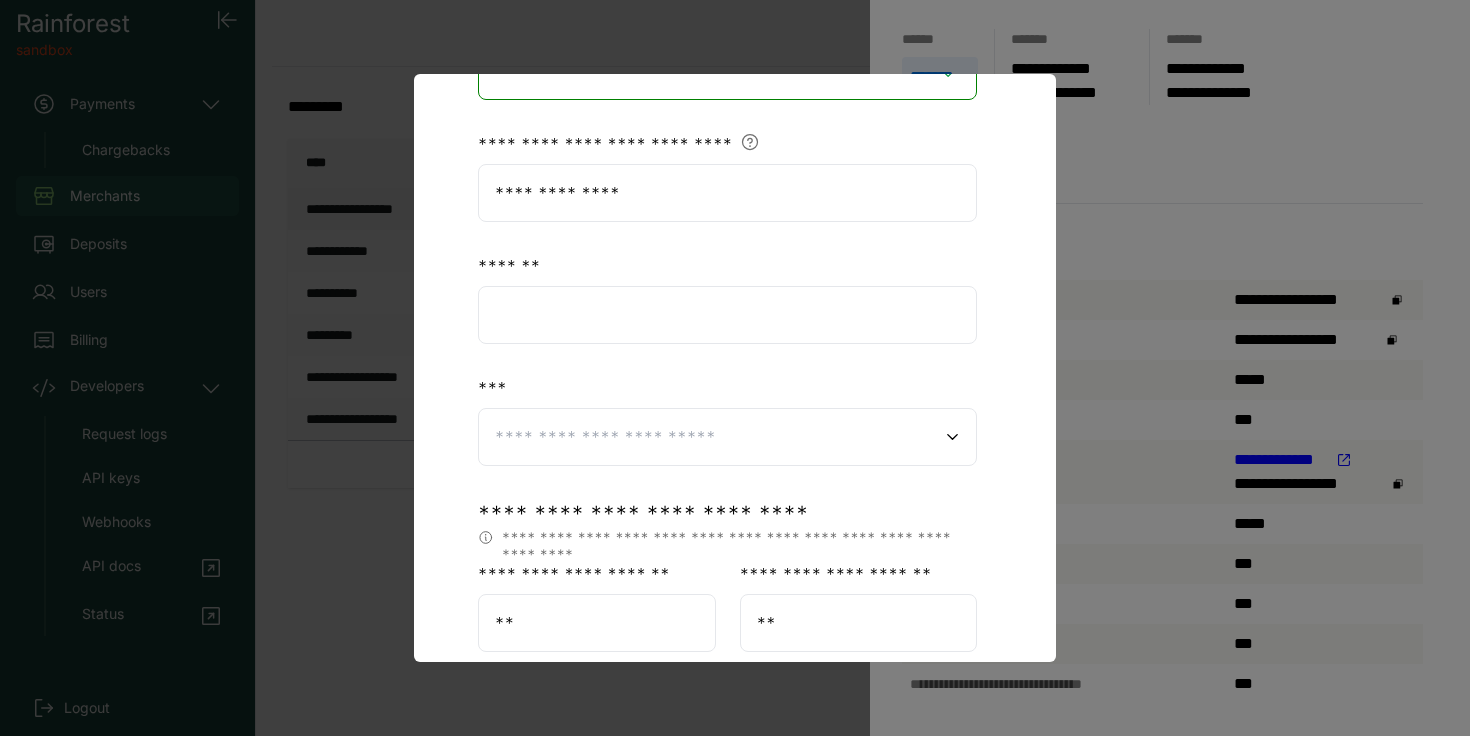 type on "**********" 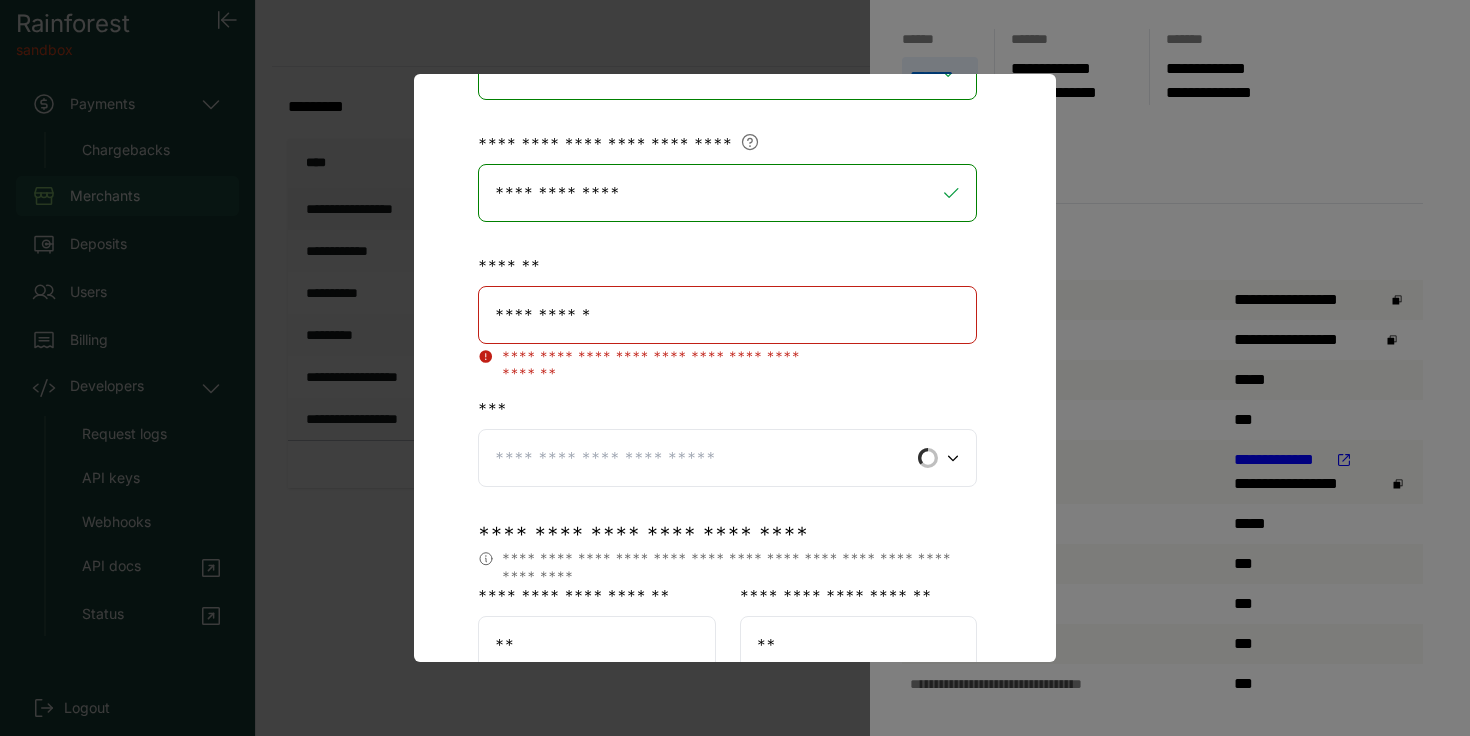 click on "**********" at bounding box center (727, 315) 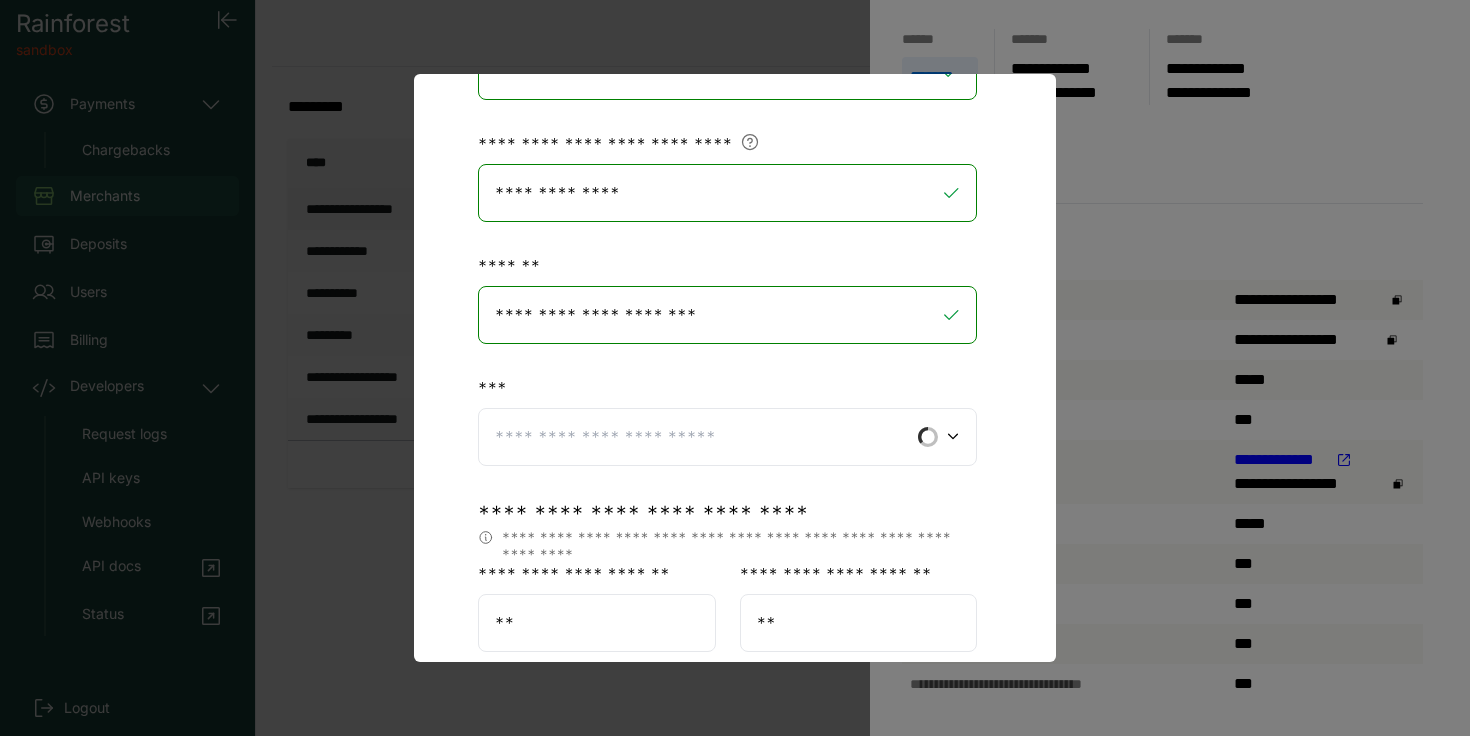 click on "**********" at bounding box center [727, 315] 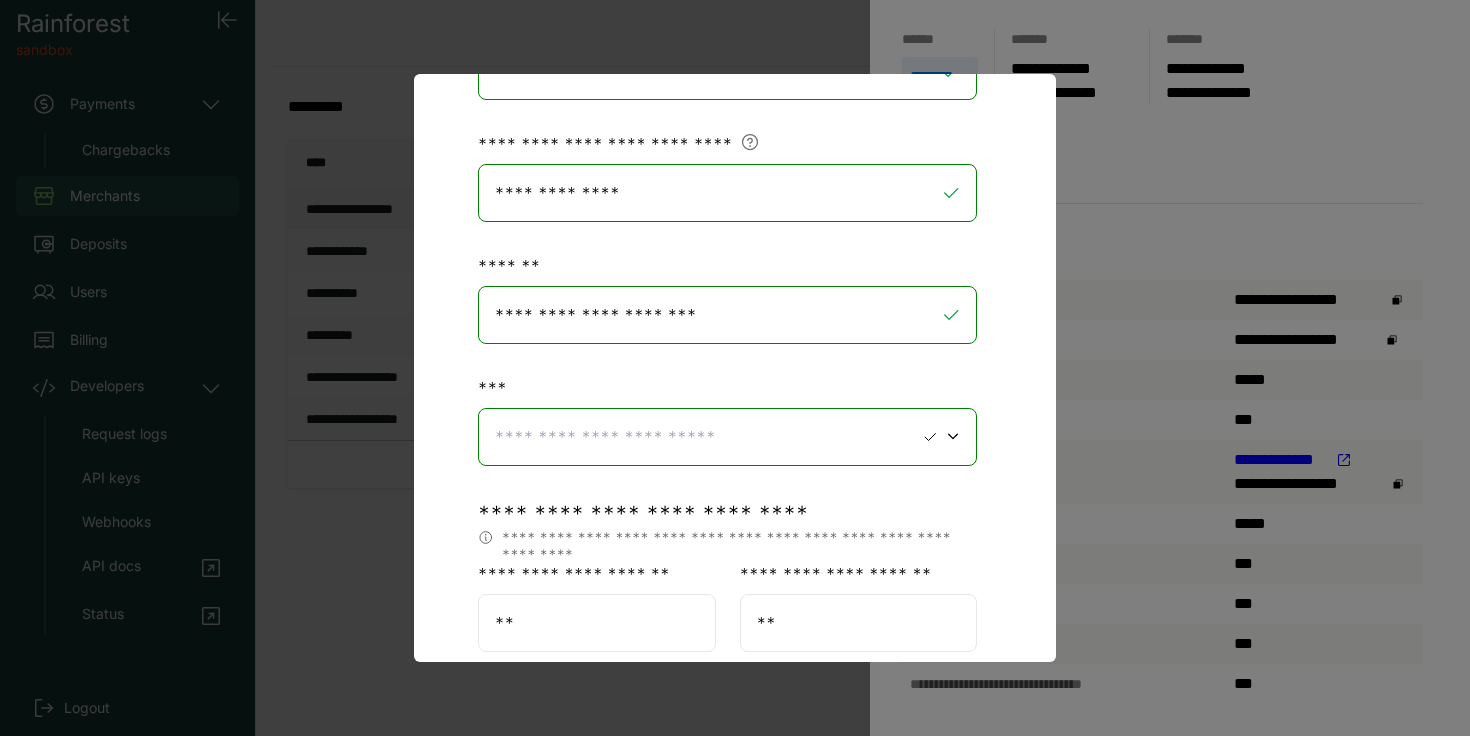 drag, startPoint x: 584, startPoint y: 318, endPoint x: 546, endPoint y: 318, distance: 38 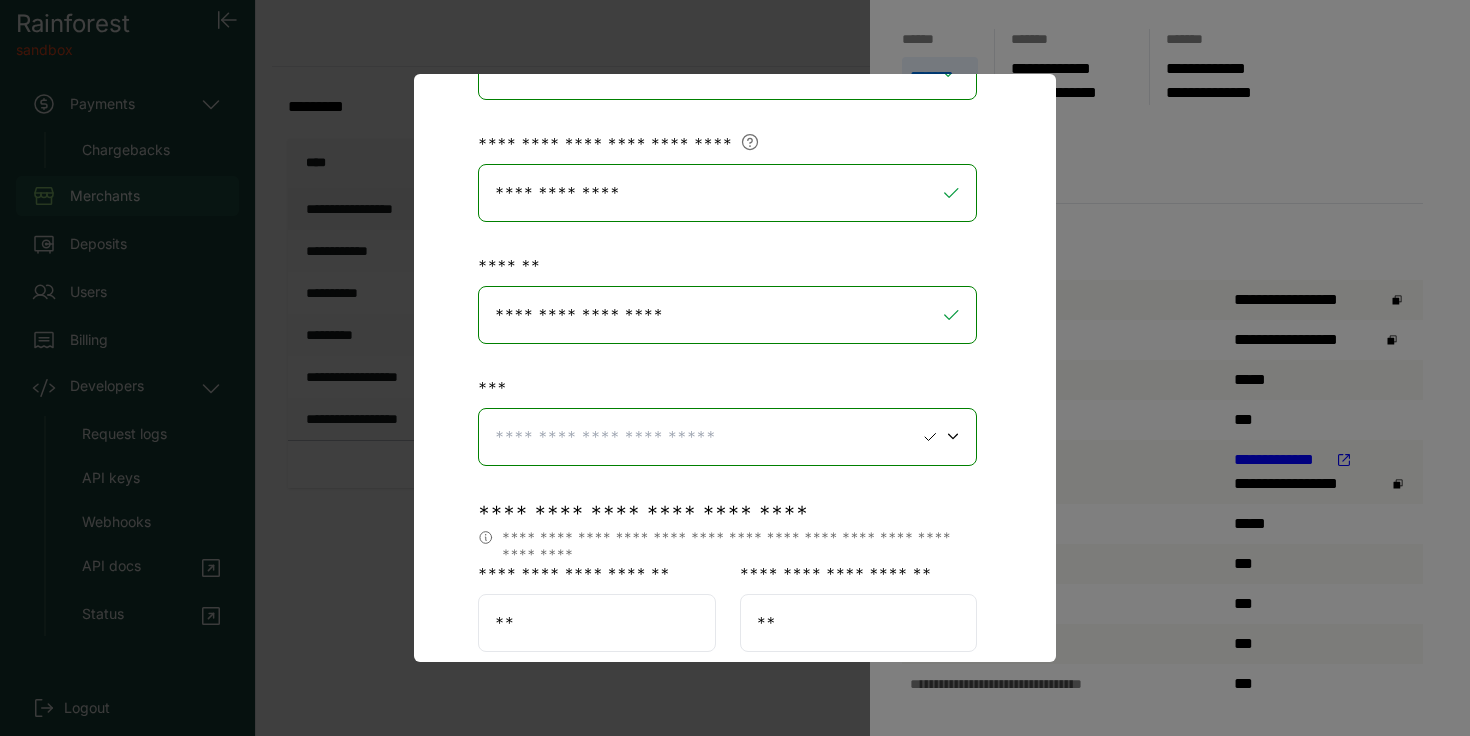 type on "**********" 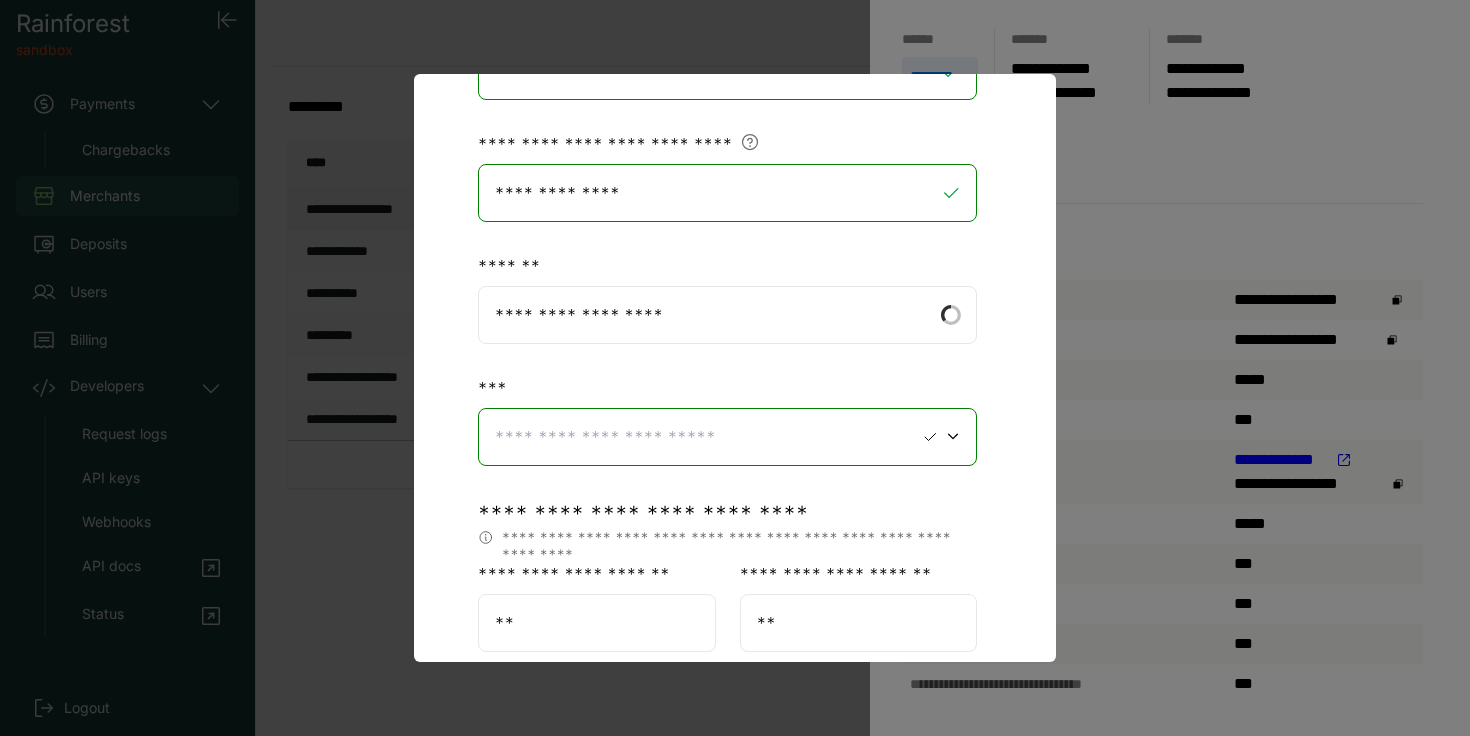 click on "**********" at bounding box center [727, 421] 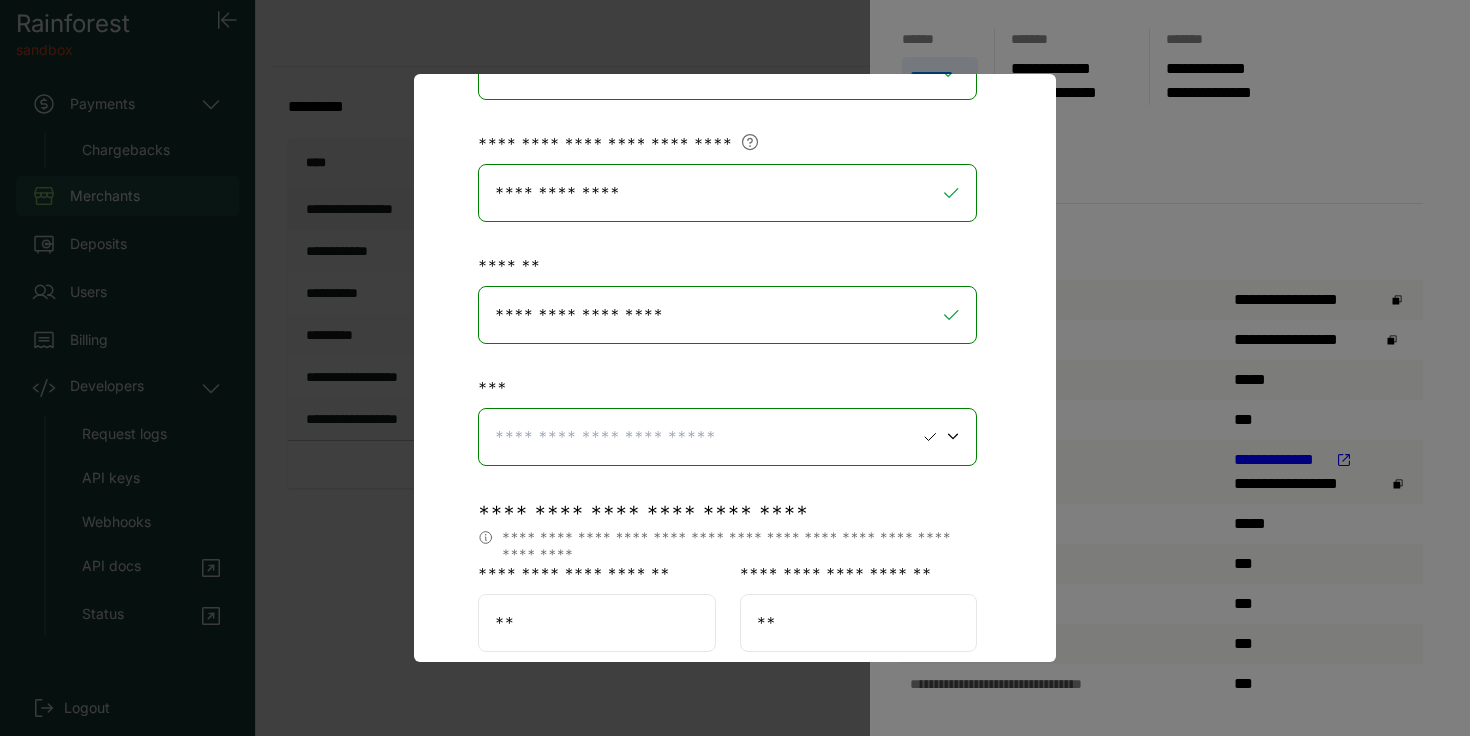 click at bounding box center (727, 437) 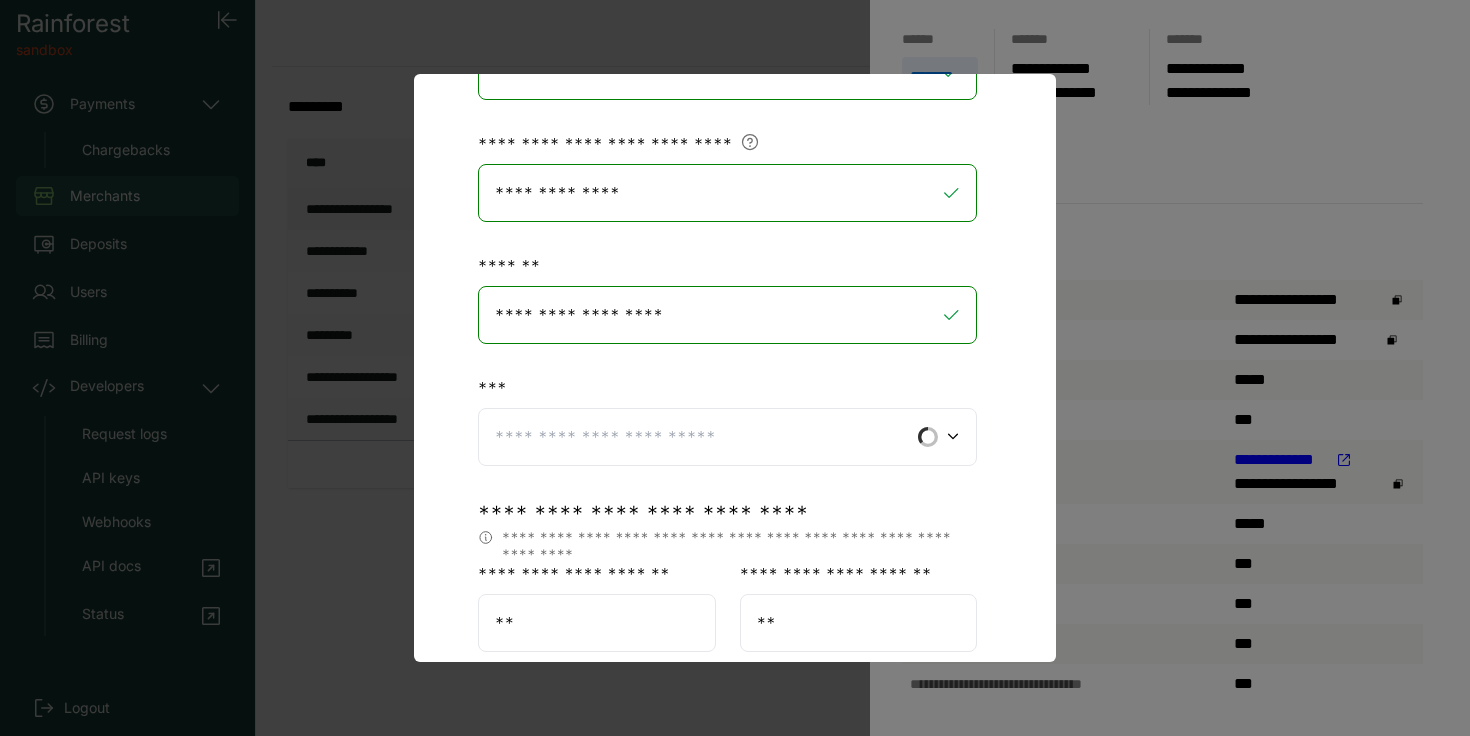 click on "**********" at bounding box center [727, 405] 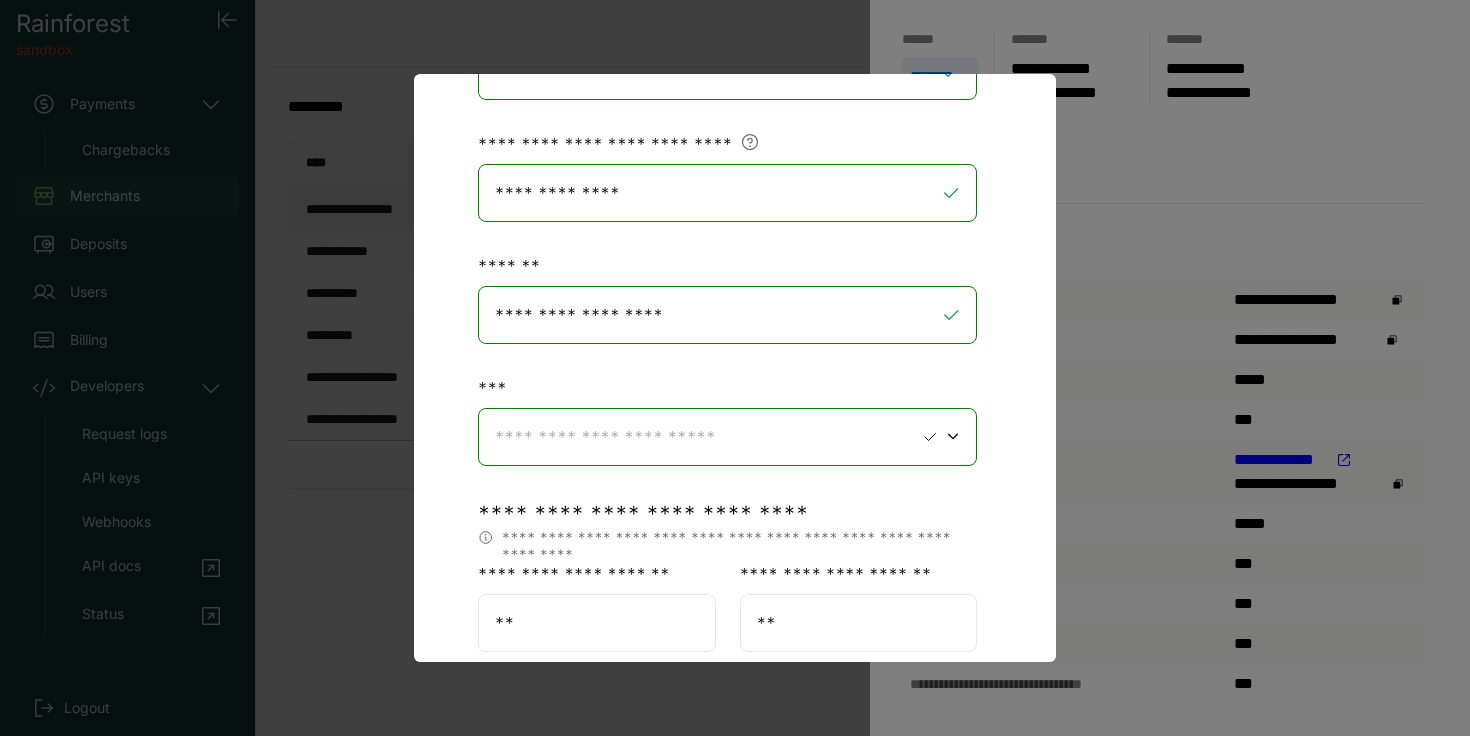 click at bounding box center [727, 437] 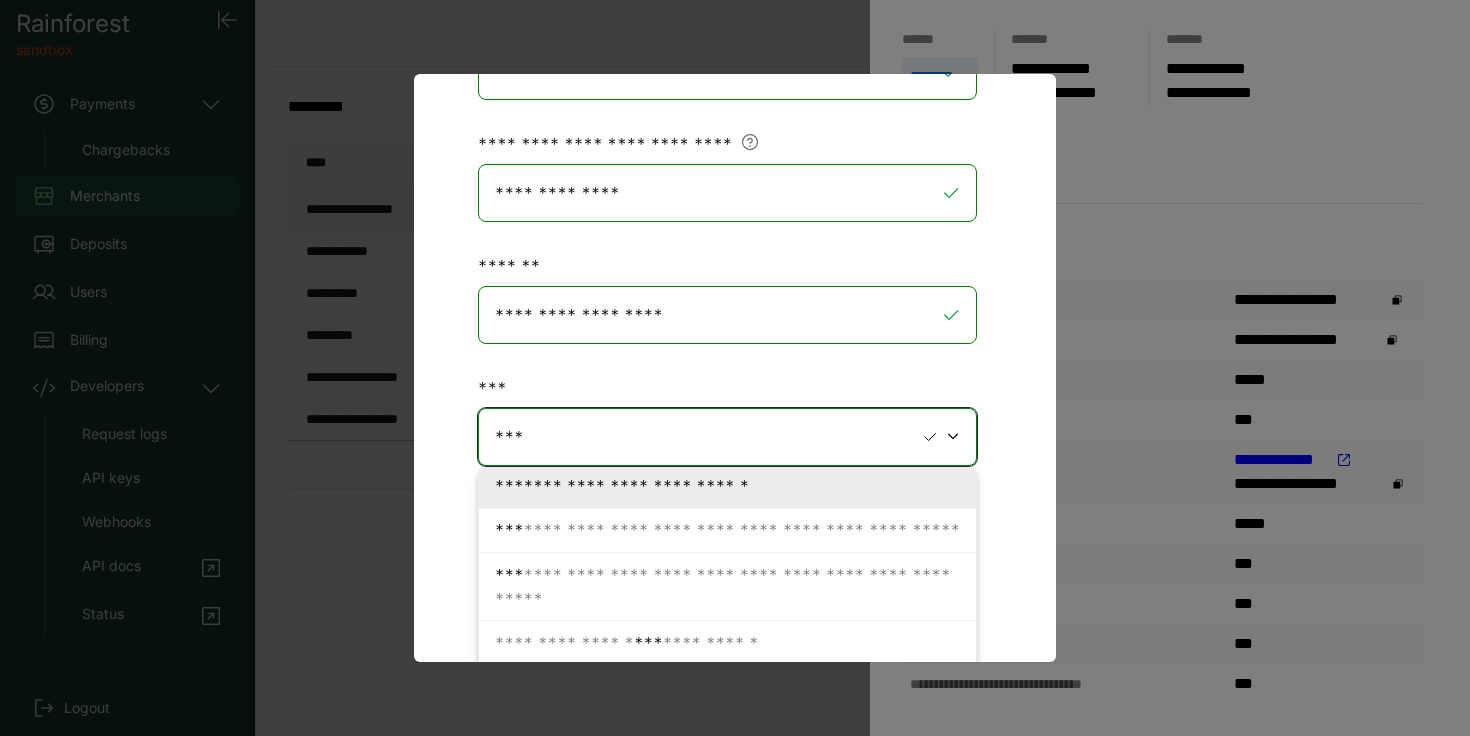 scroll, scrollTop: 0, scrollLeft: 0, axis: both 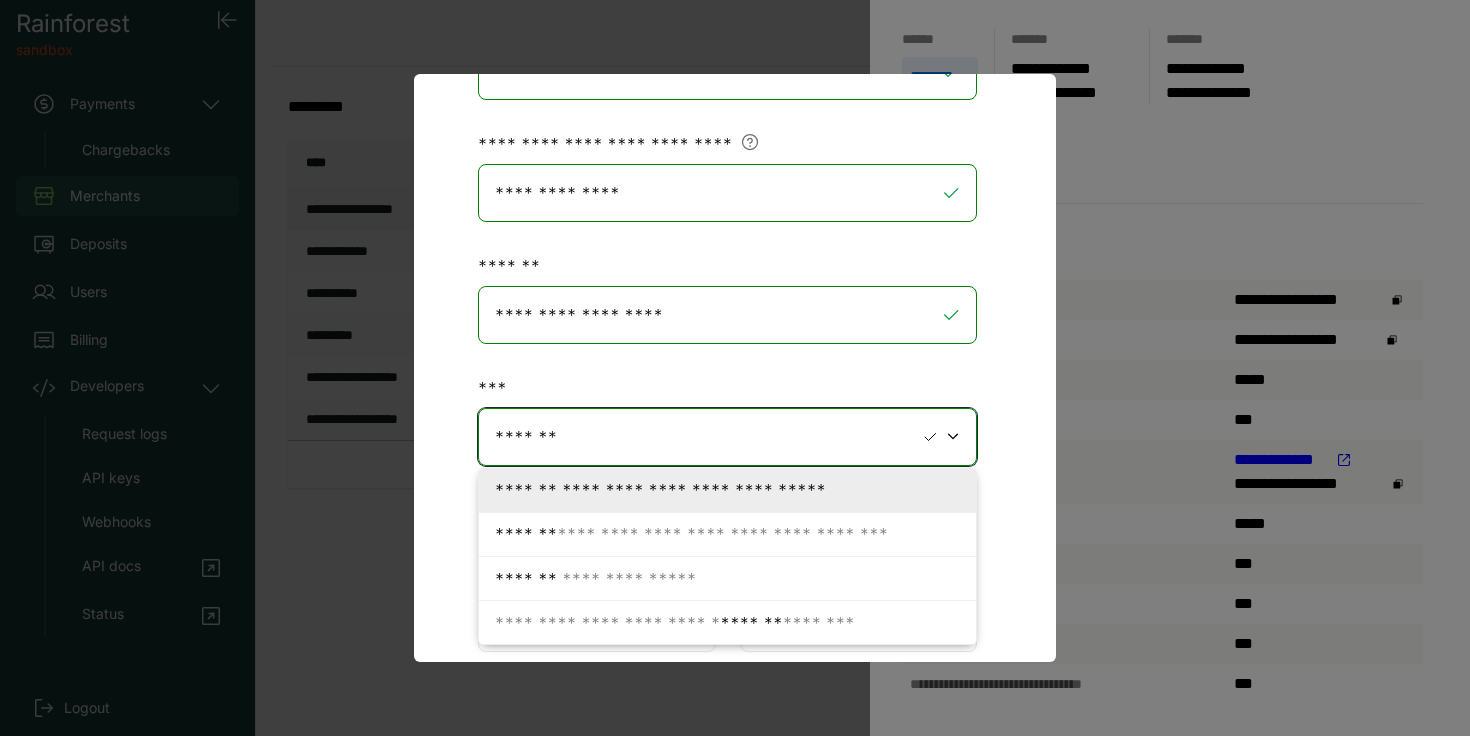 click on "[FIRST] [LAST]" at bounding box center (660, 490) 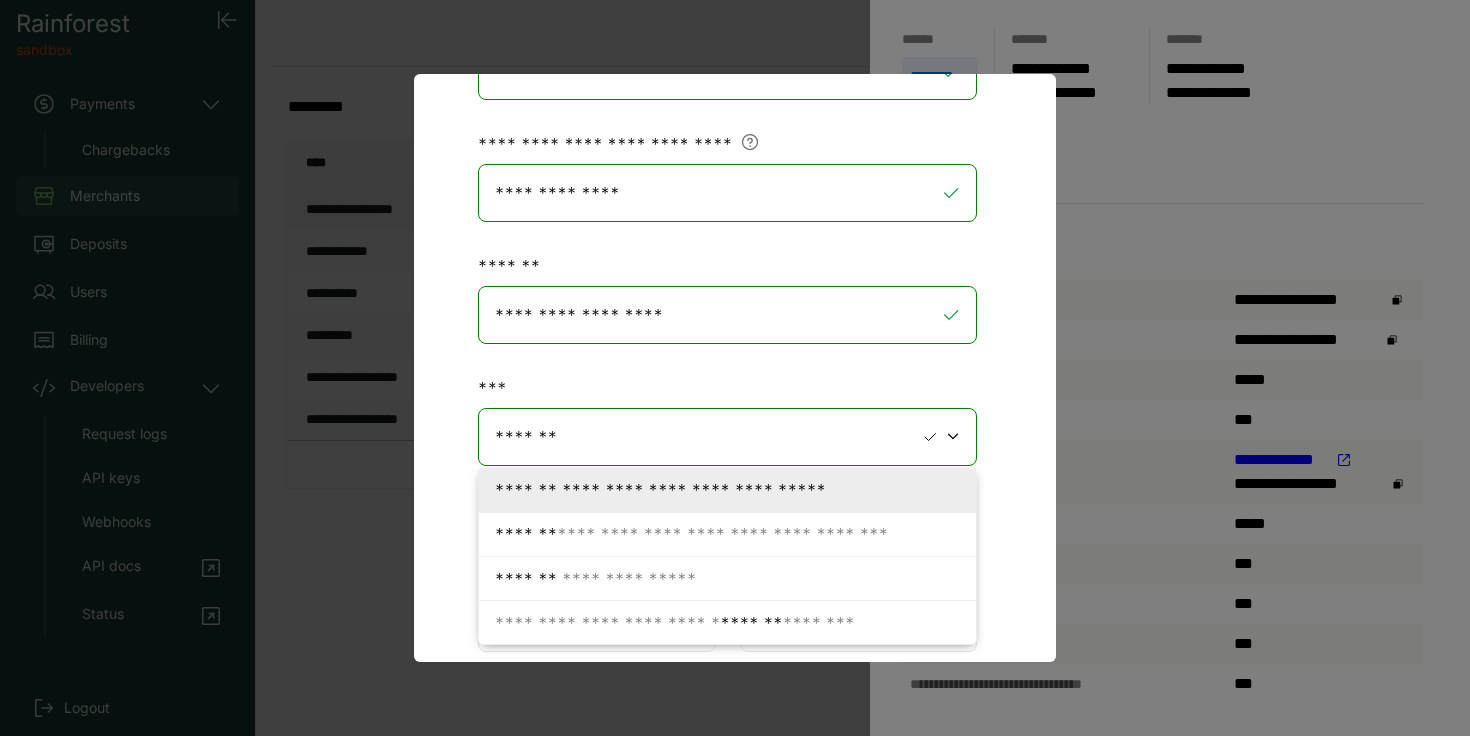 type on "**********" 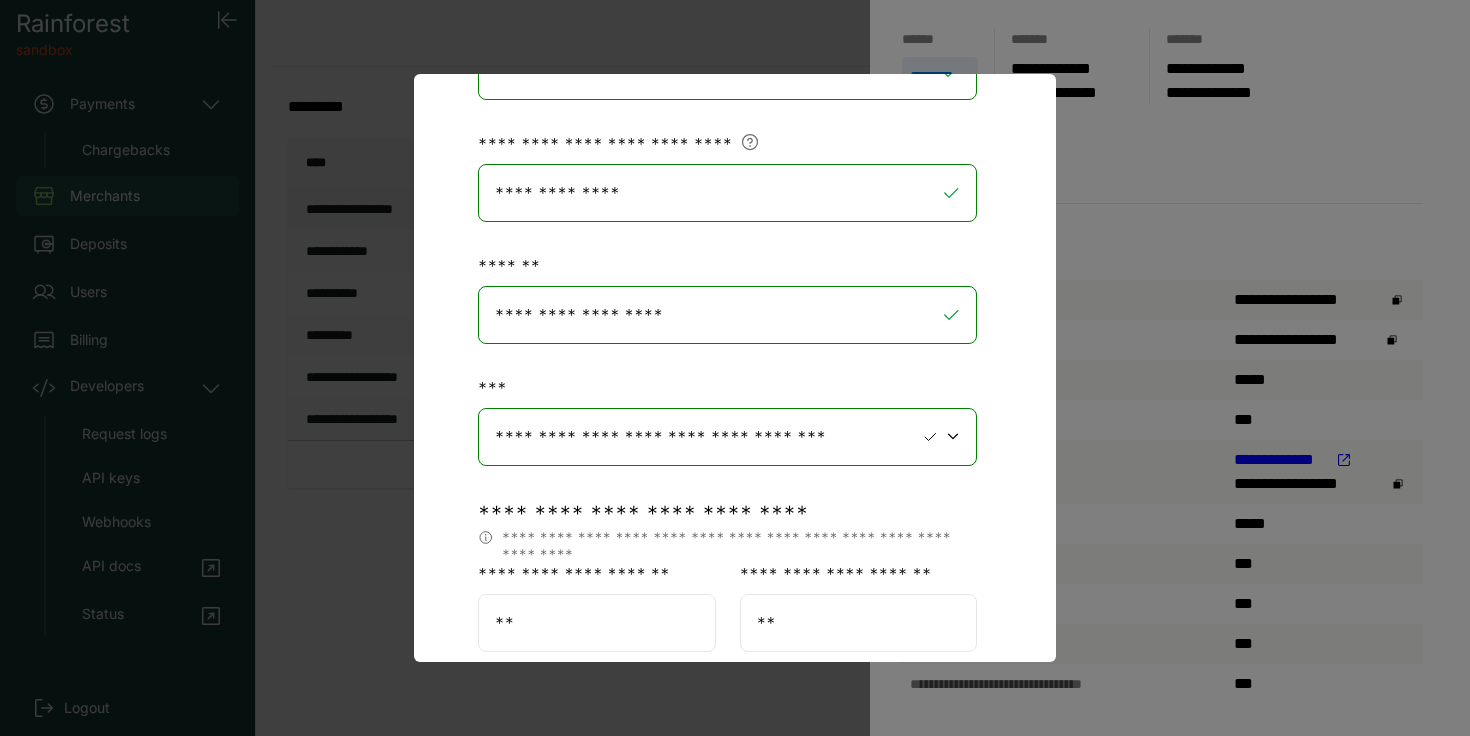 scroll, scrollTop: 711, scrollLeft: 0, axis: vertical 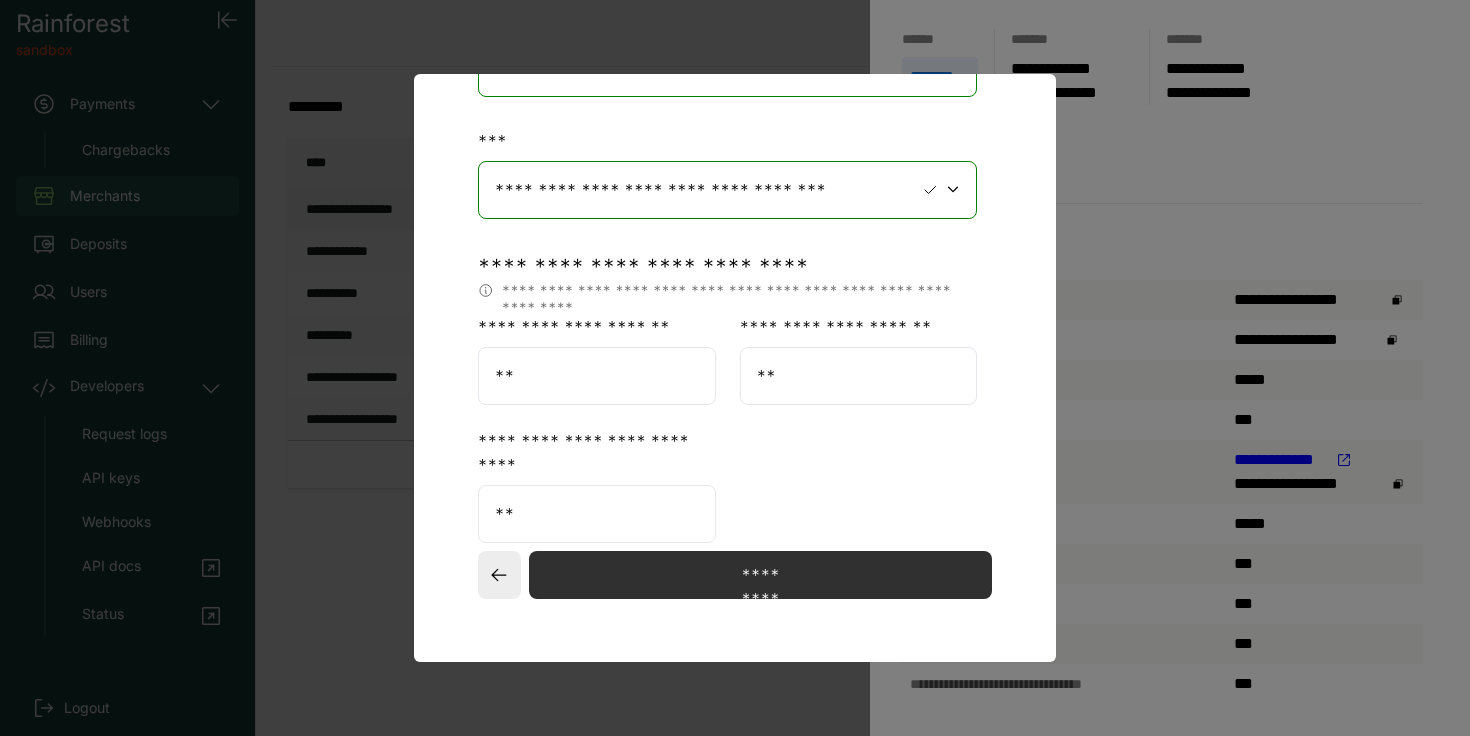 click on "**" at bounding box center [597, 376] 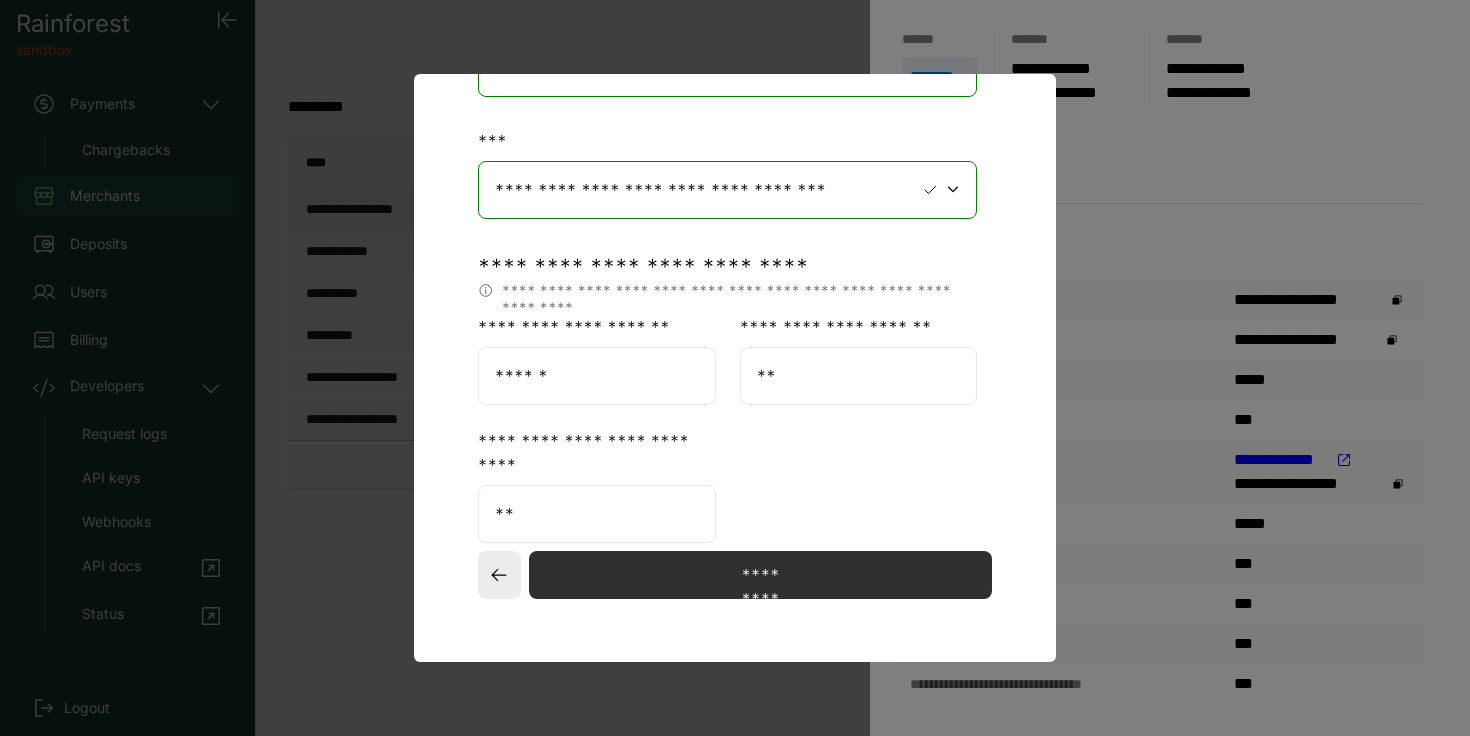 type on "******" 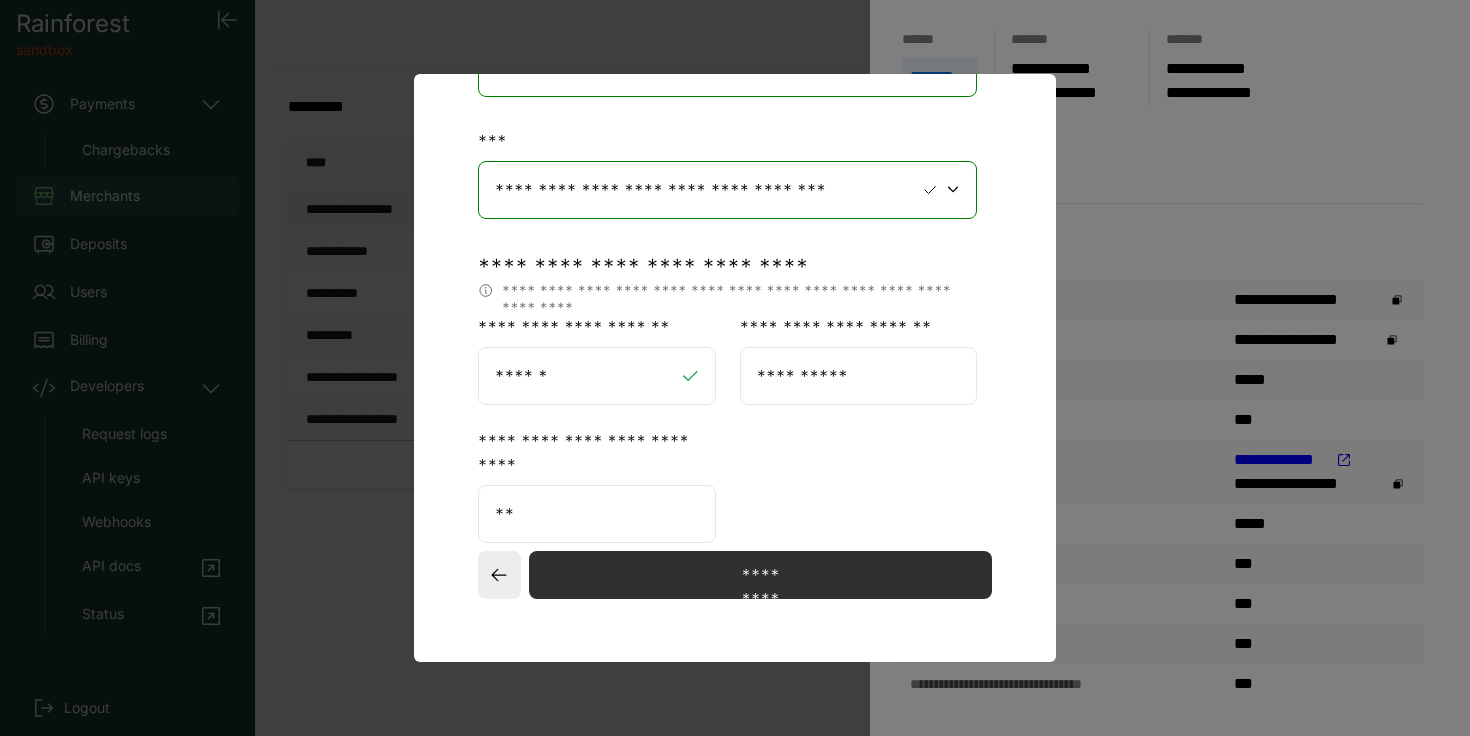 type on "**********" 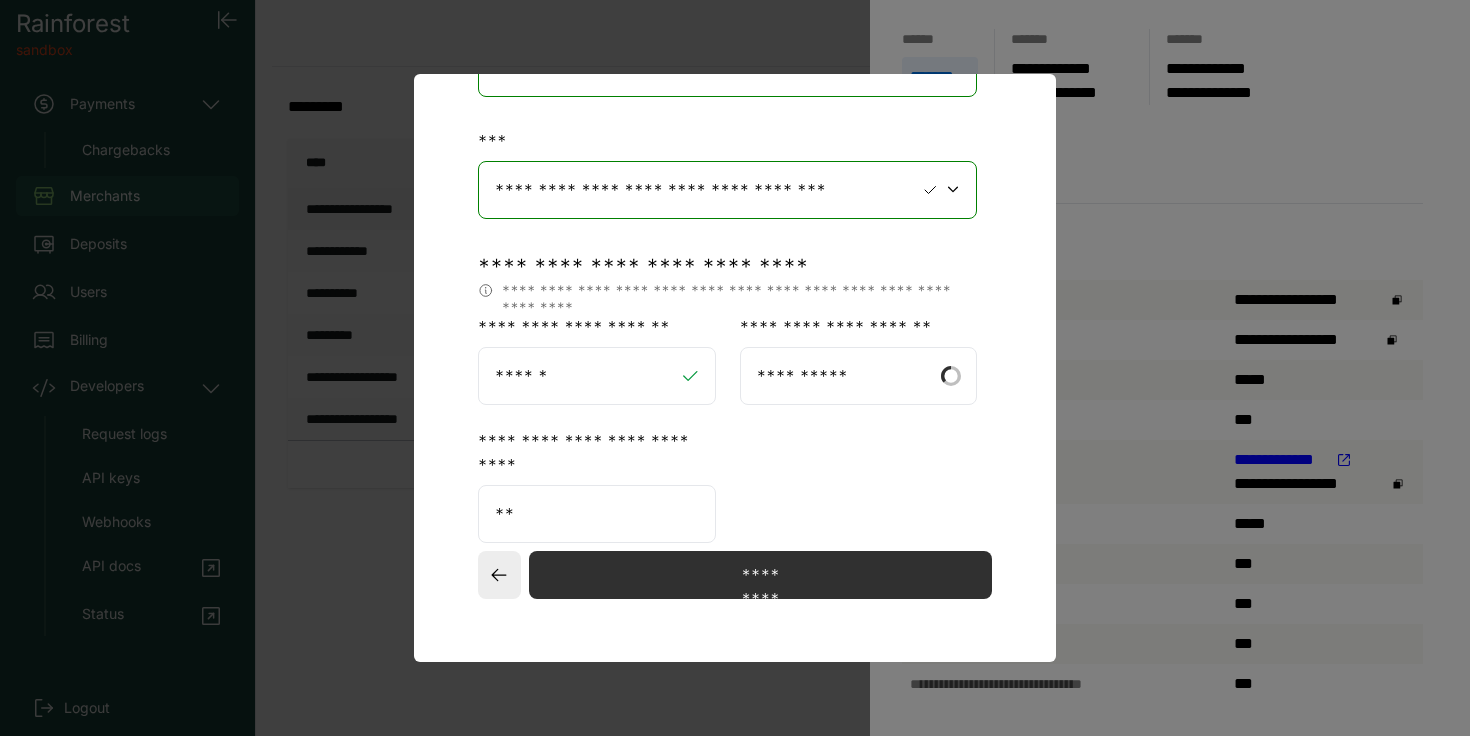 click on "**" at bounding box center [597, 514] 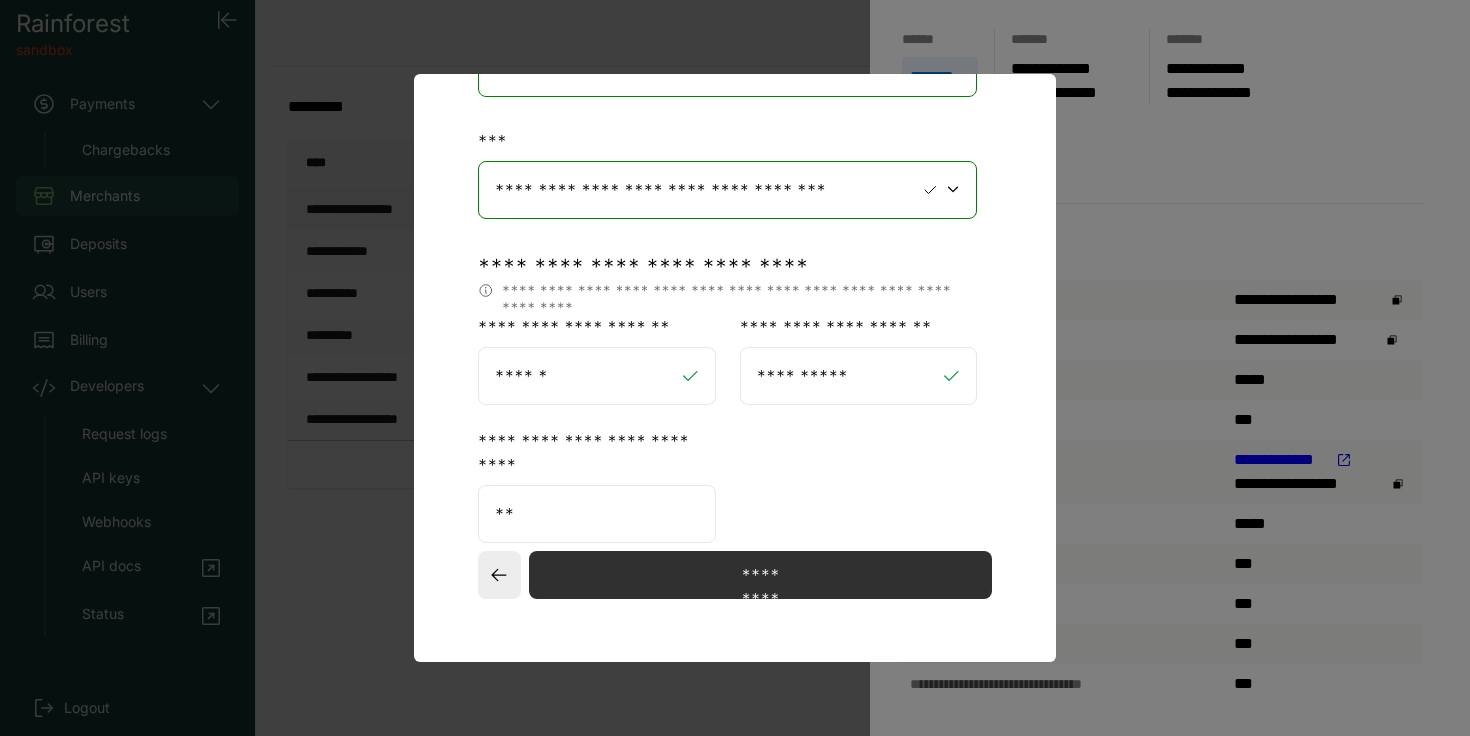 drag, startPoint x: 557, startPoint y: 496, endPoint x: 488, endPoint y: 493, distance: 69.065186 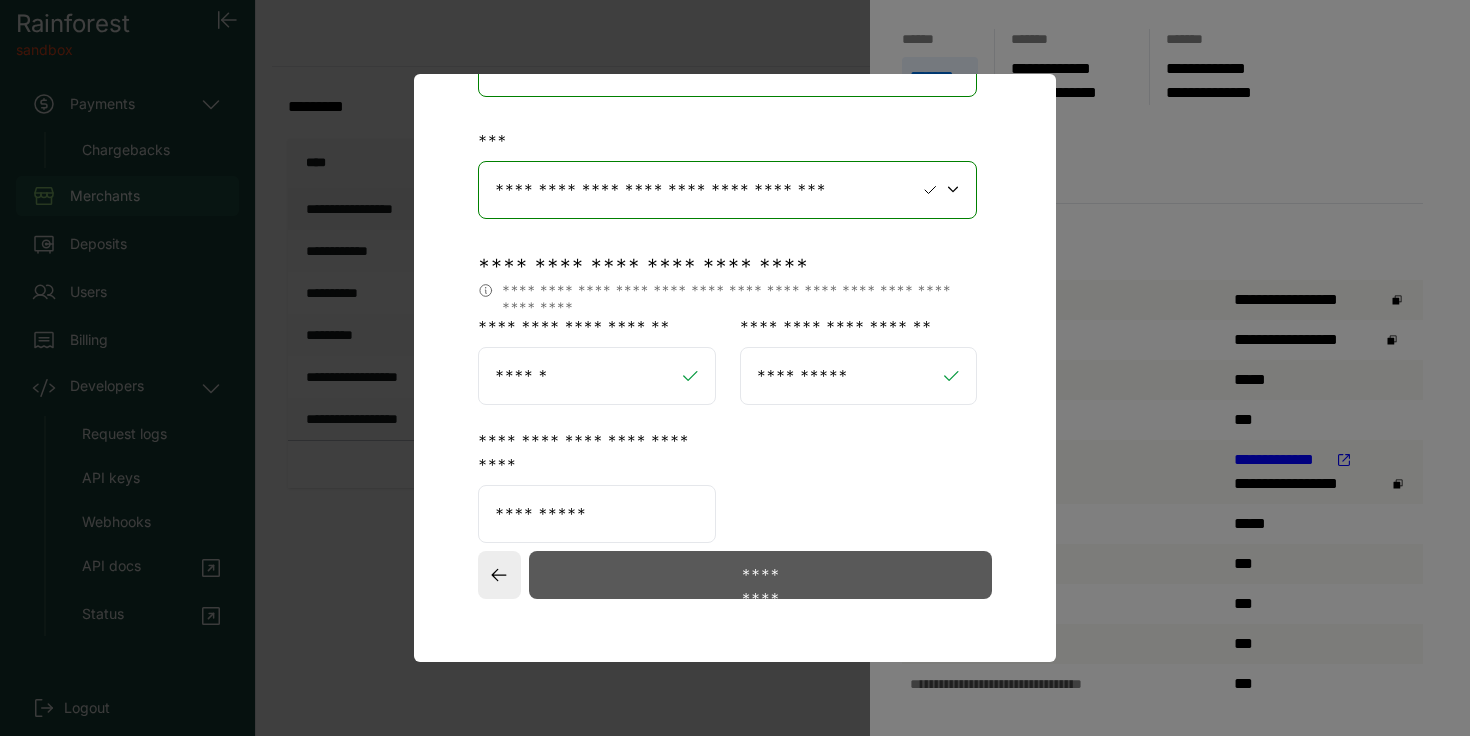 type on "**********" 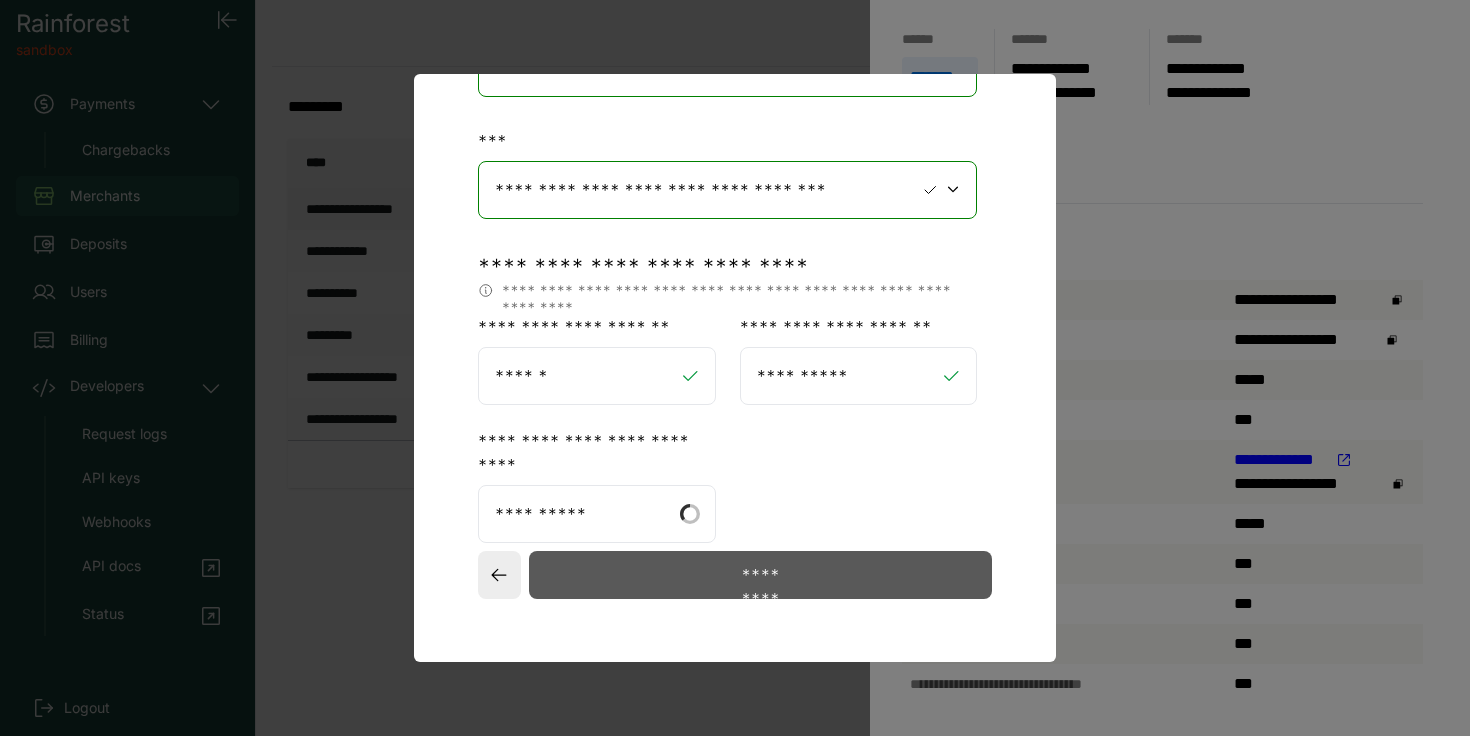 click on "*********" at bounding box center [760, 575] 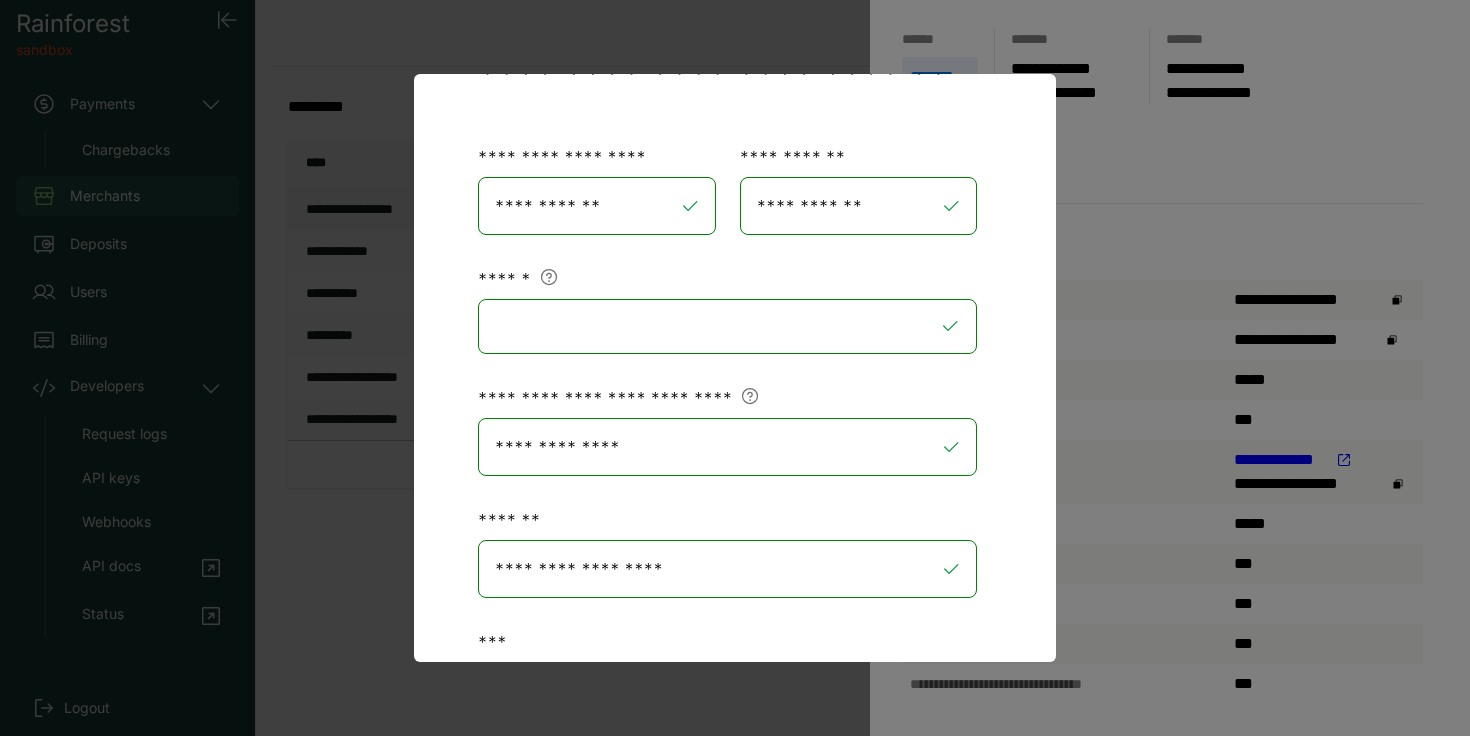 select on "**" 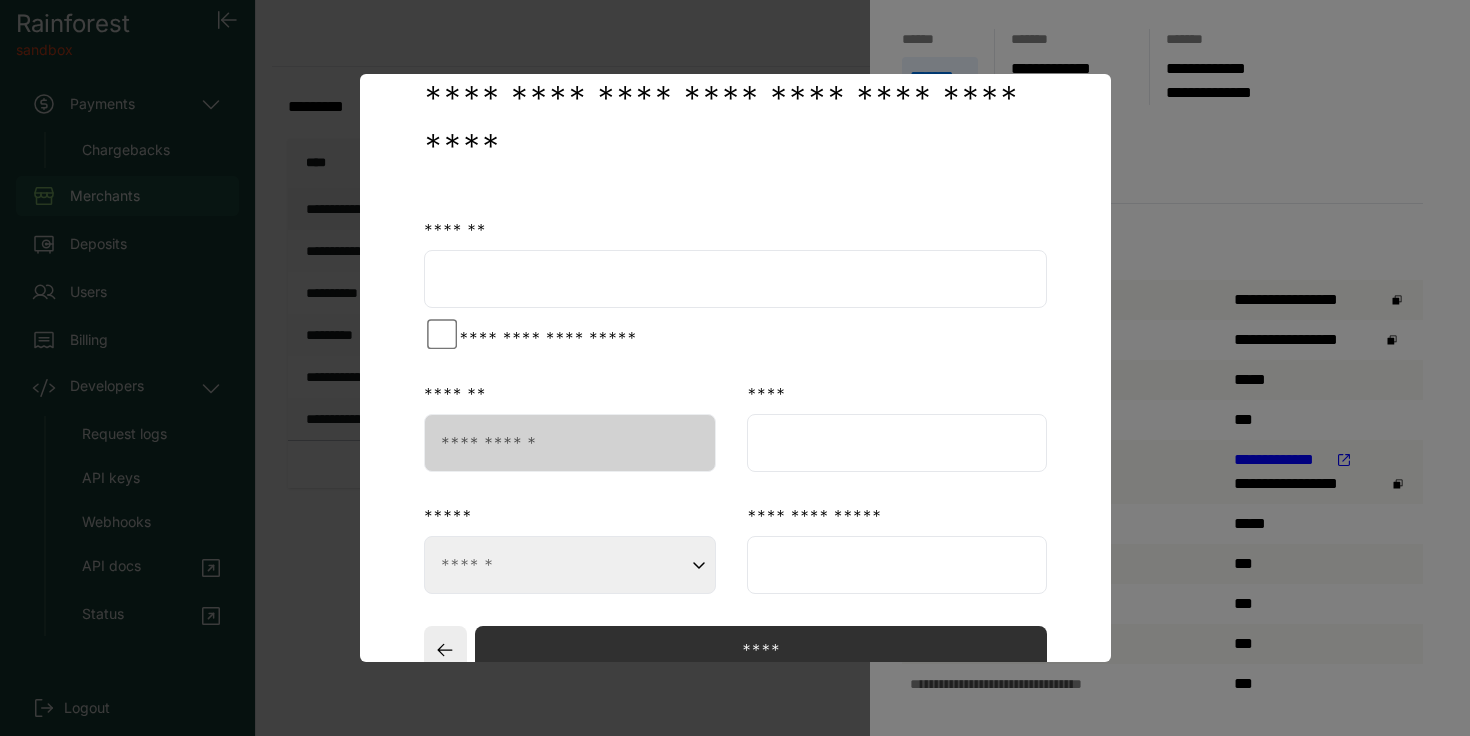 scroll, scrollTop: 4, scrollLeft: 0, axis: vertical 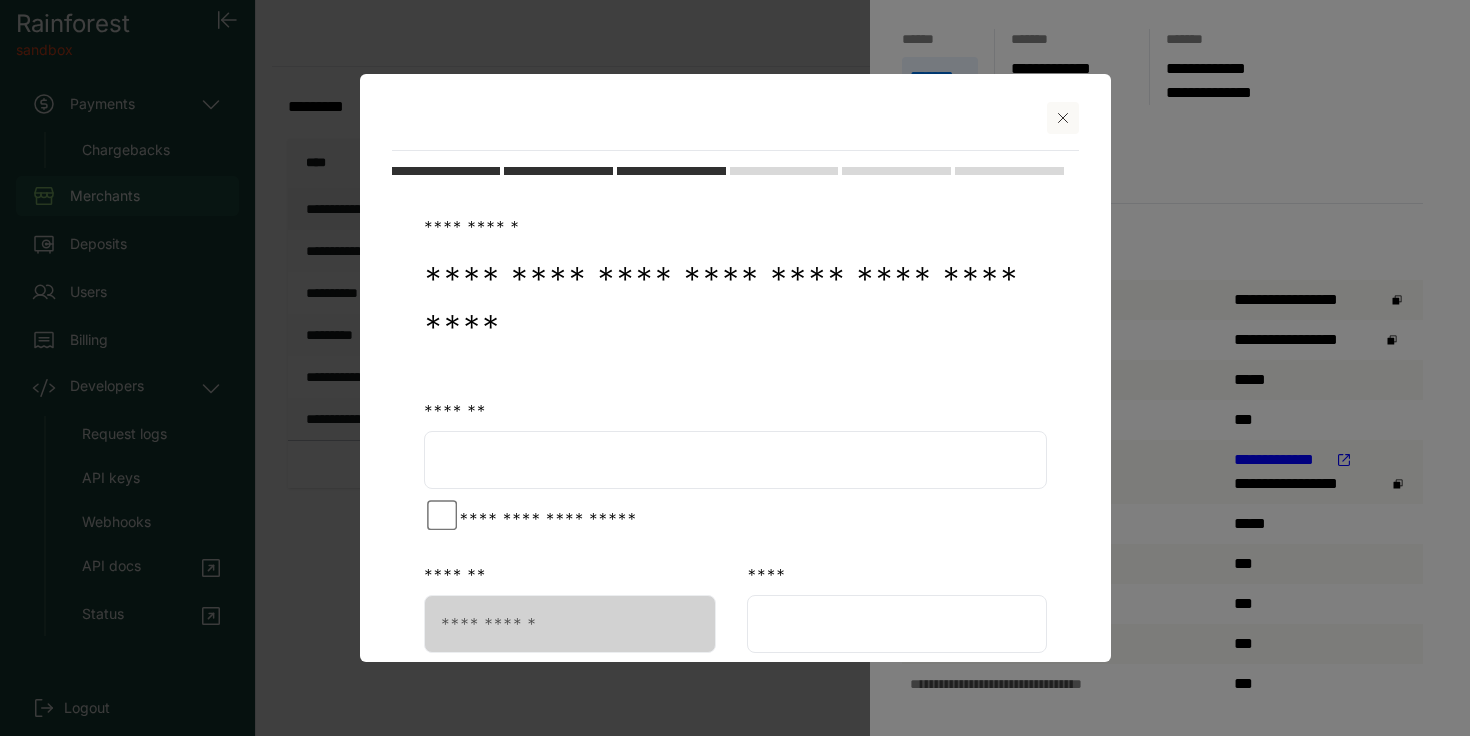 click at bounding box center (735, 460) 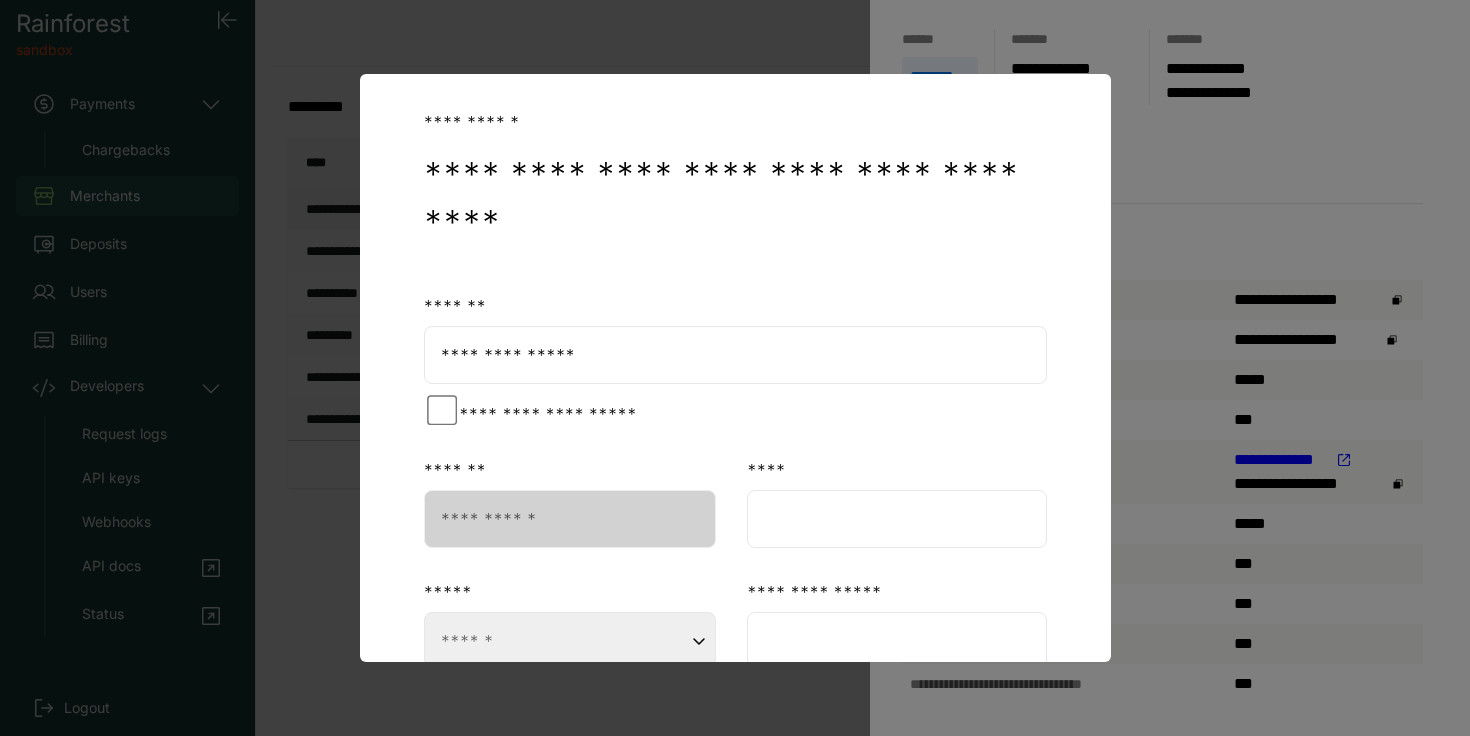 scroll, scrollTop: 110, scrollLeft: 0, axis: vertical 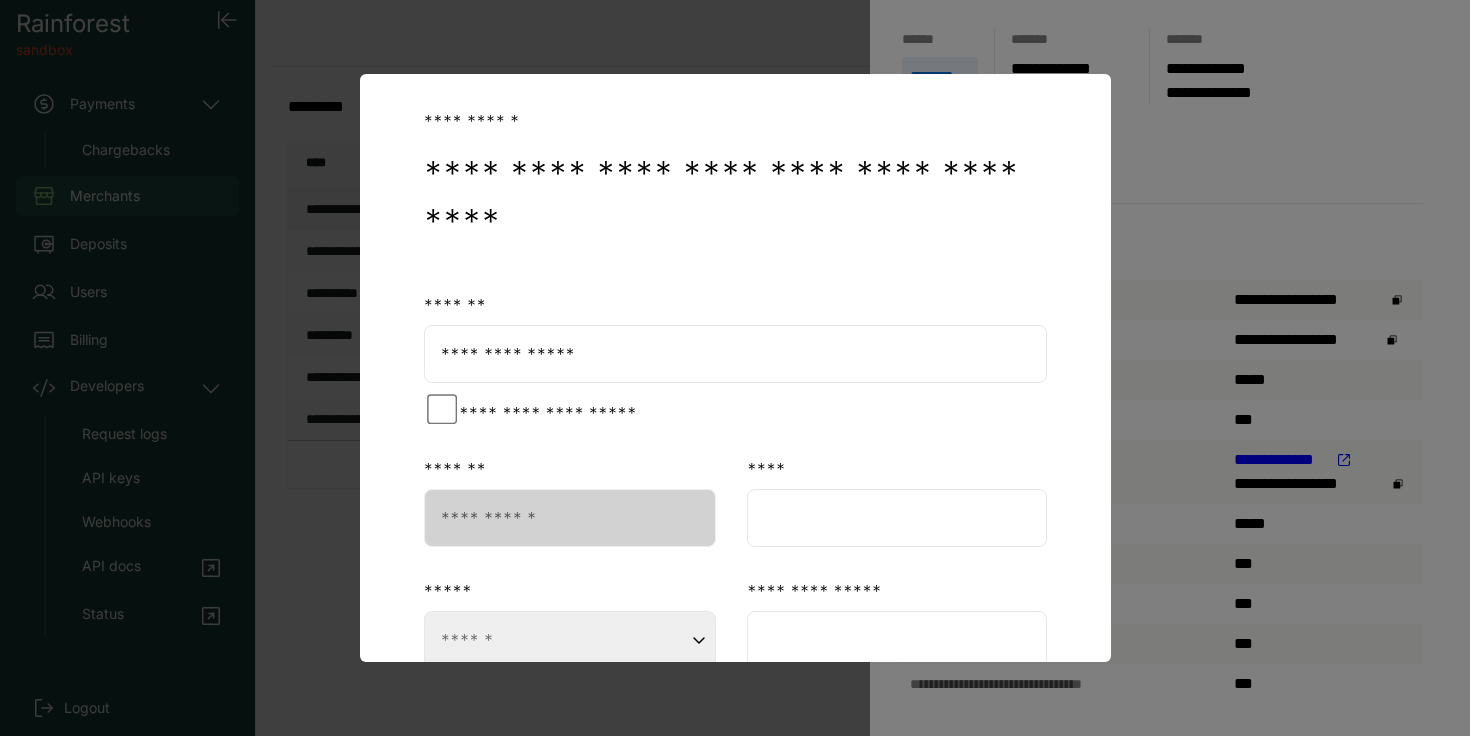 type on "**********" 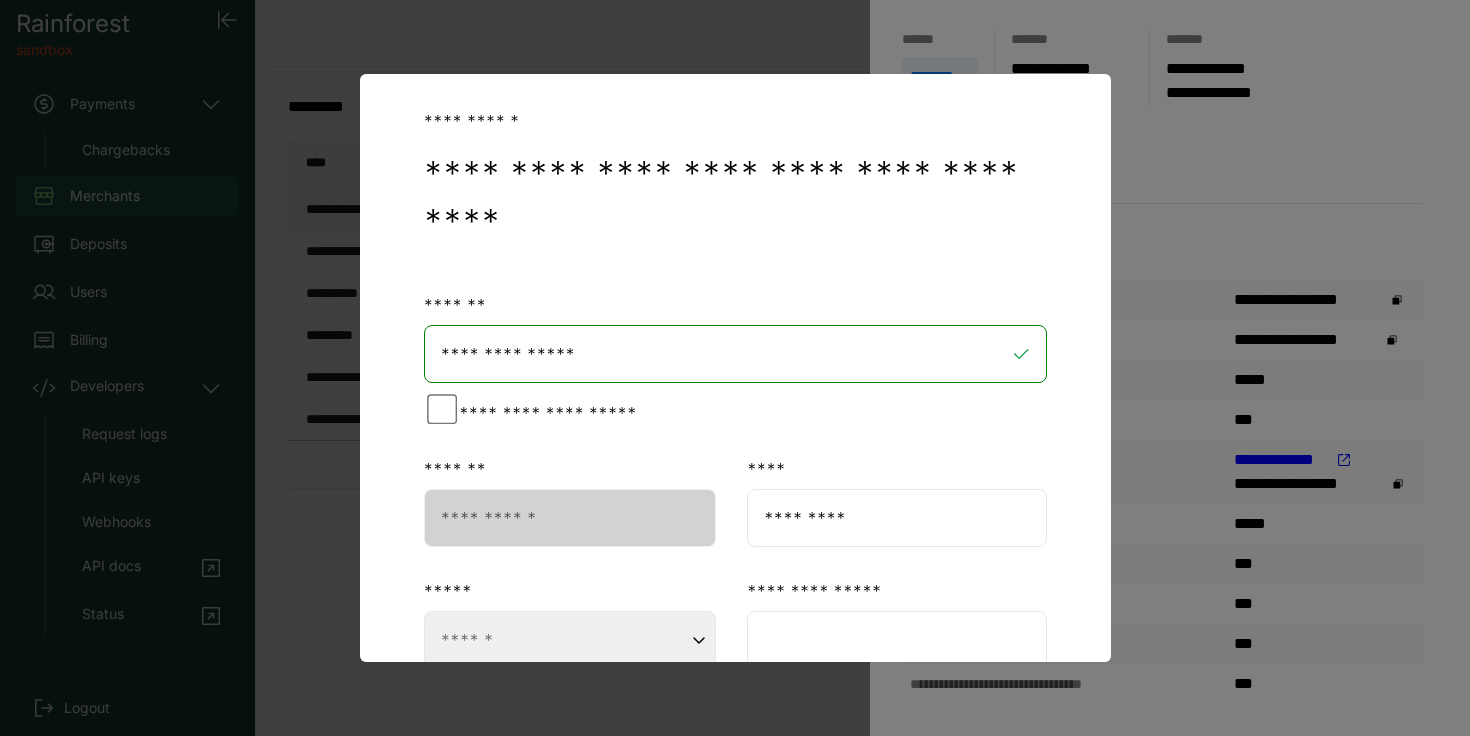 type on "*********" 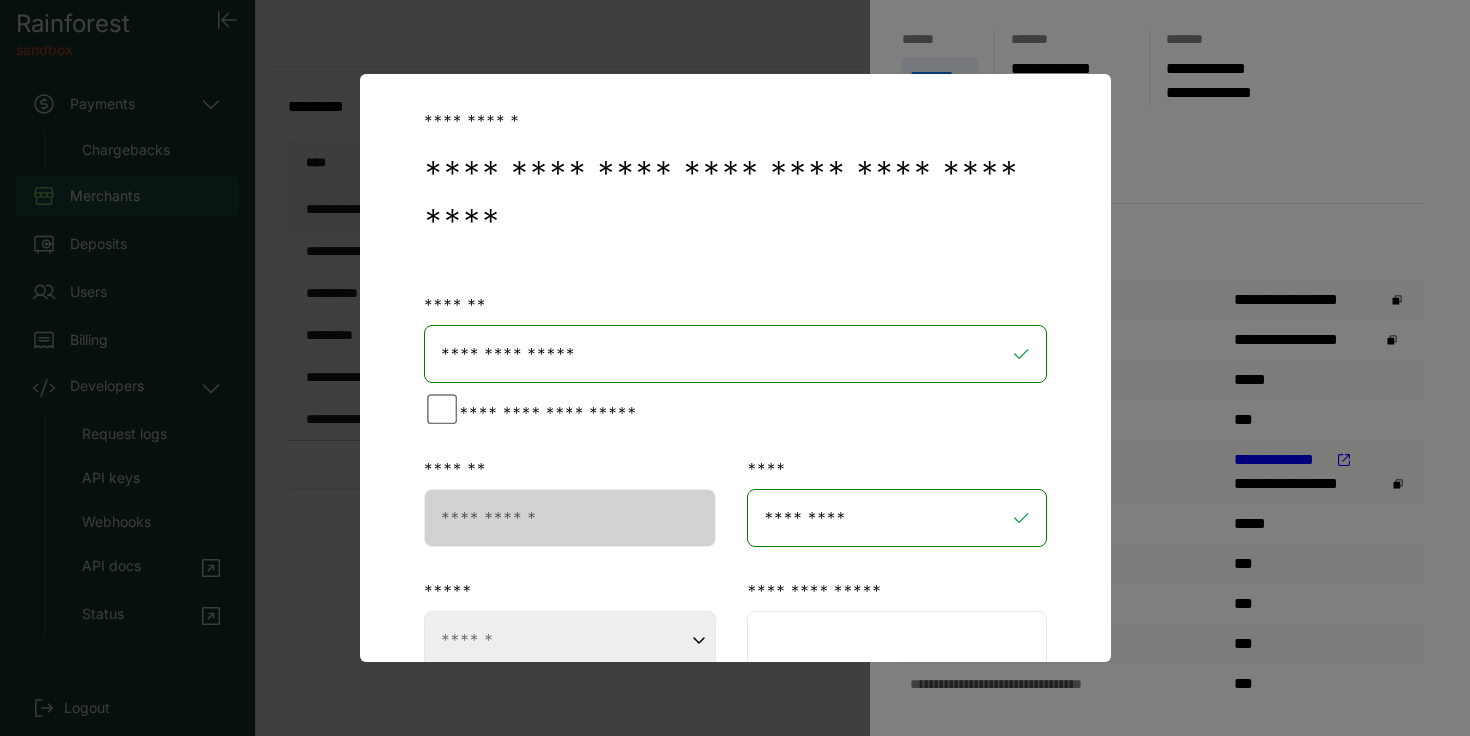 click on "**********" at bounding box center [570, 640] 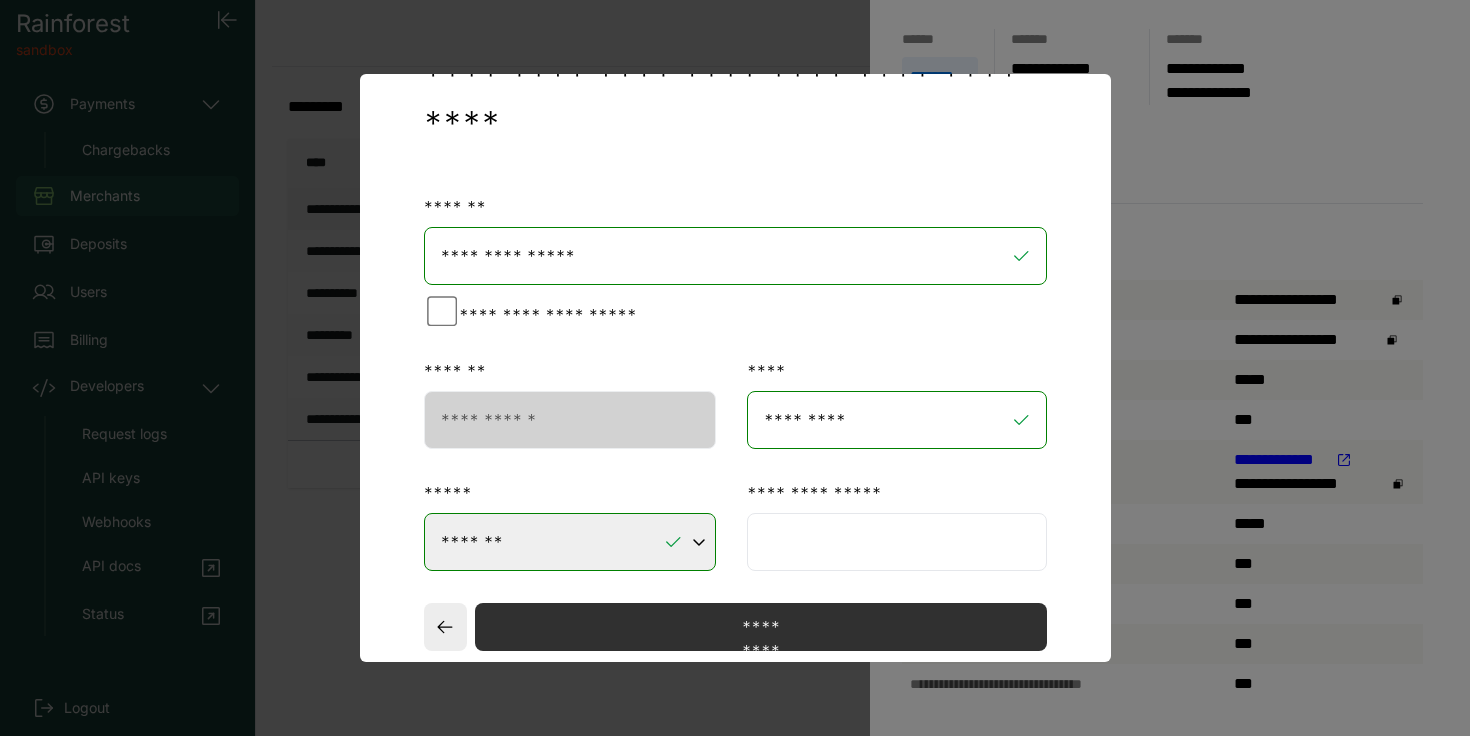 scroll, scrollTop: 210, scrollLeft: 0, axis: vertical 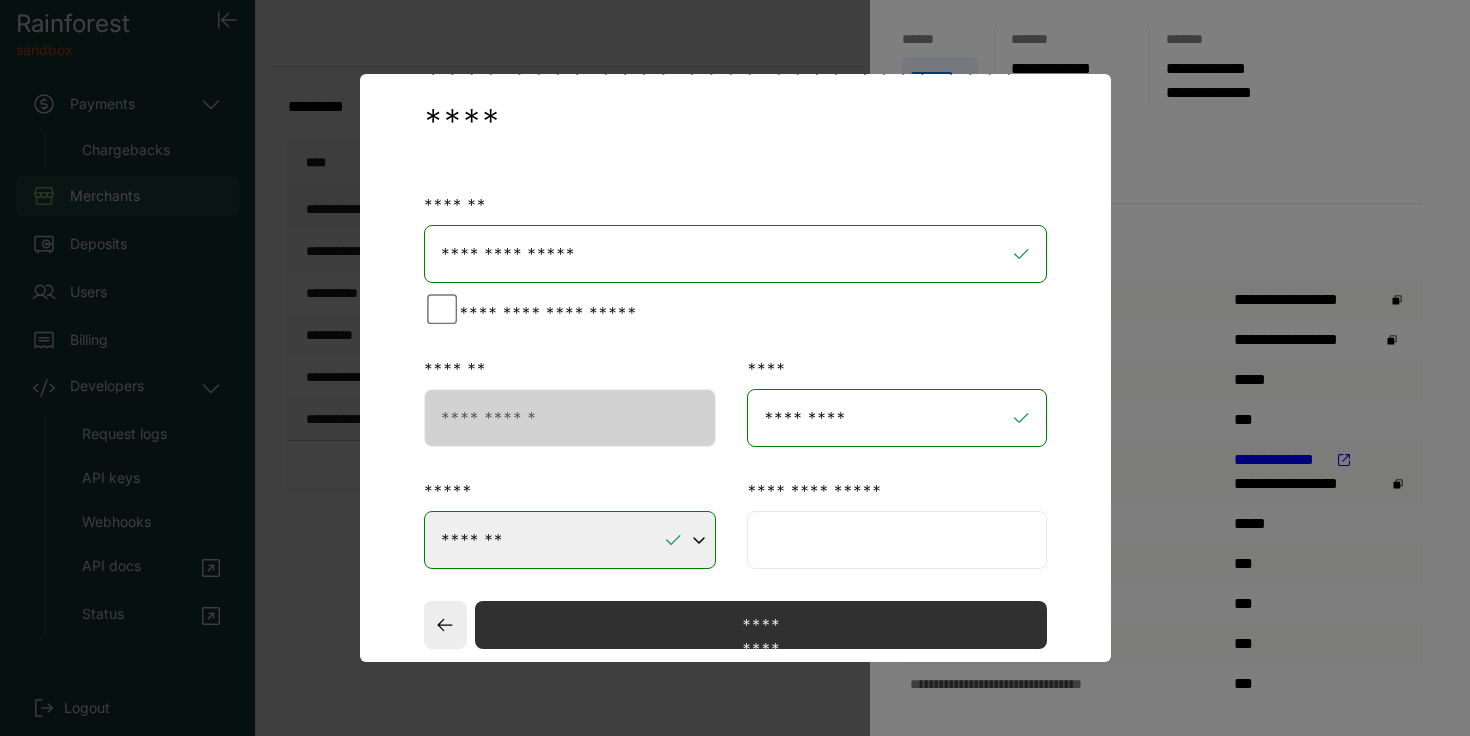 click at bounding box center [897, 540] 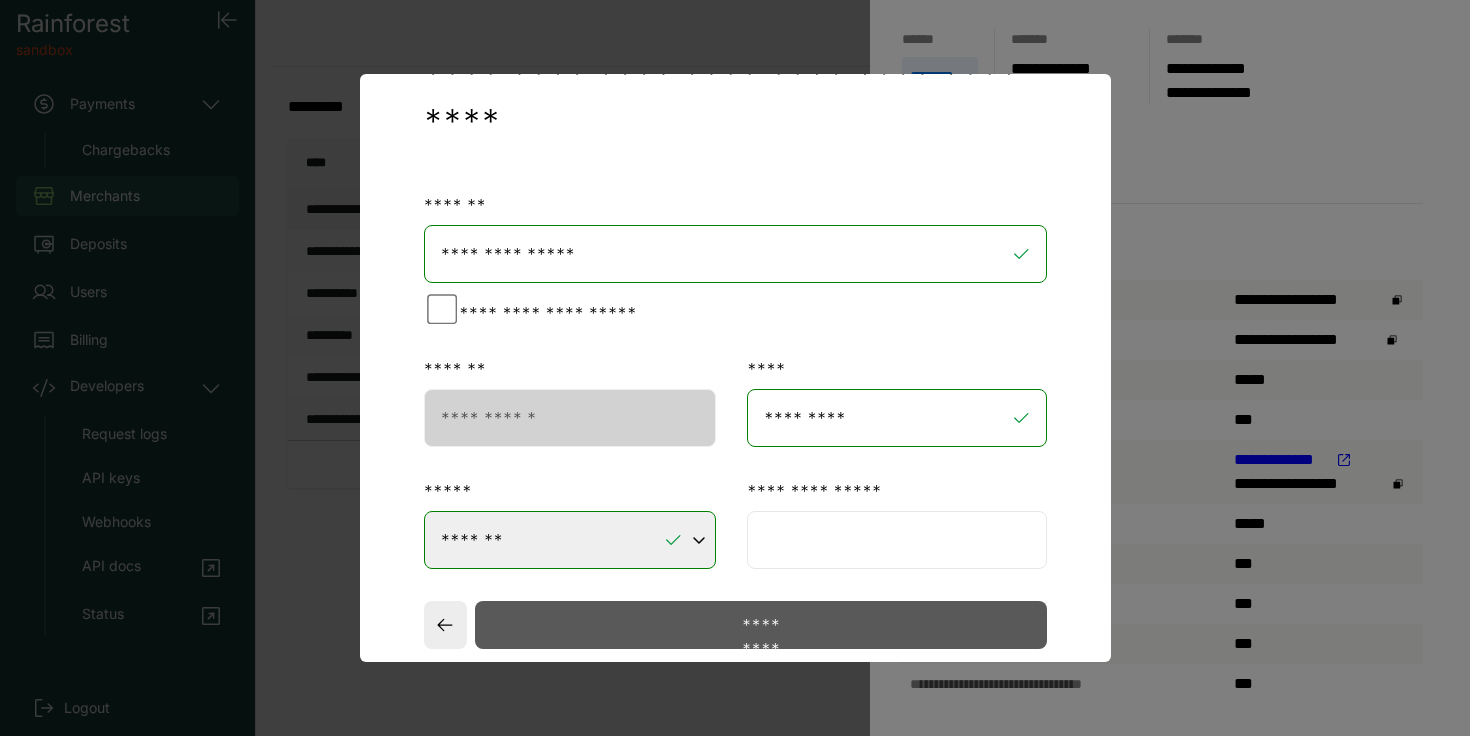 type on "*****" 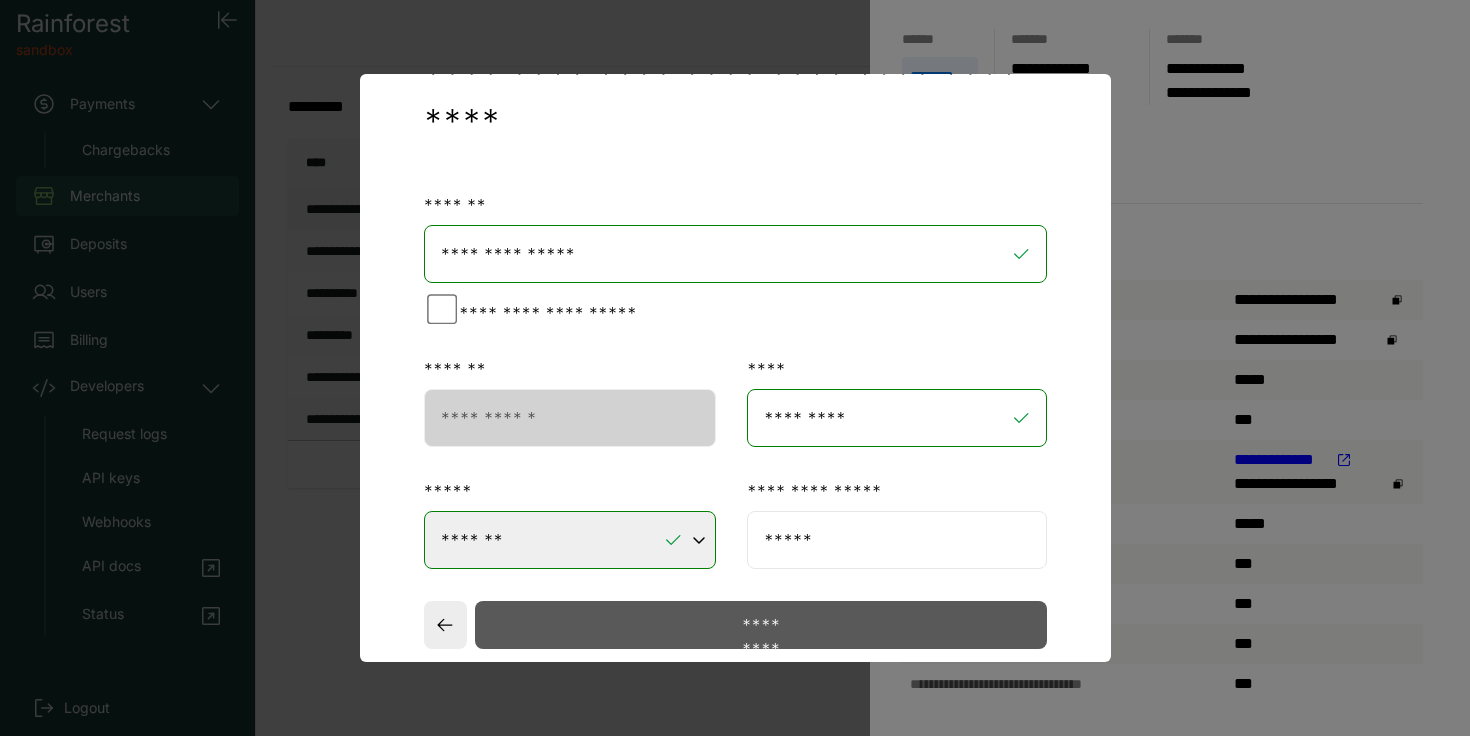 click on "*********" at bounding box center (760, 625) 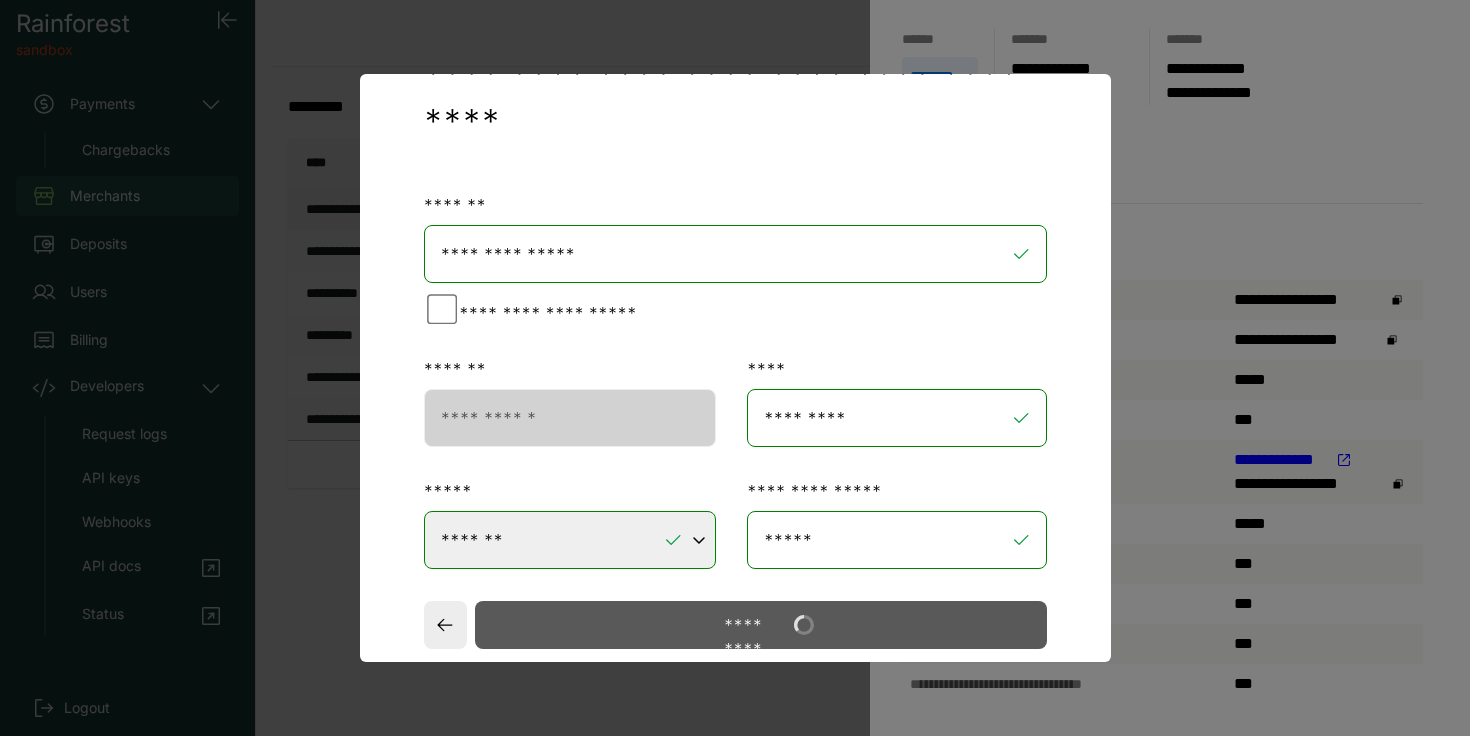 scroll, scrollTop: 755, scrollLeft: 0, axis: vertical 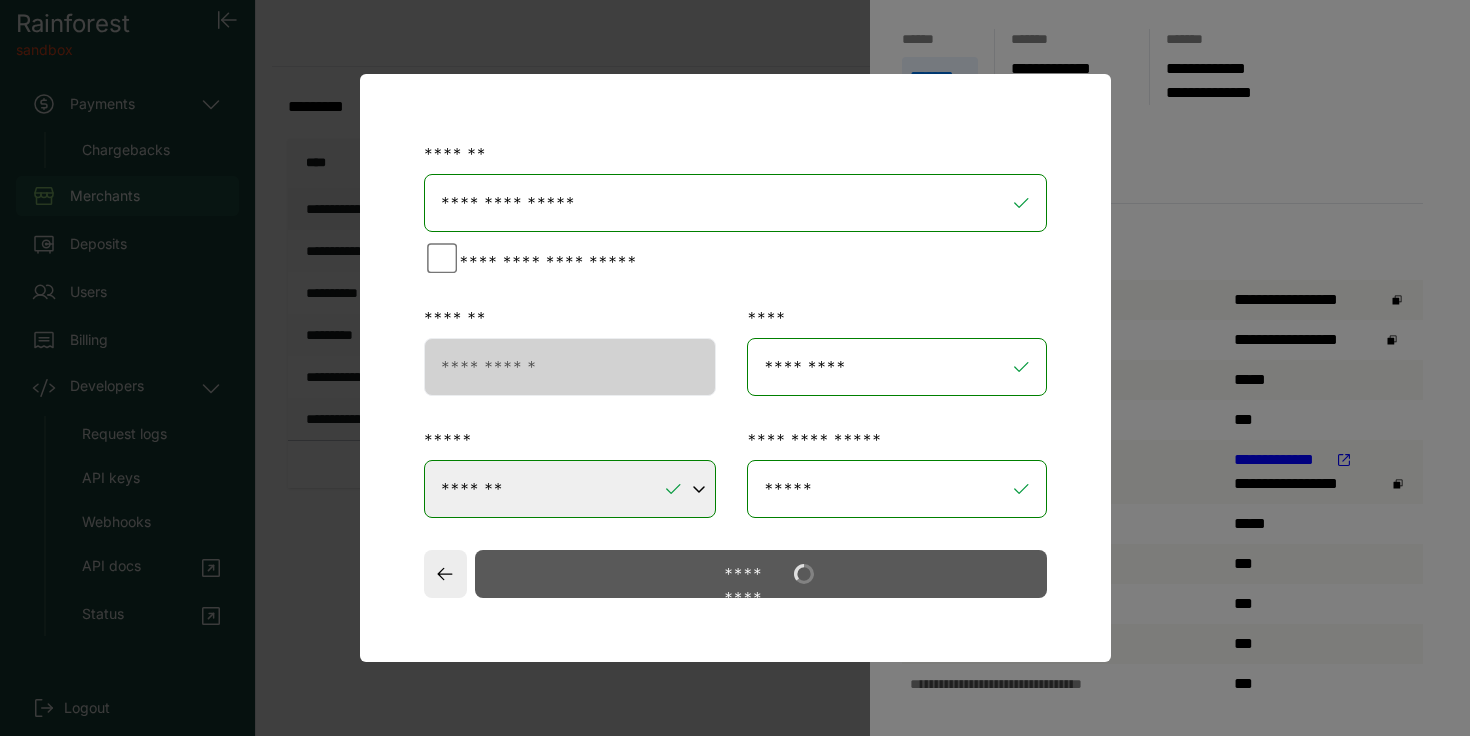 select on "**" 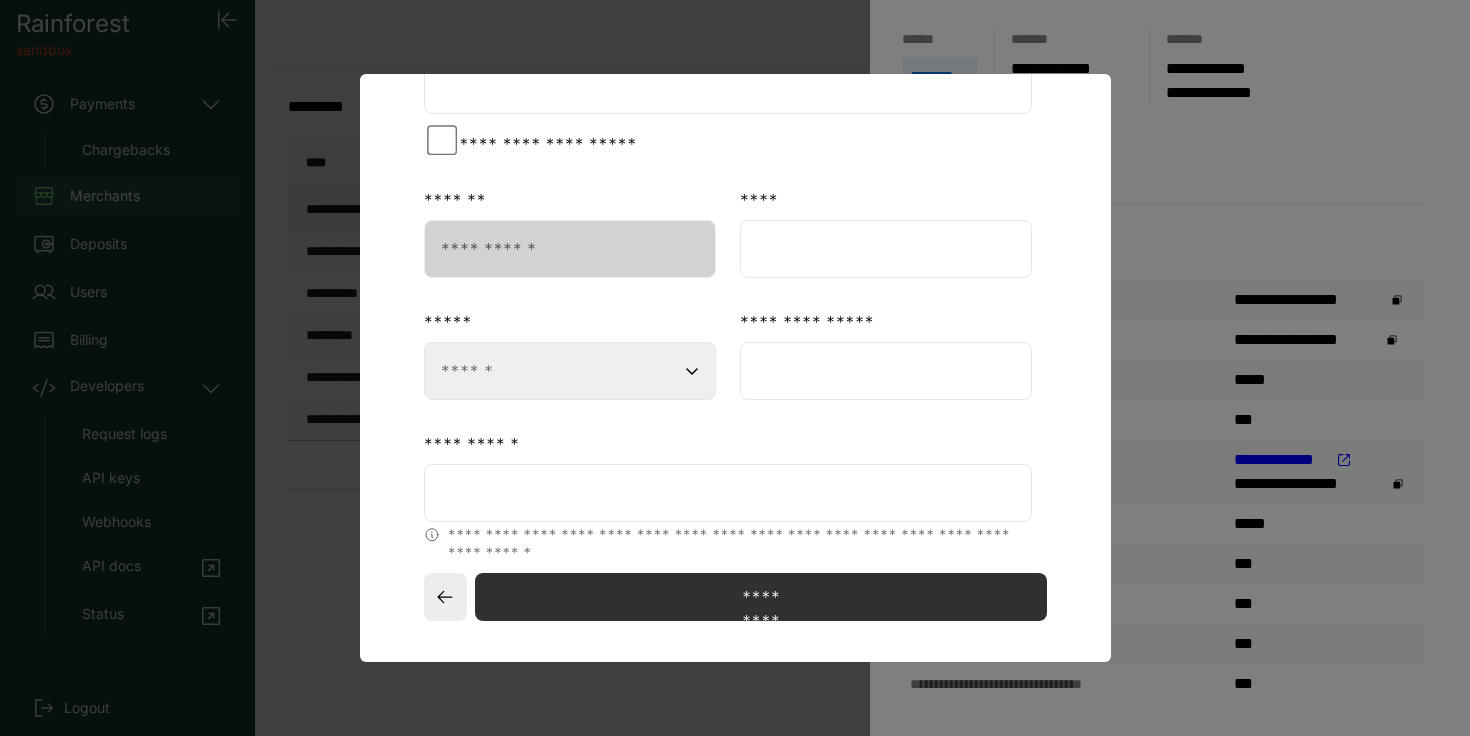 scroll, scrollTop: 755, scrollLeft: 0, axis: vertical 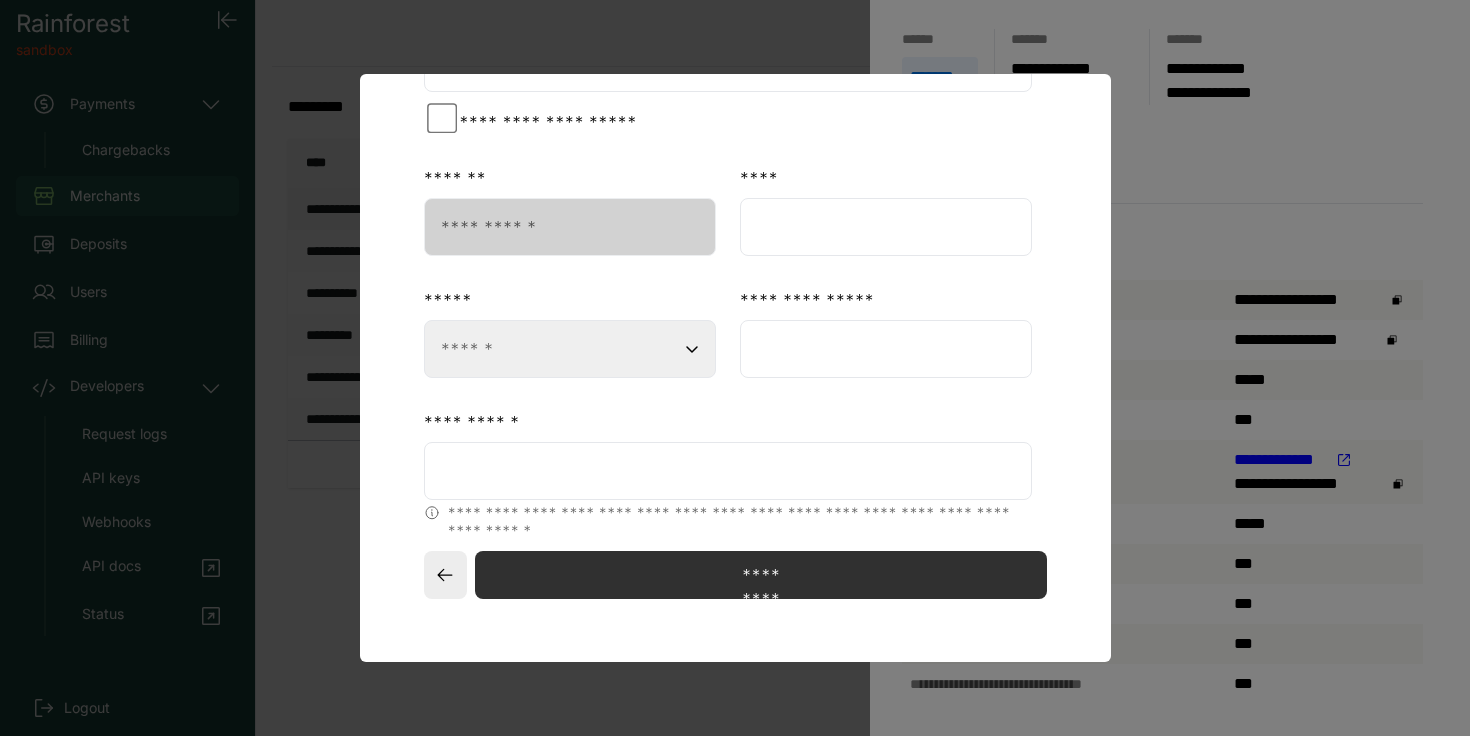 drag, startPoint x: 654, startPoint y: 480, endPoint x: 398, endPoint y: 468, distance: 256.2811 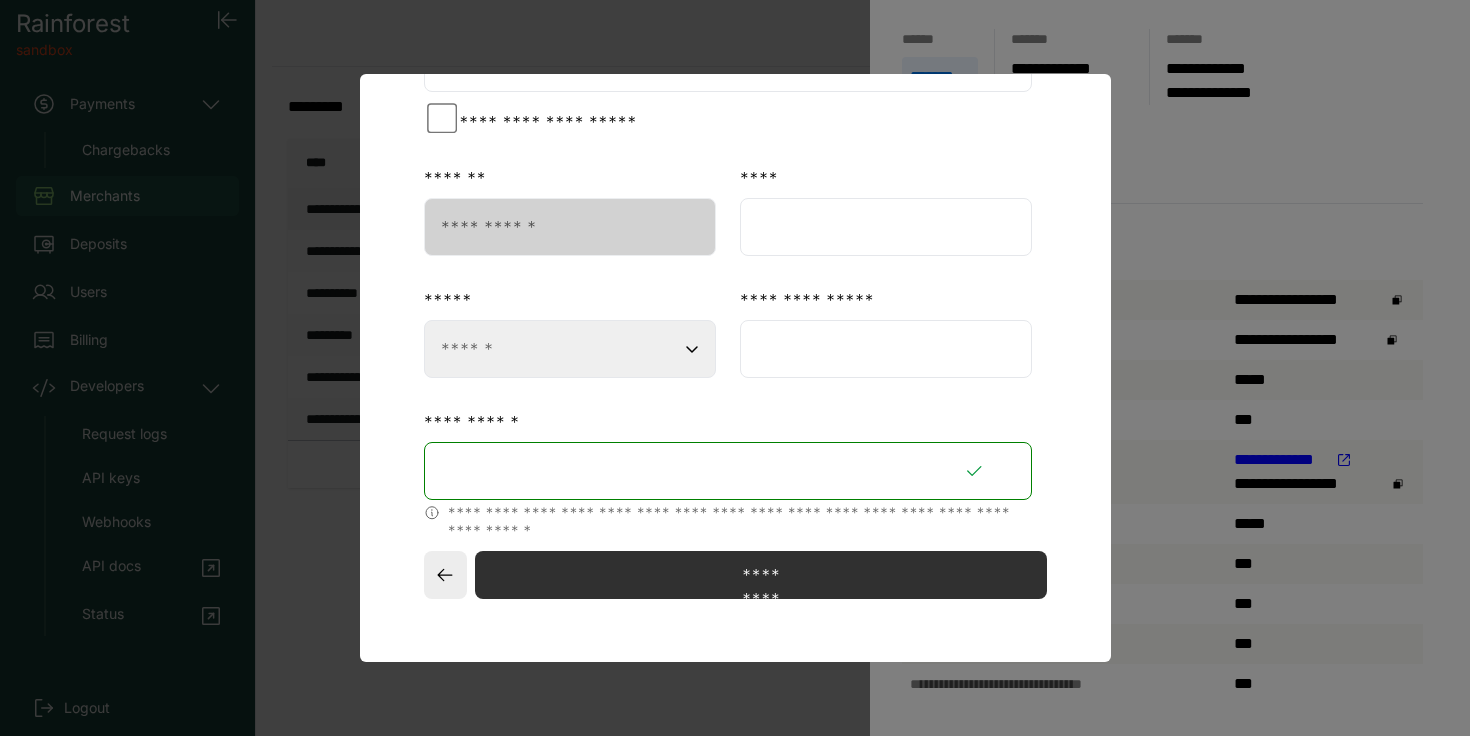 click on "**********" at bounding box center (570, 349) 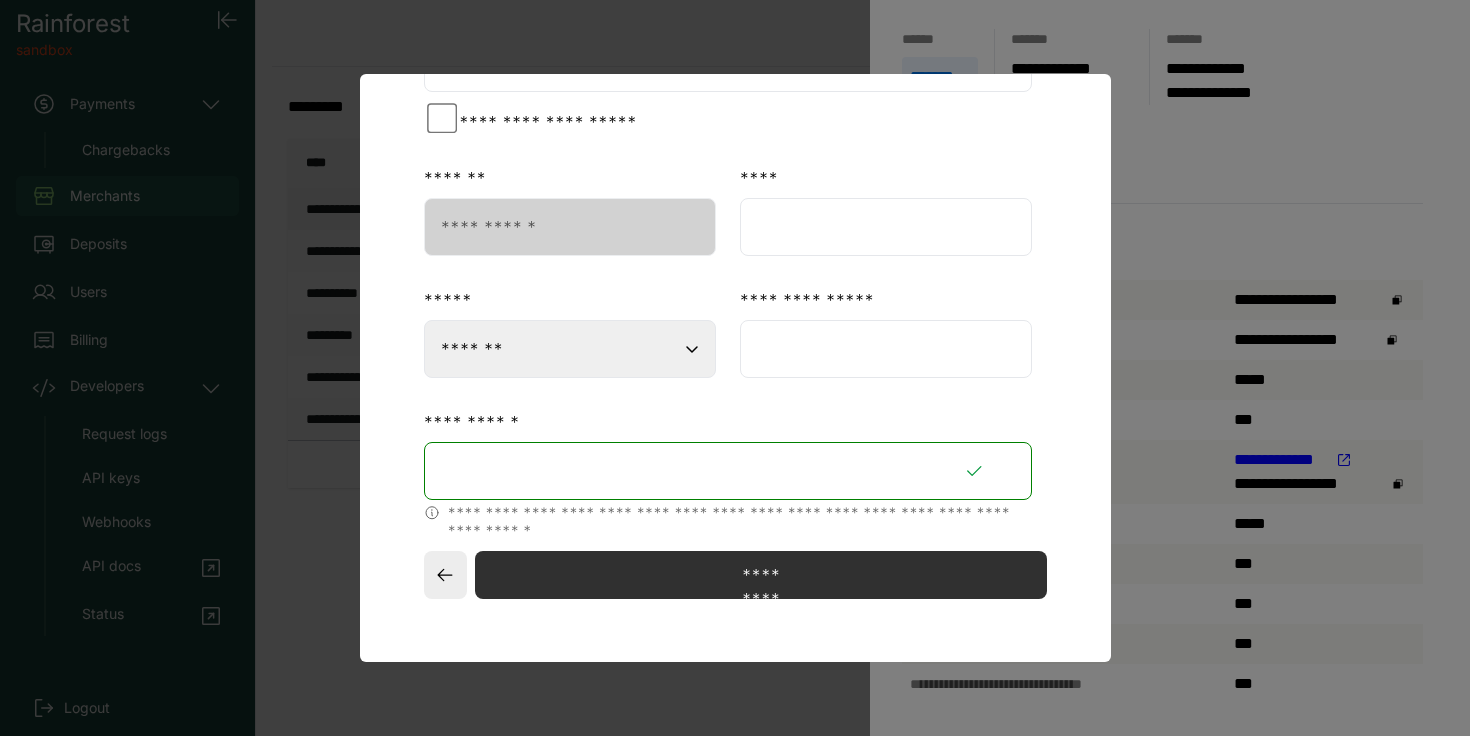 click at bounding box center [886, 349] 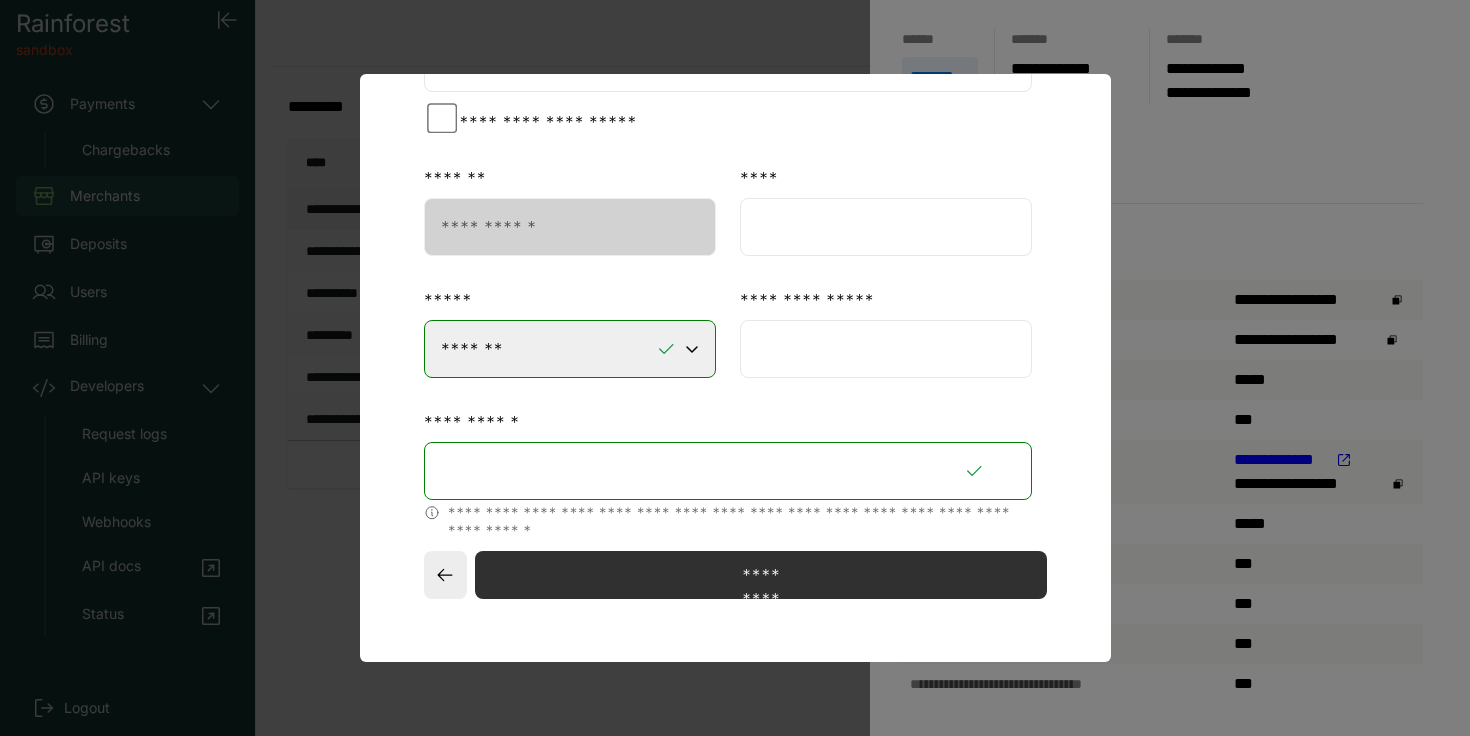 type on "*****" 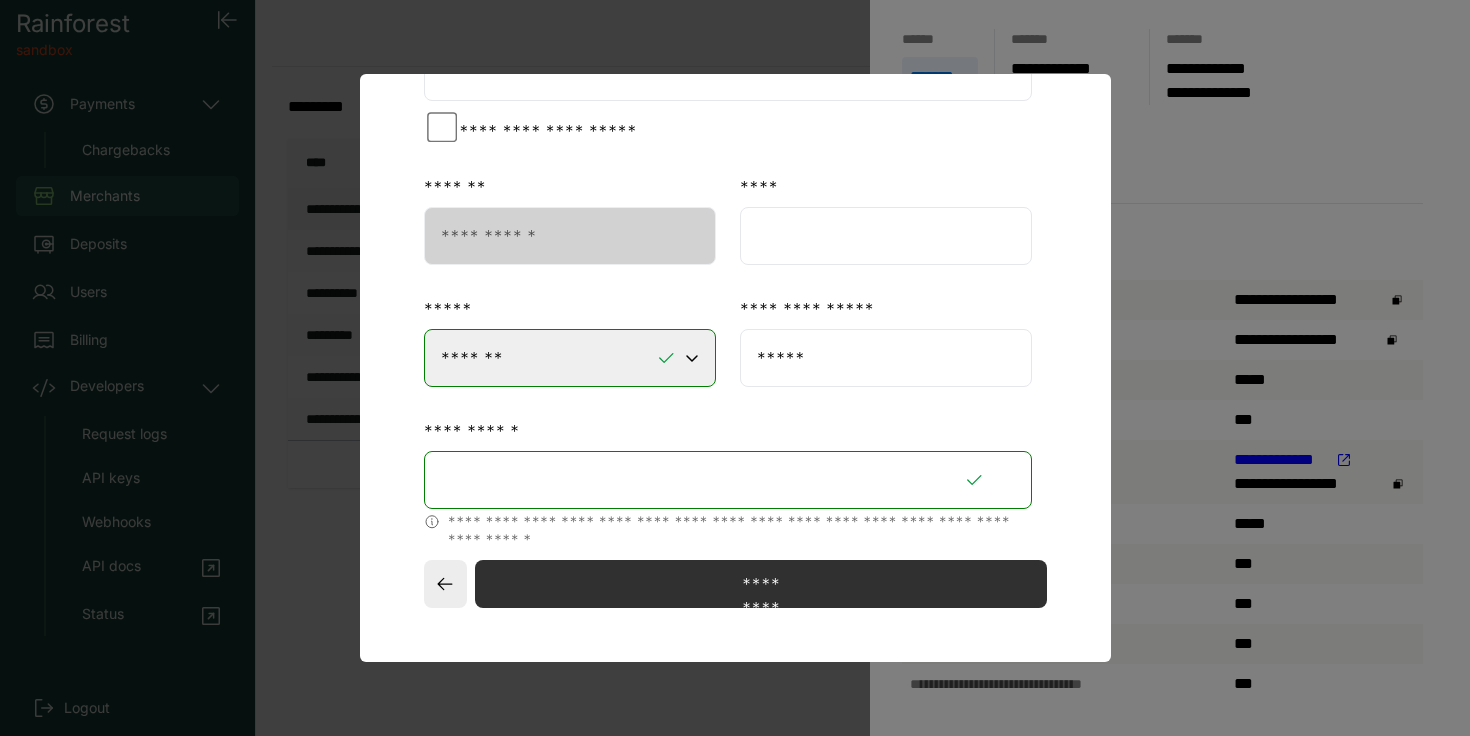scroll, scrollTop: 452, scrollLeft: 0, axis: vertical 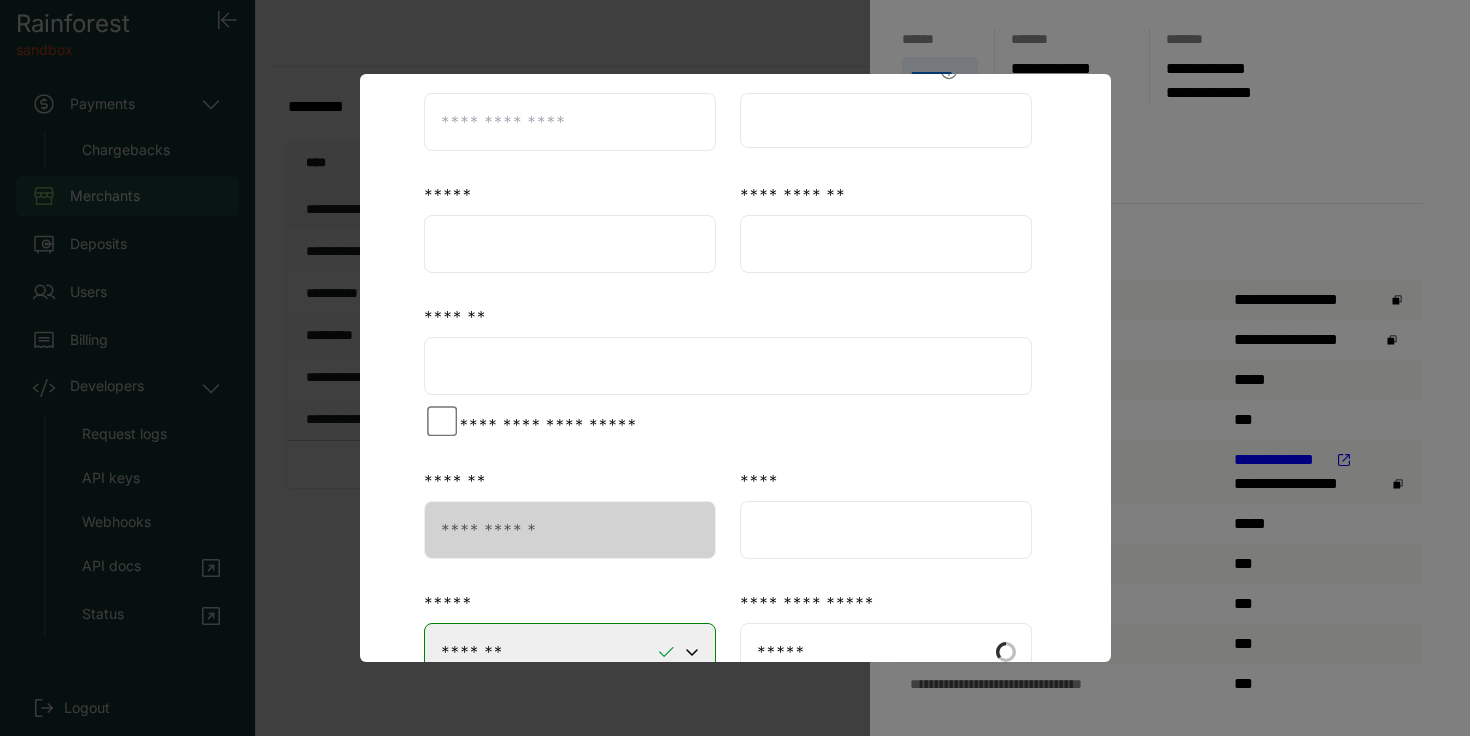 click at bounding box center (886, 530) 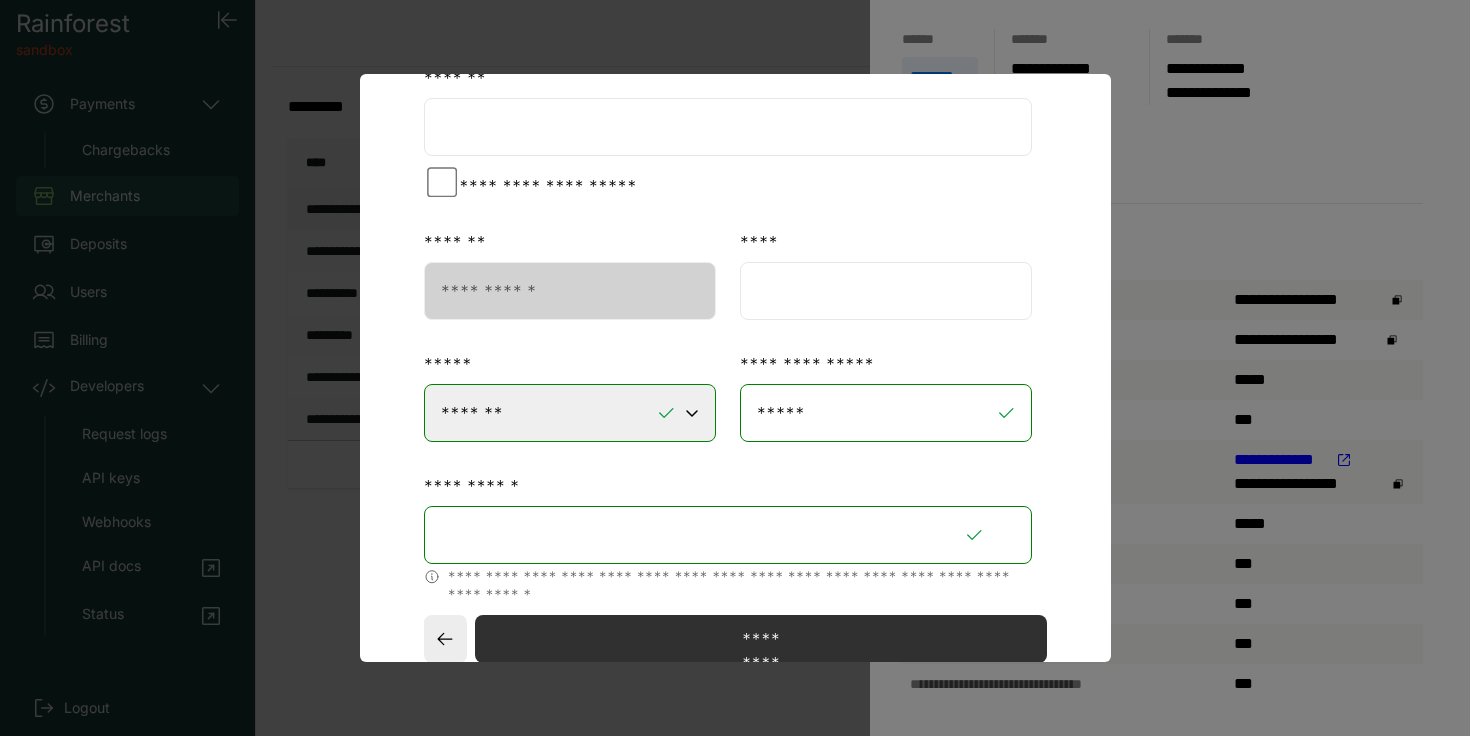 scroll, scrollTop: 755, scrollLeft: 0, axis: vertical 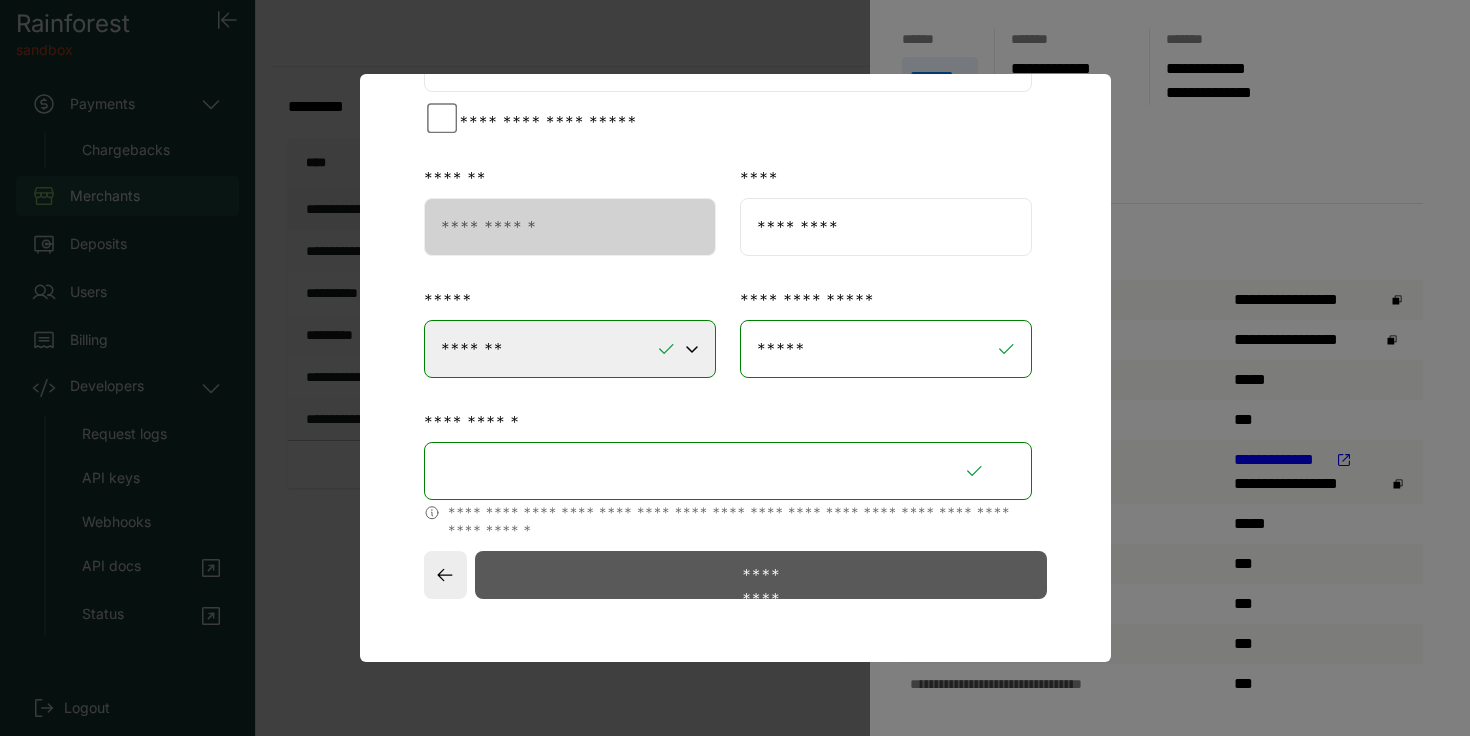type on "*********" 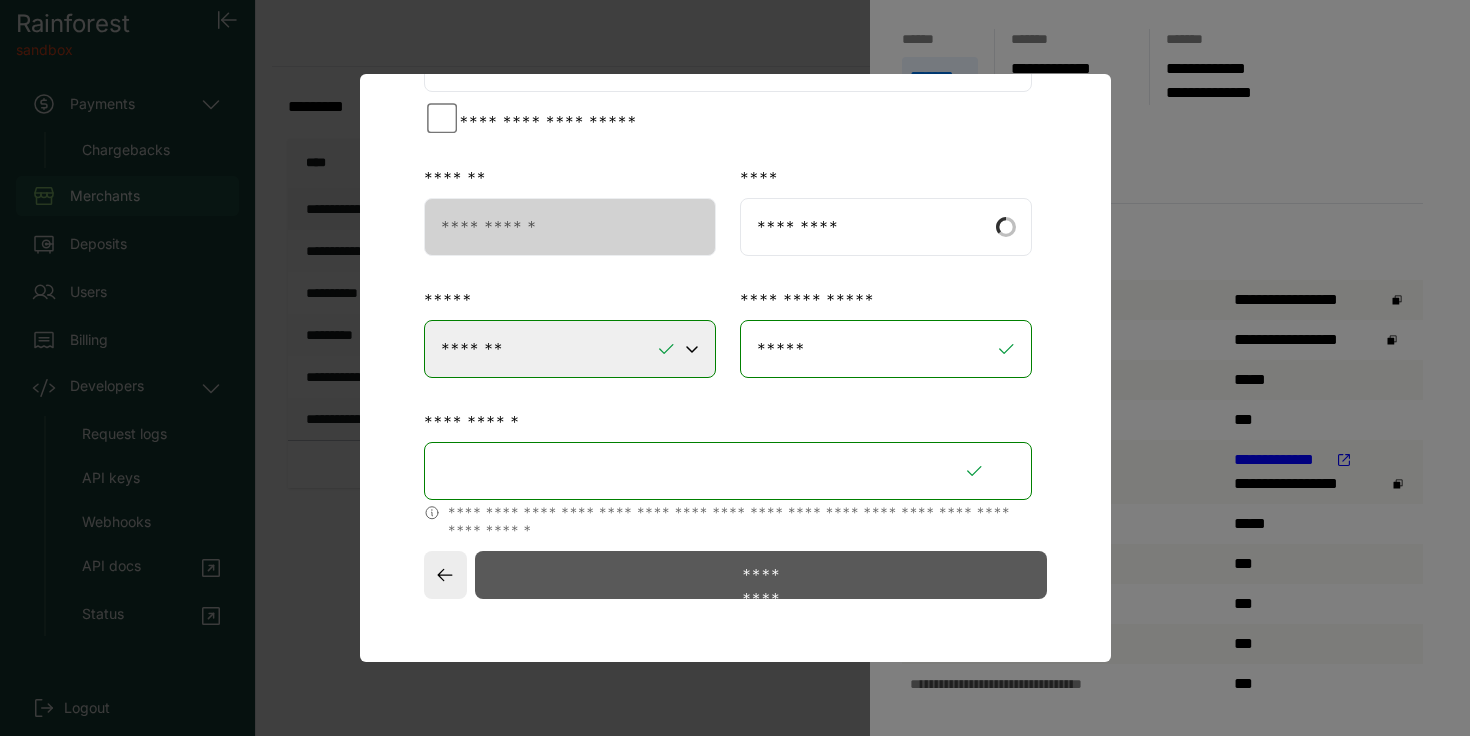 click on "*********" at bounding box center (760, 575) 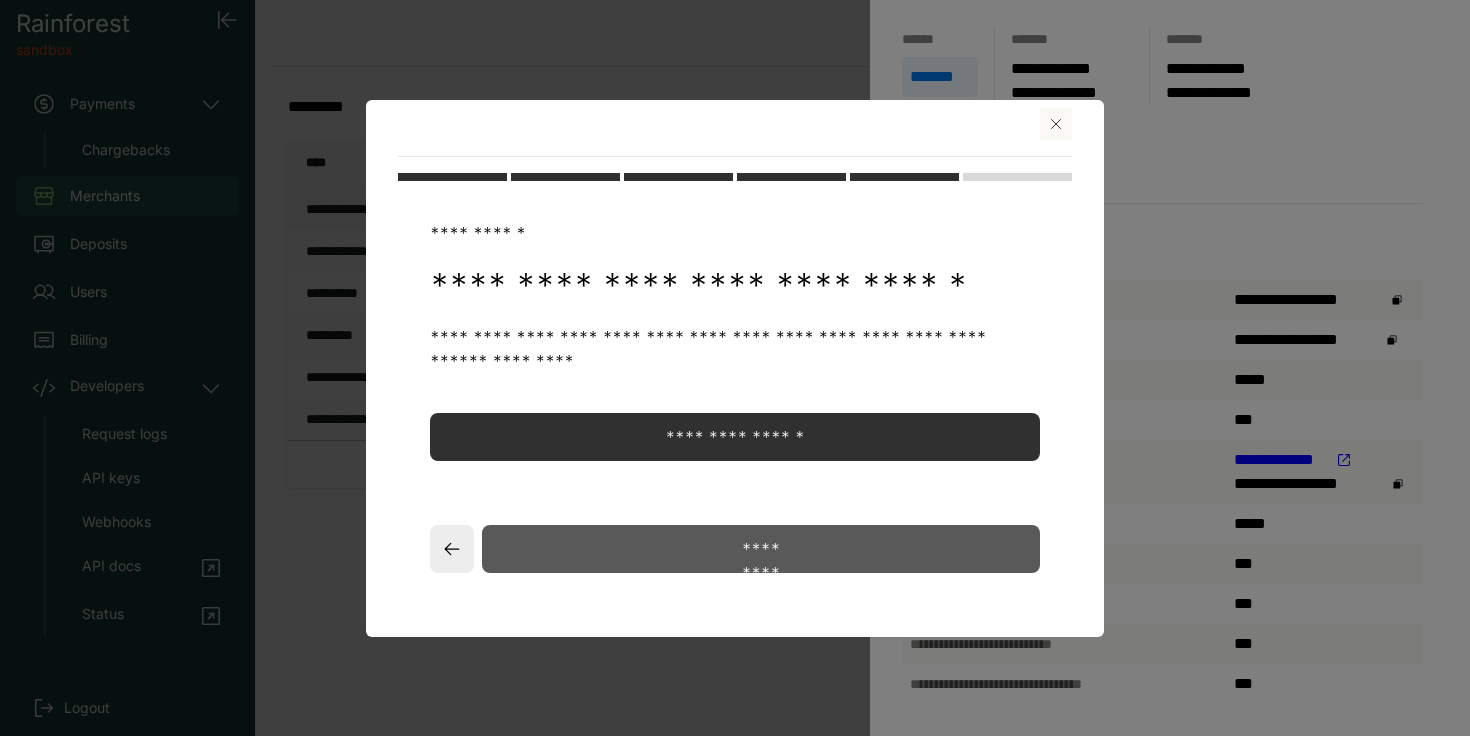 scroll, scrollTop: 0, scrollLeft: 0, axis: both 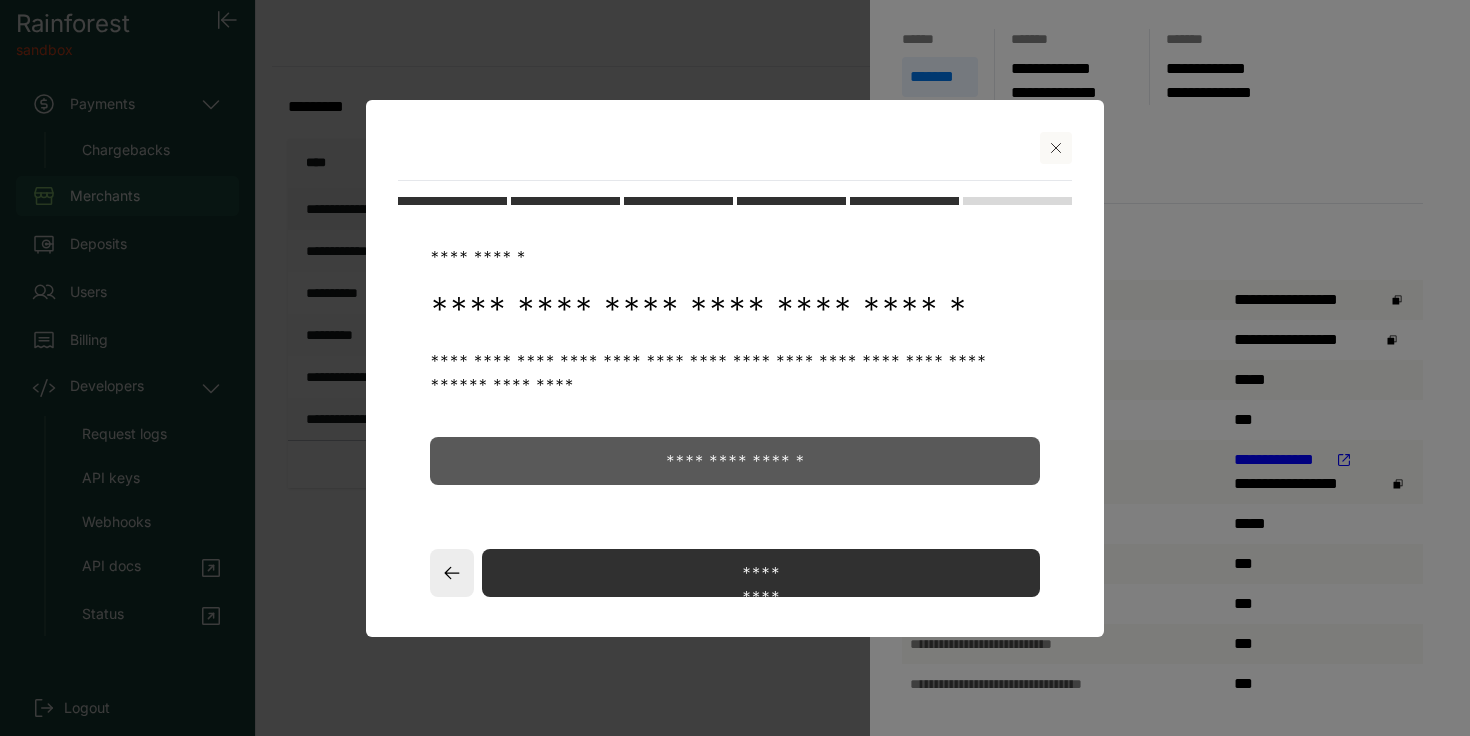 click on "**********" at bounding box center [735, 461] 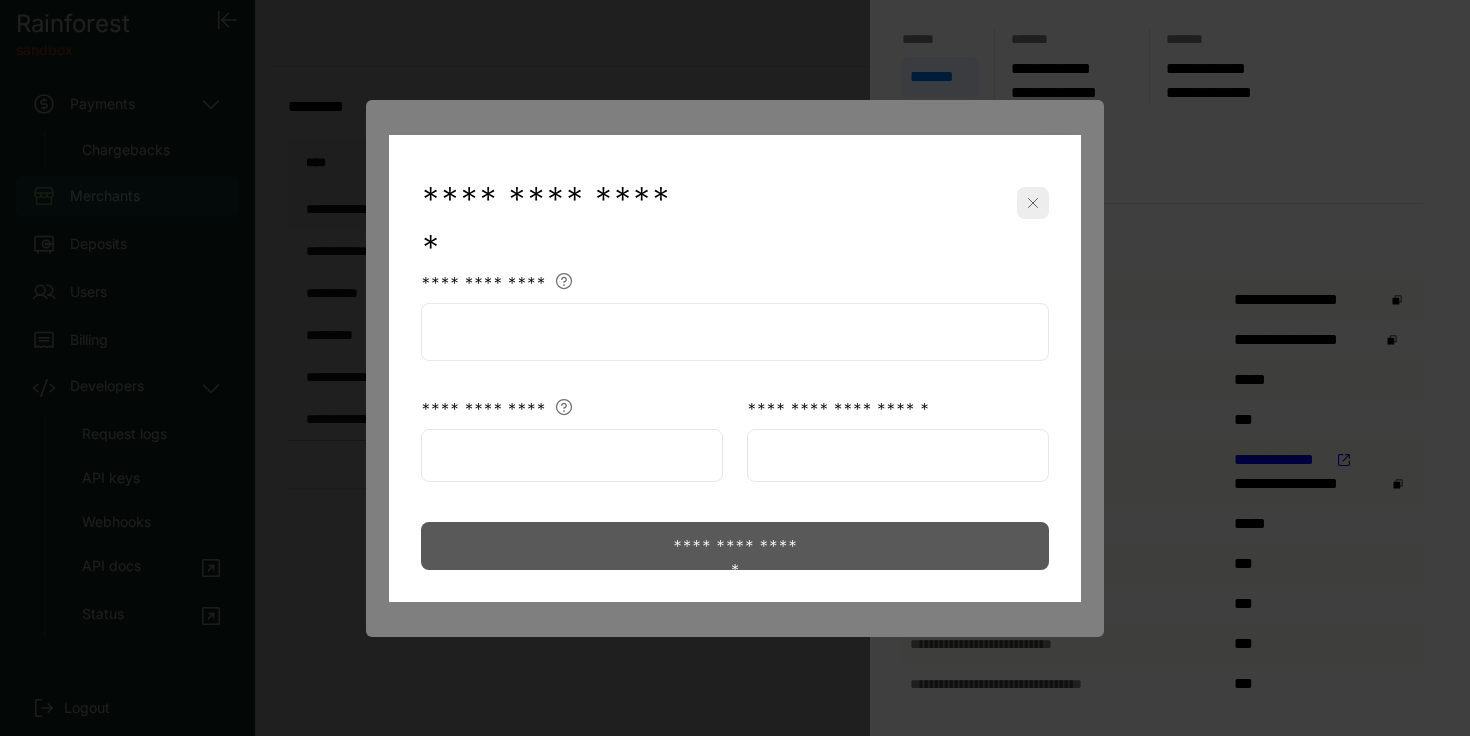 click at bounding box center (735, 332) 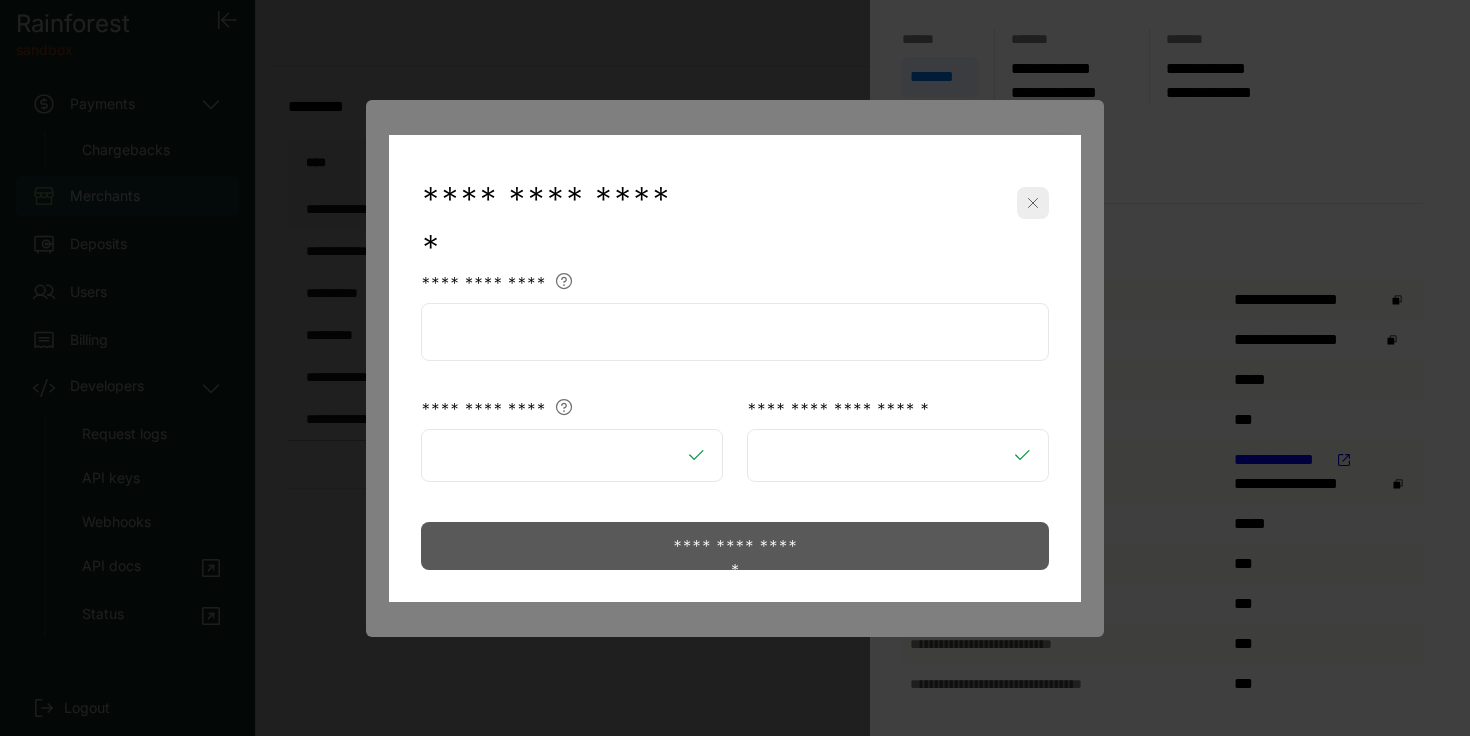 click at bounding box center (735, 332) 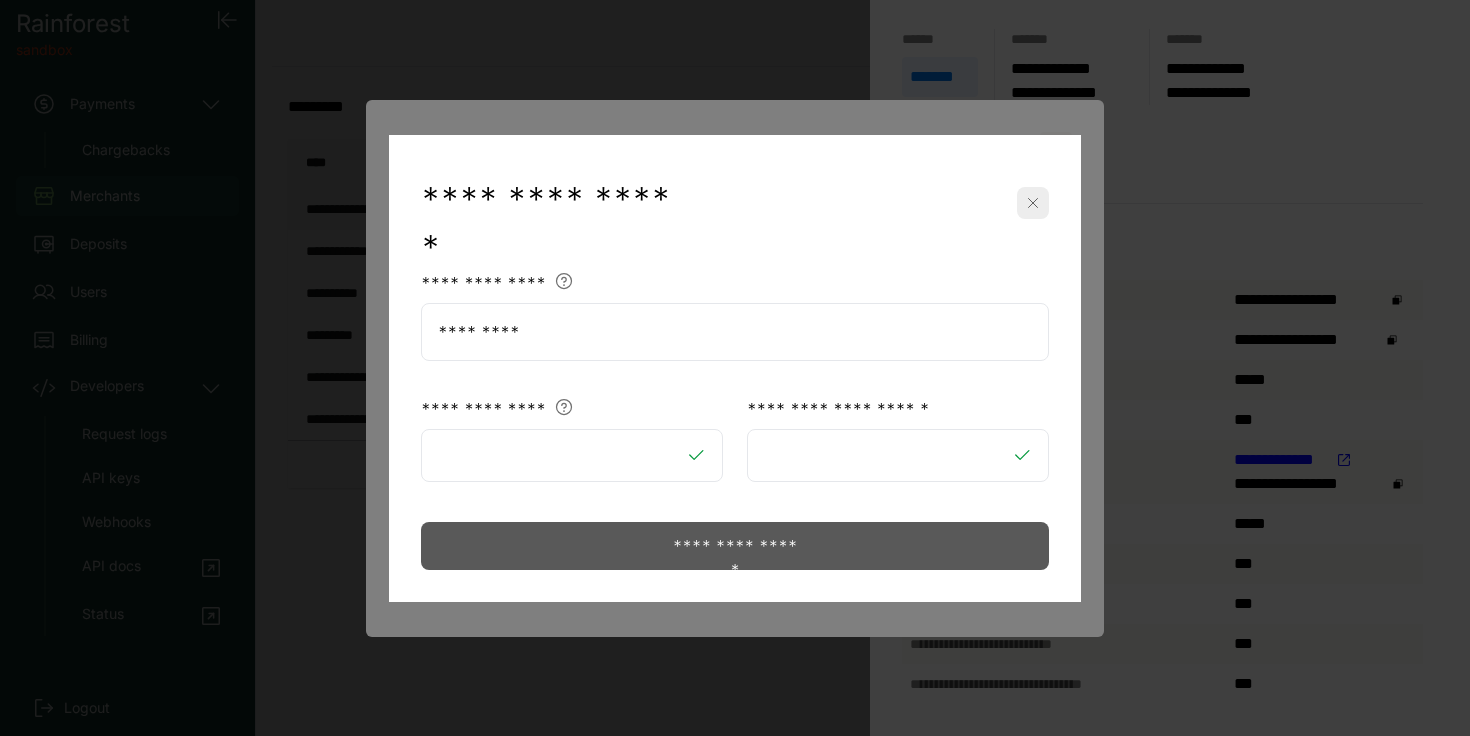 type on "*********" 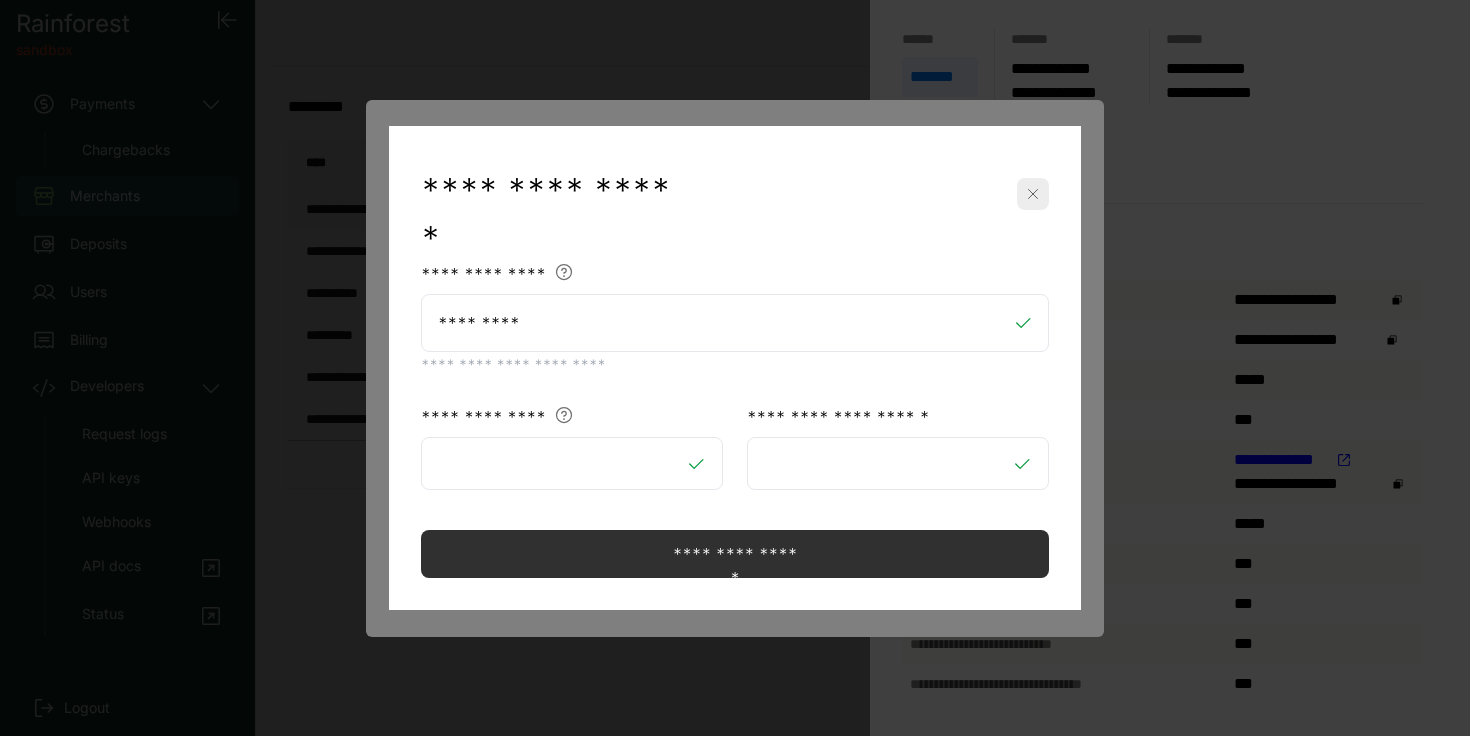 click on "**********" at bounding box center [735, 554] 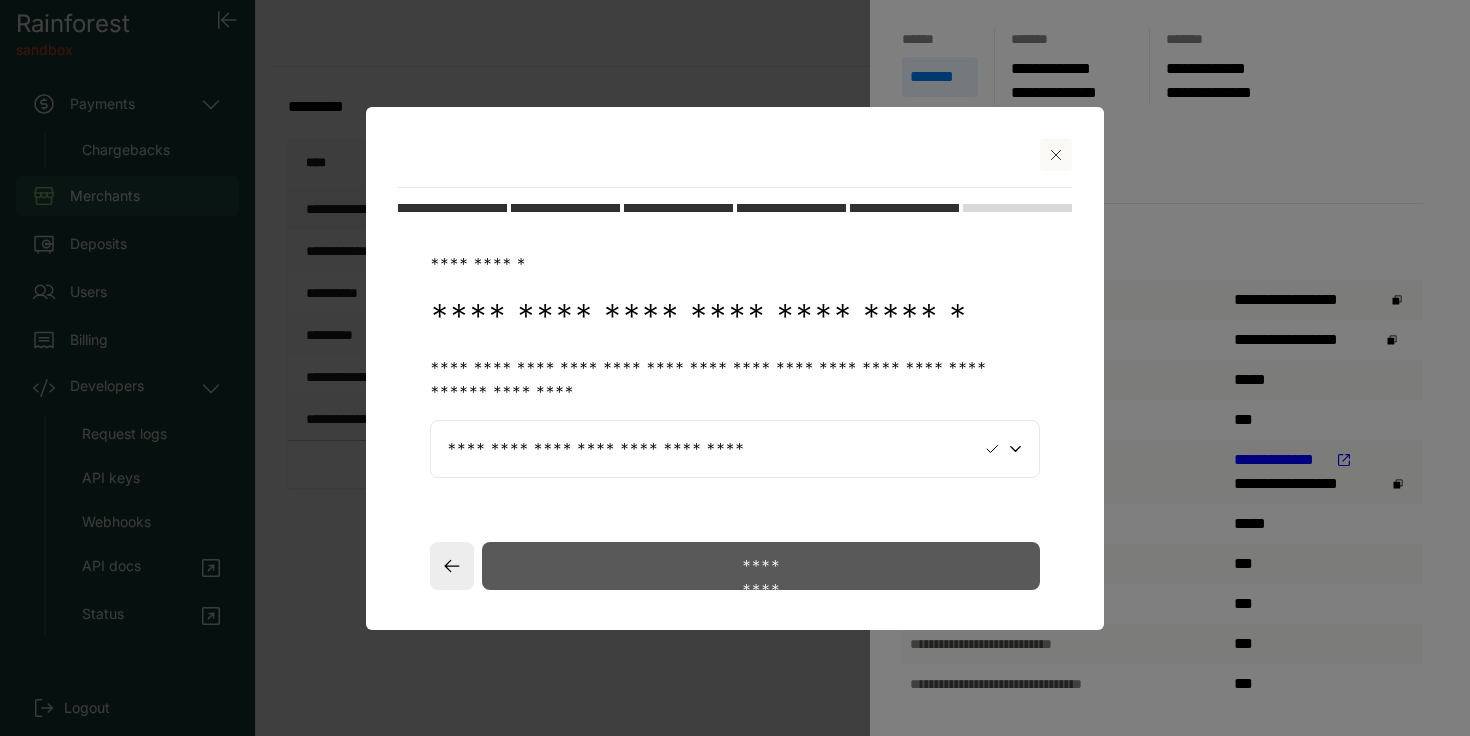 click on "*********" at bounding box center [760, 566] 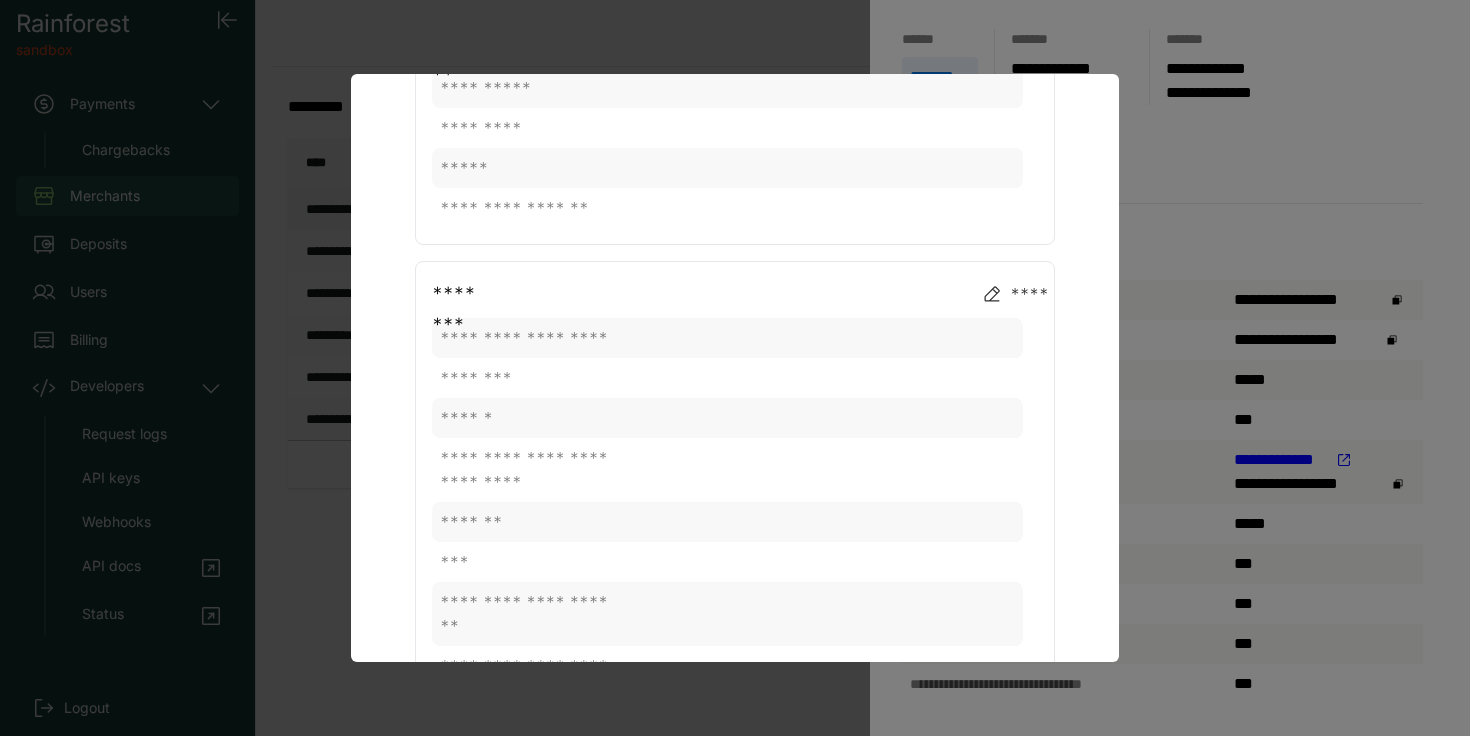 scroll, scrollTop: 1702, scrollLeft: 0, axis: vertical 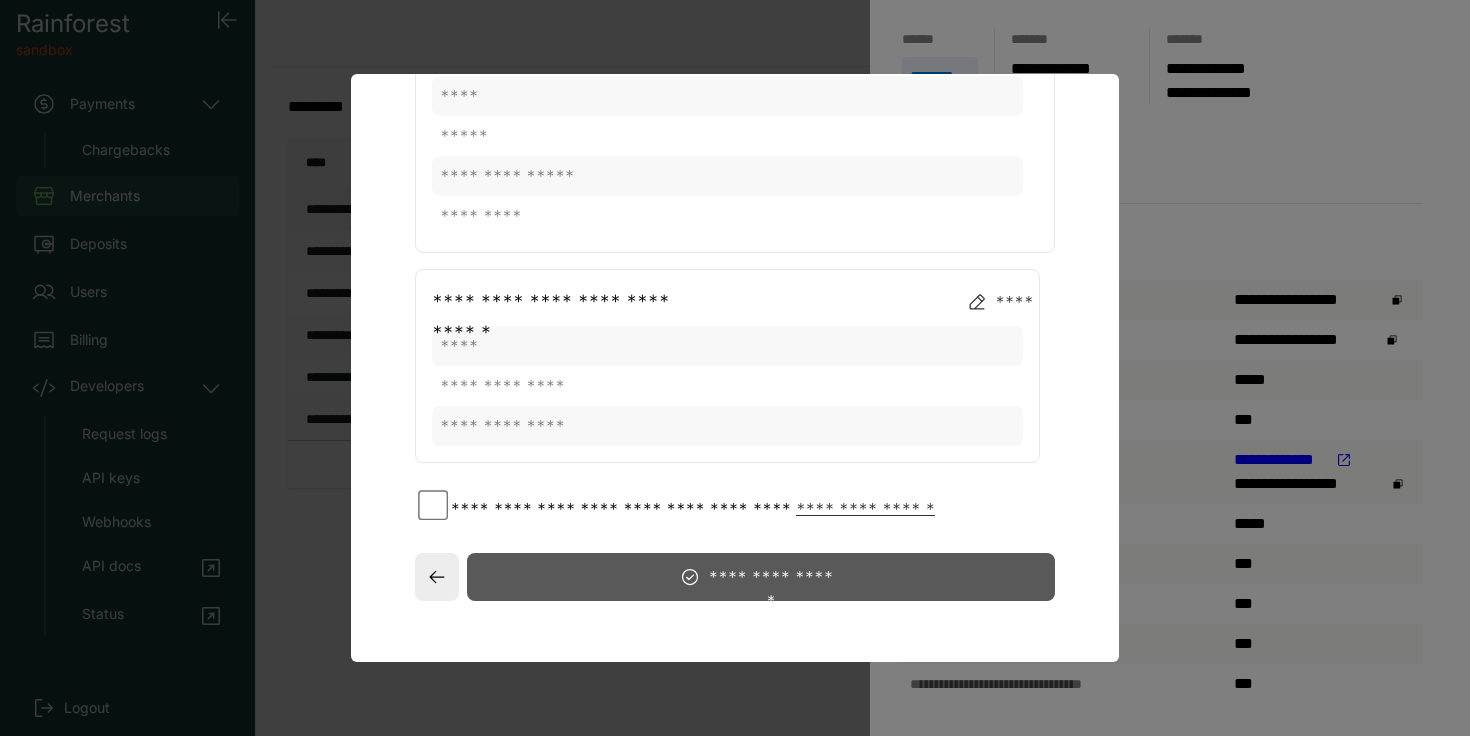 click on "**********" at bounding box center (621, 509) 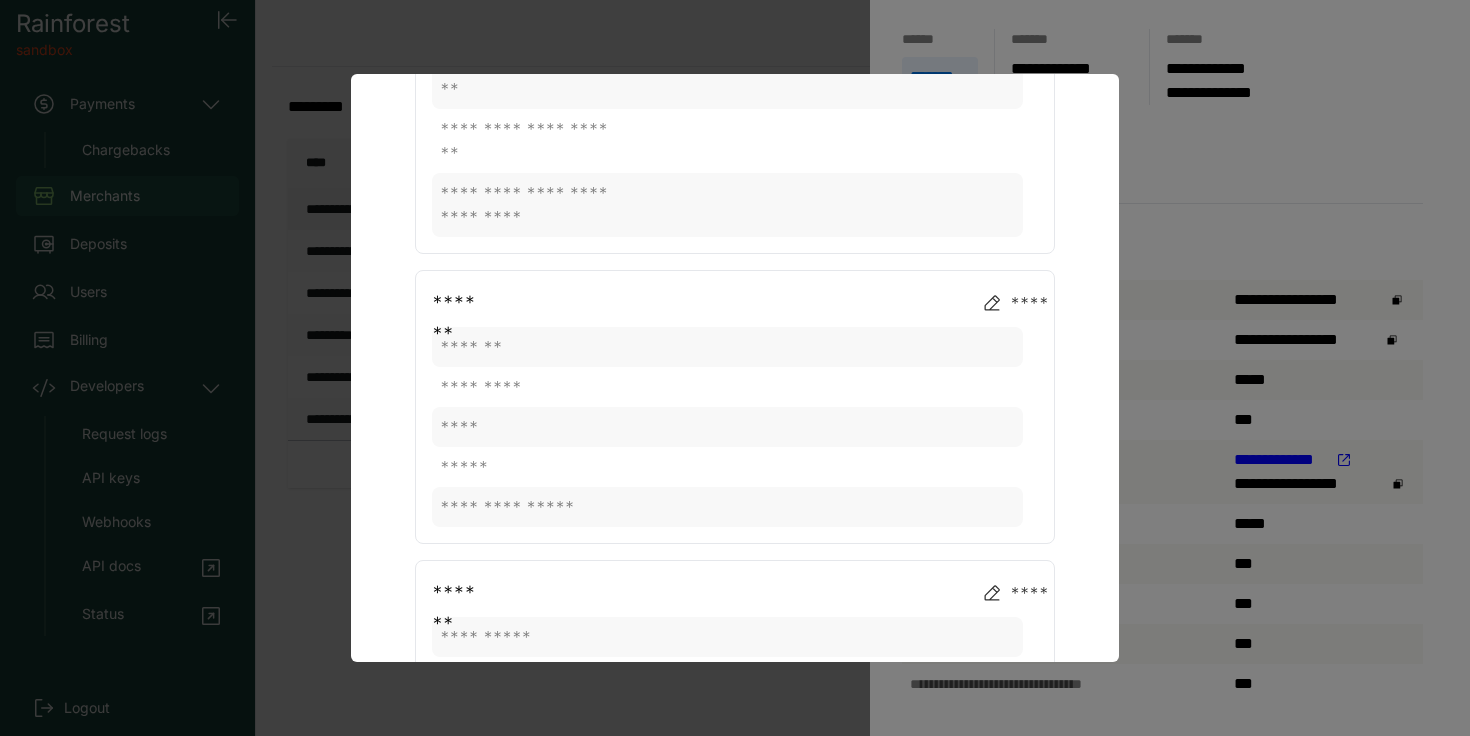 scroll, scrollTop: 0, scrollLeft: 0, axis: both 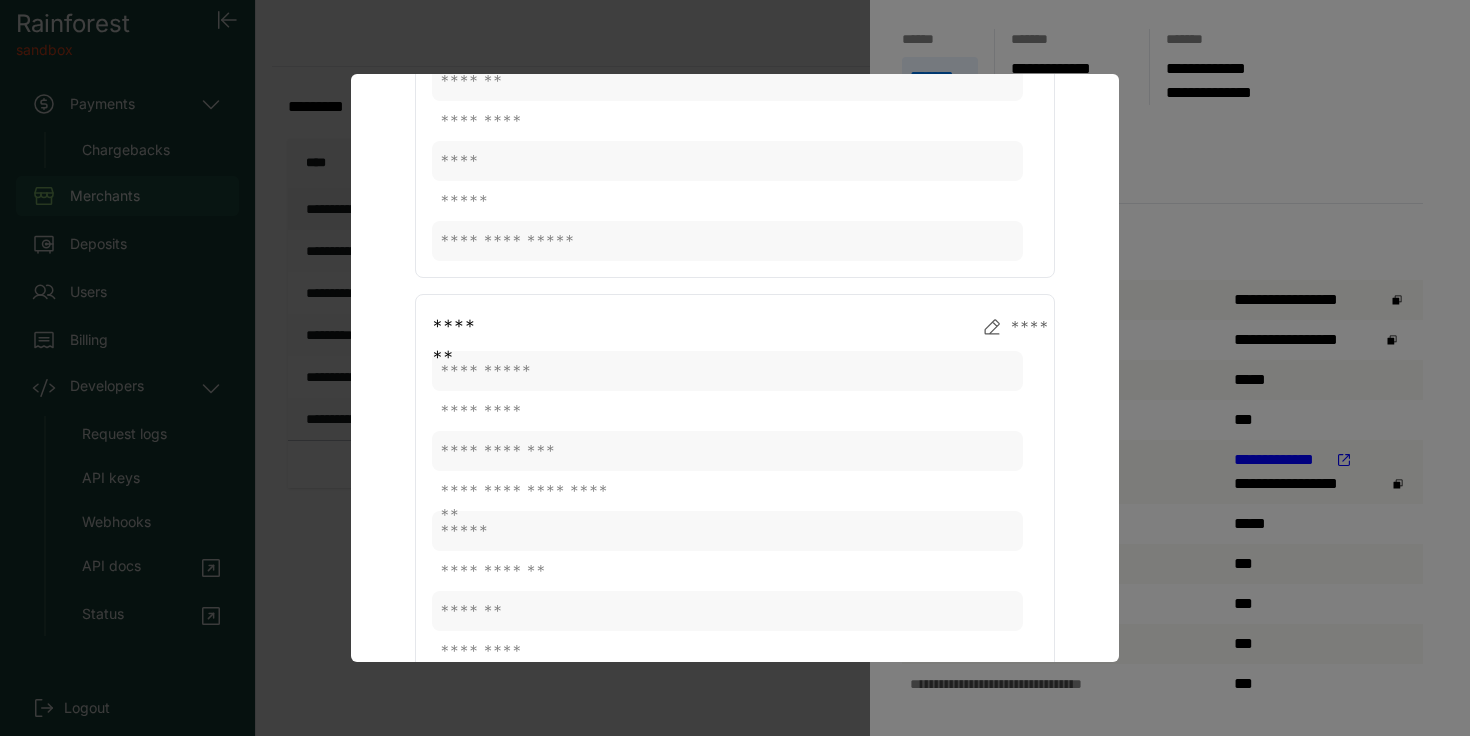 click on "****" 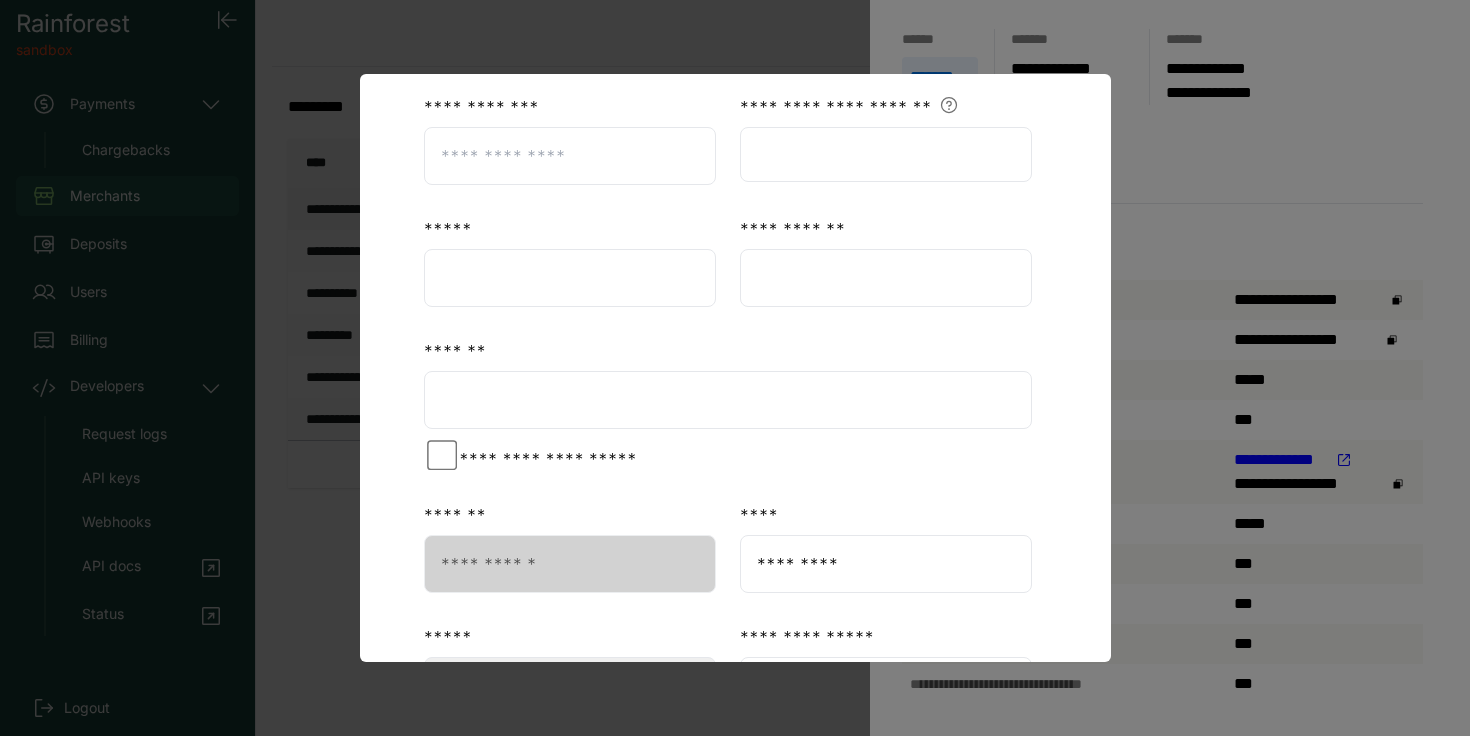 scroll, scrollTop: 39, scrollLeft: 0, axis: vertical 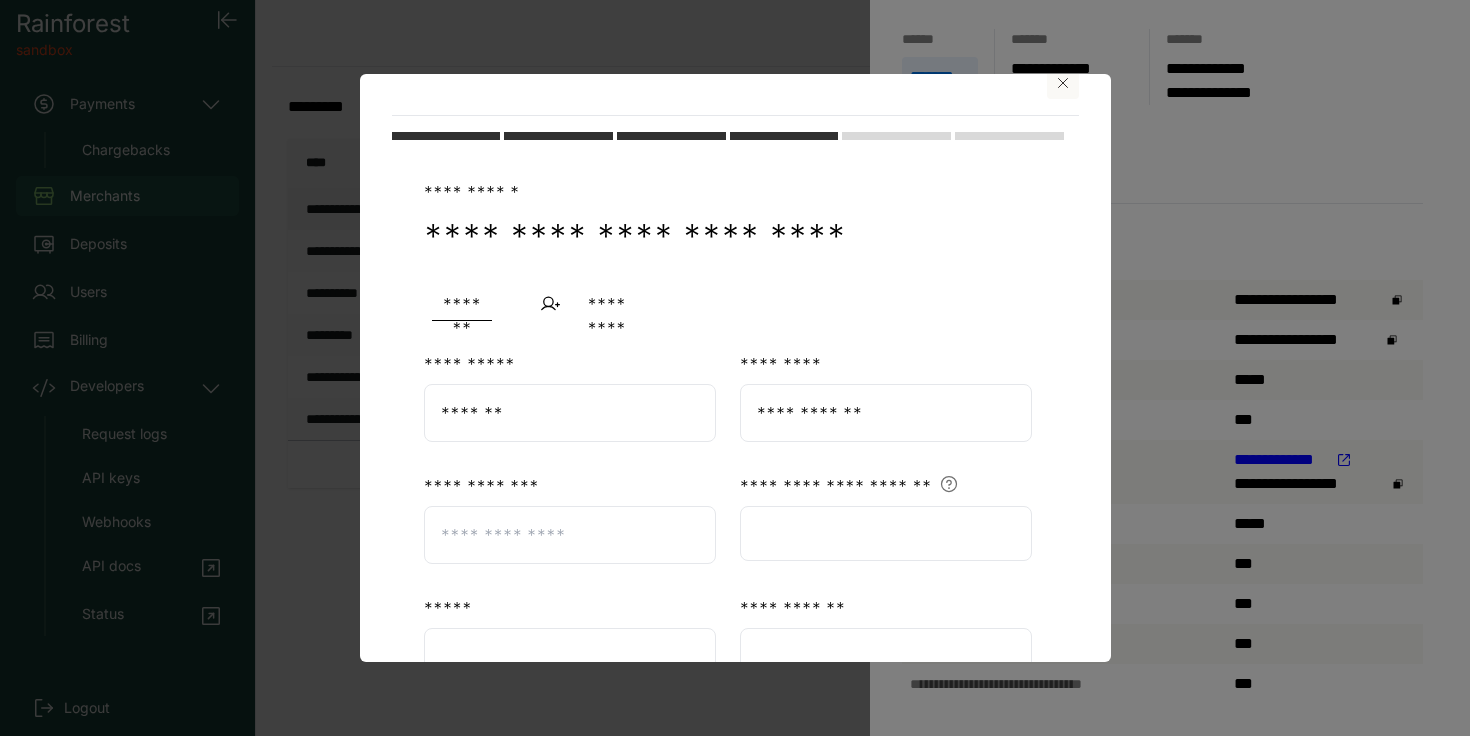 click on "*******" at bounding box center (570, 413) 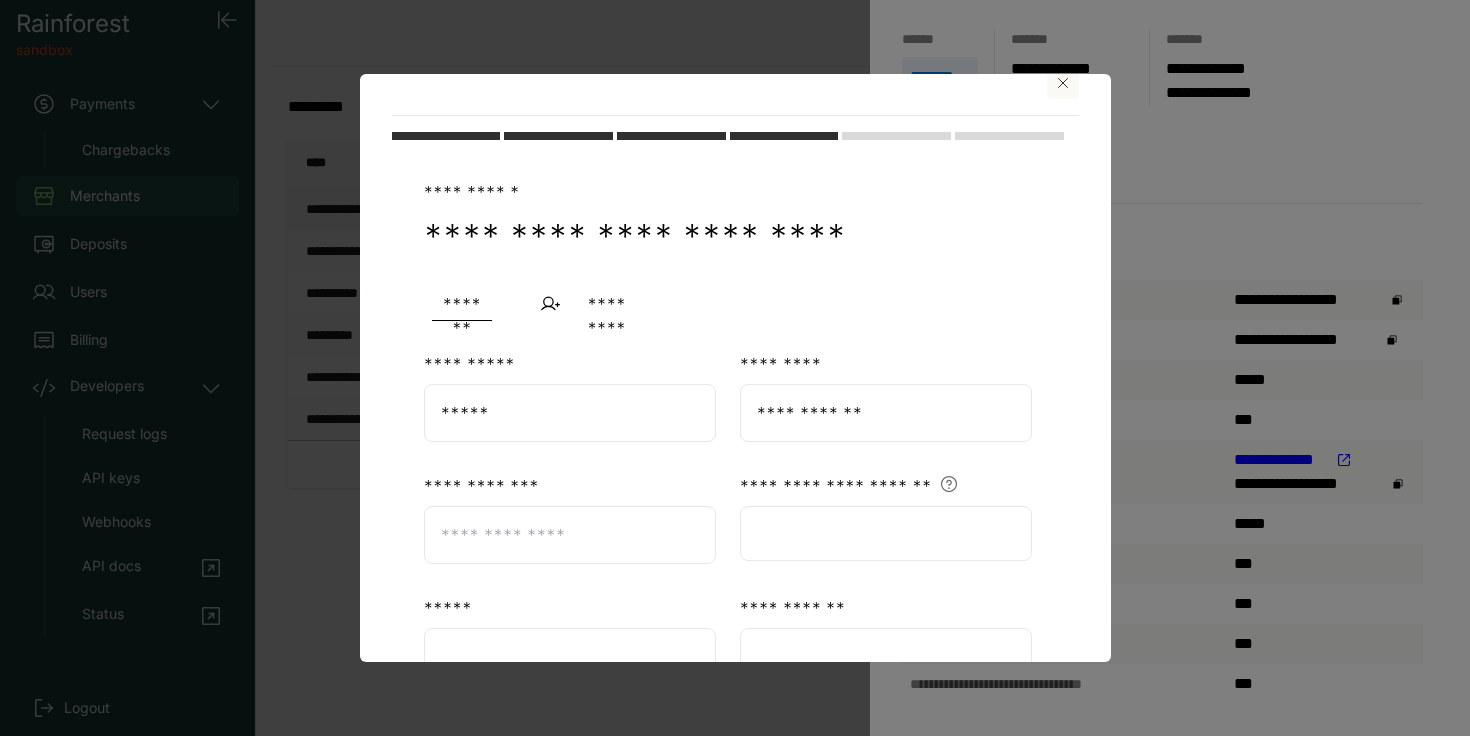 type on "*****" 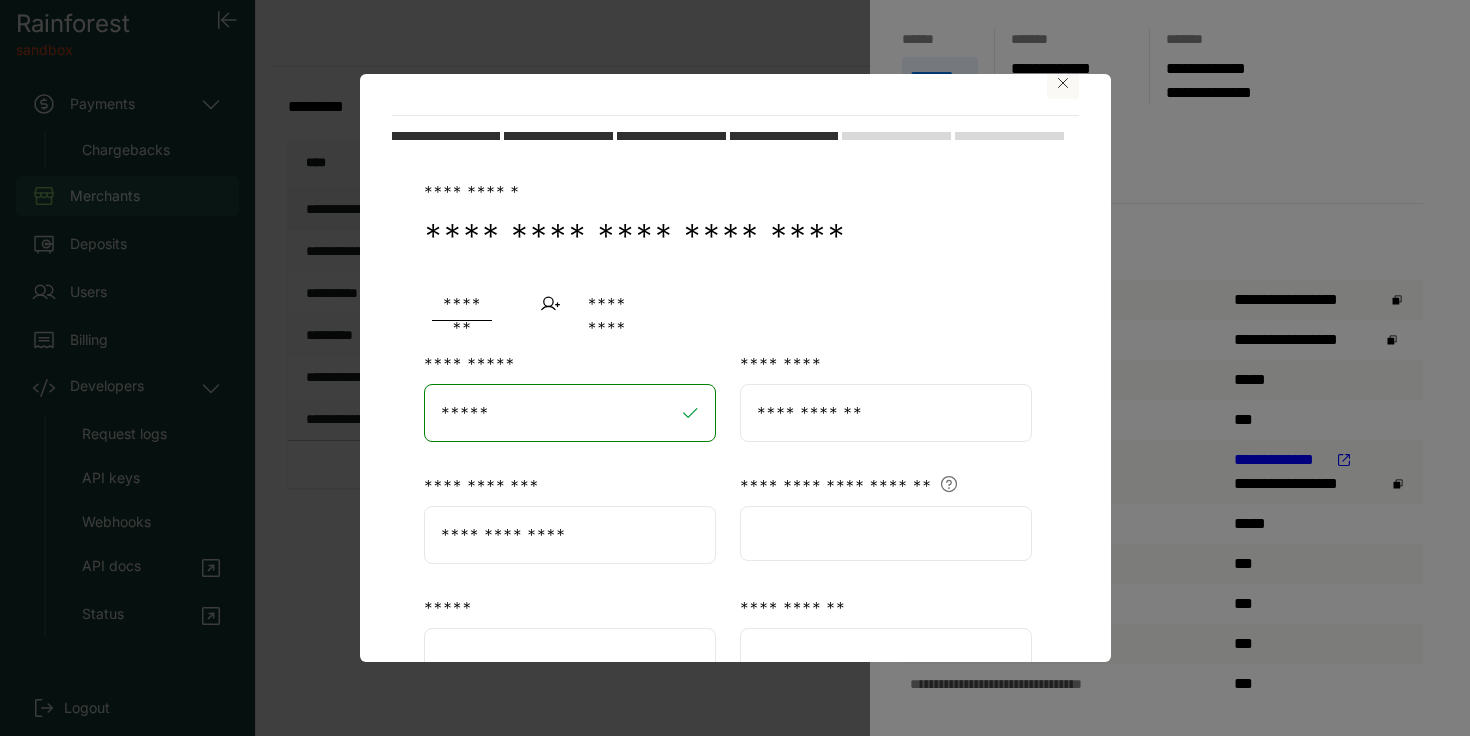 type on "**********" 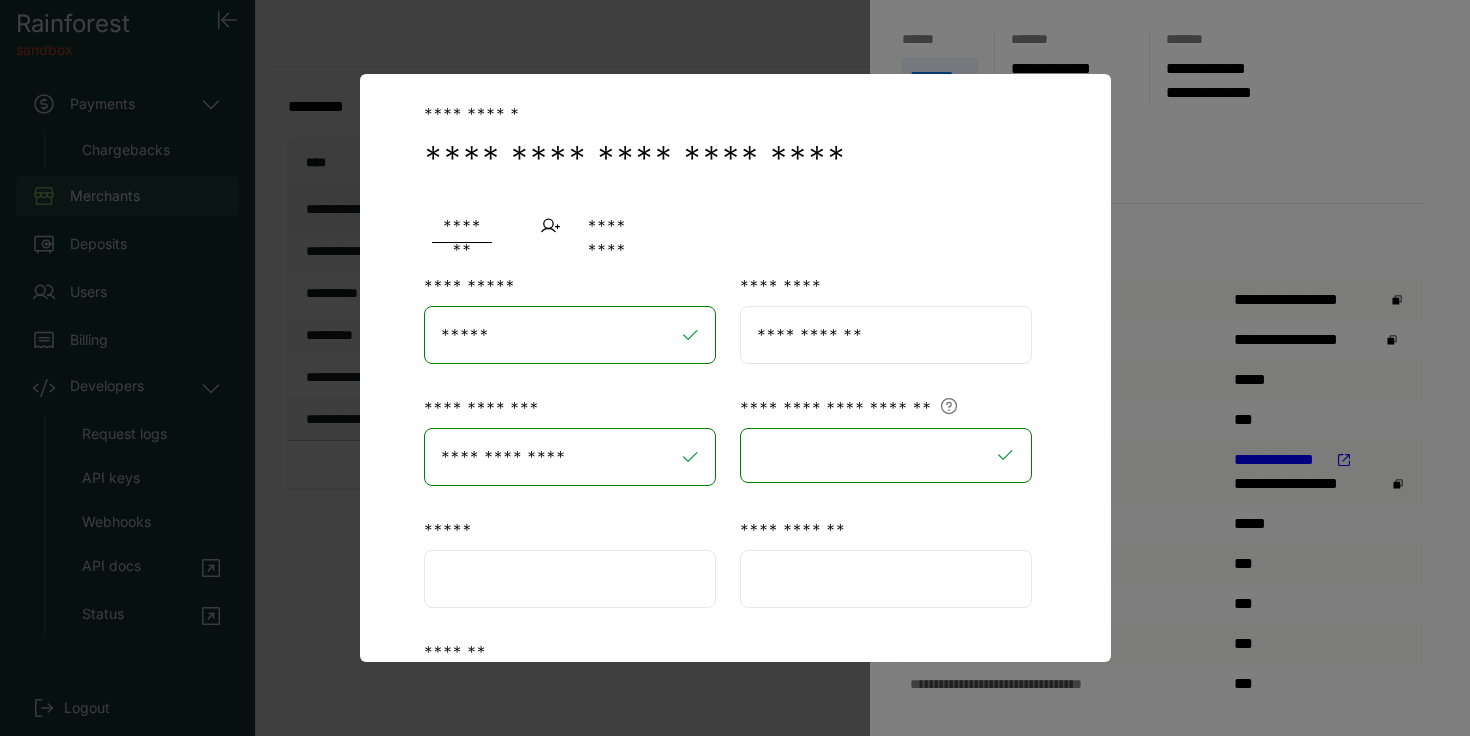 scroll, scrollTop: 132, scrollLeft: 0, axis: vertical 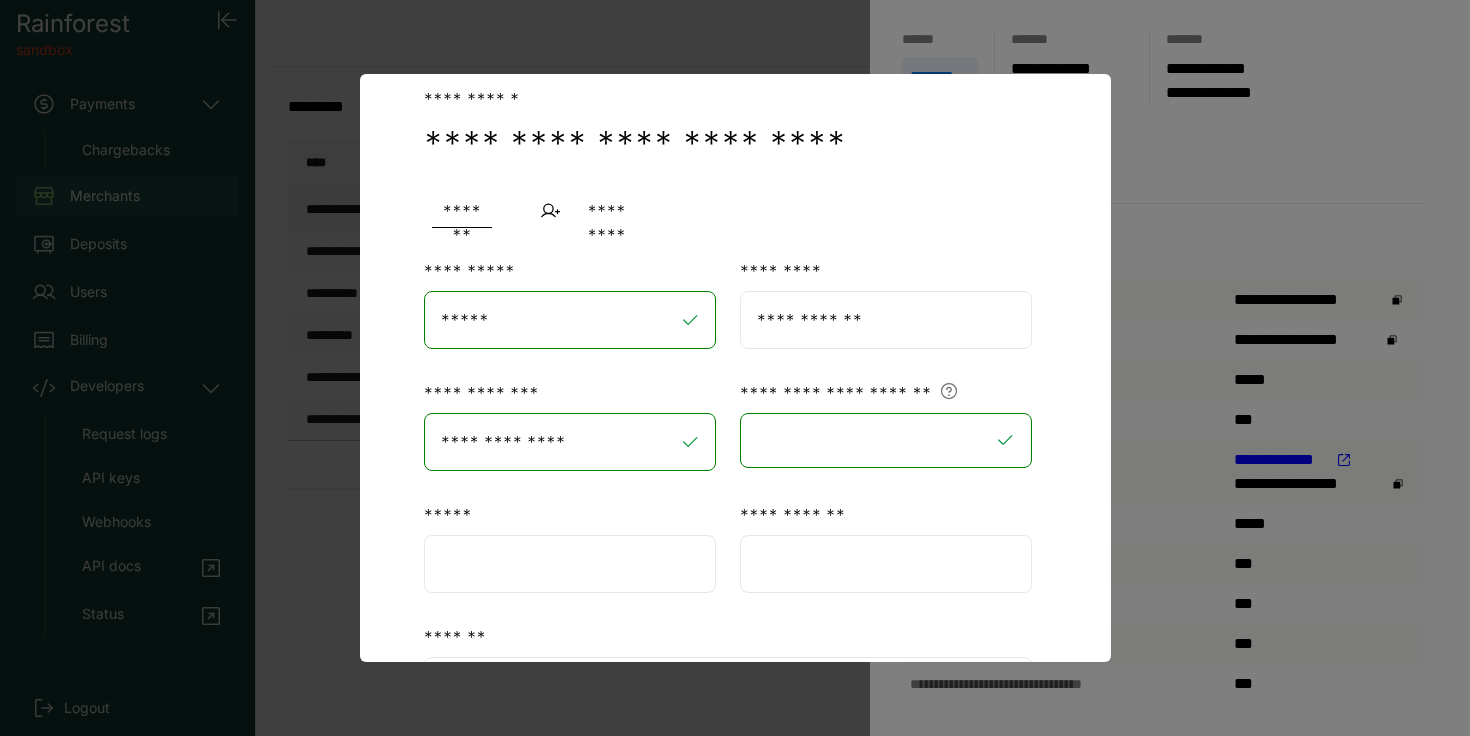 click at bounding box center [570, 564] 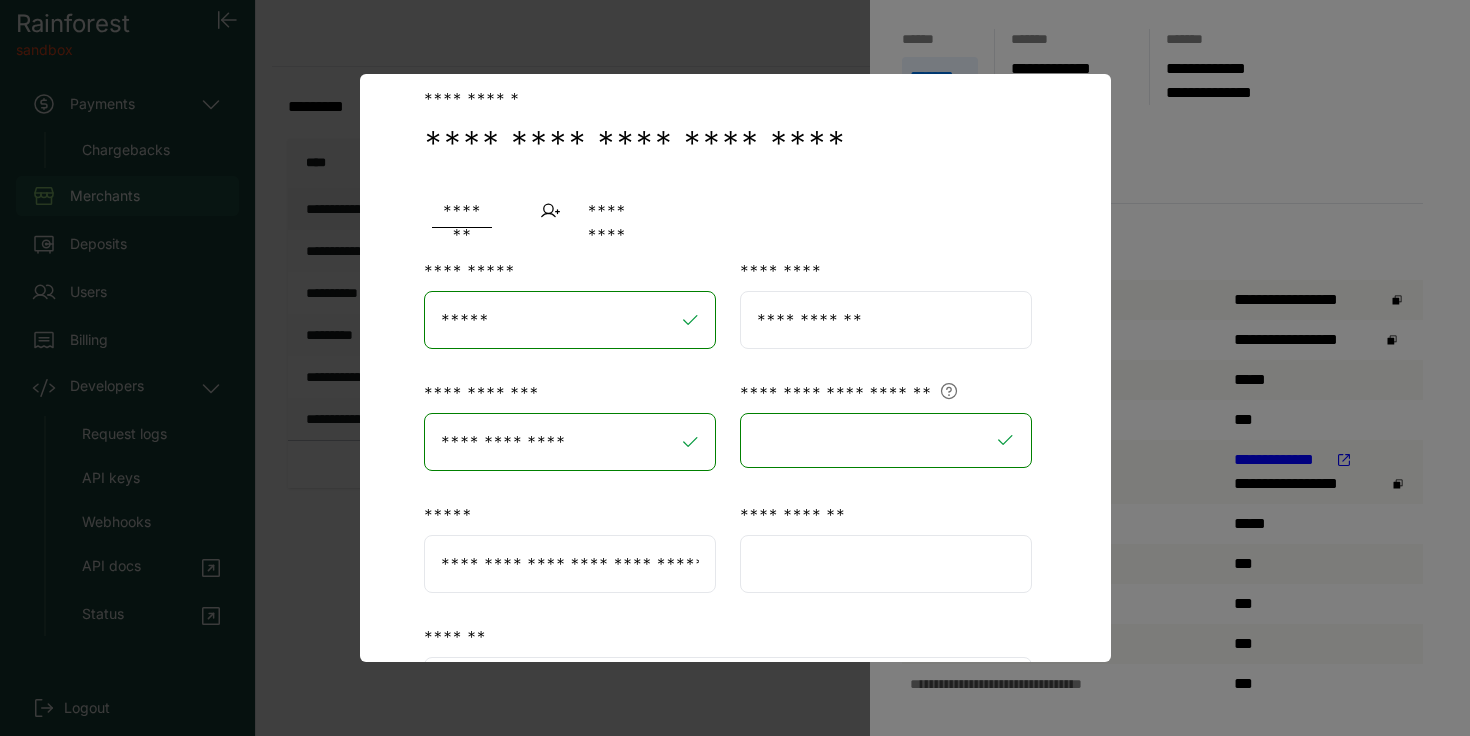 scroll, scrollTop: 0, scrollLeft: 5, axis: horizontal 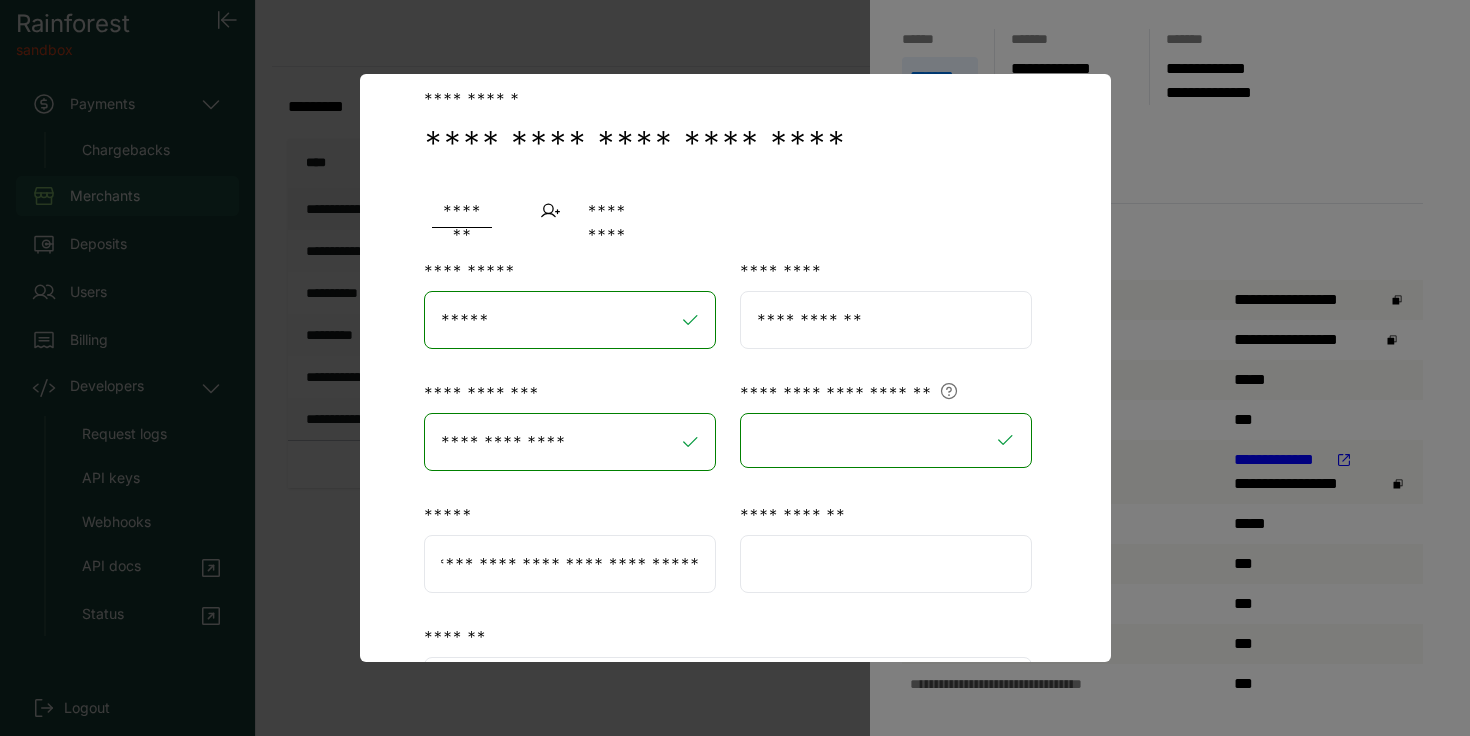 type on "**********" 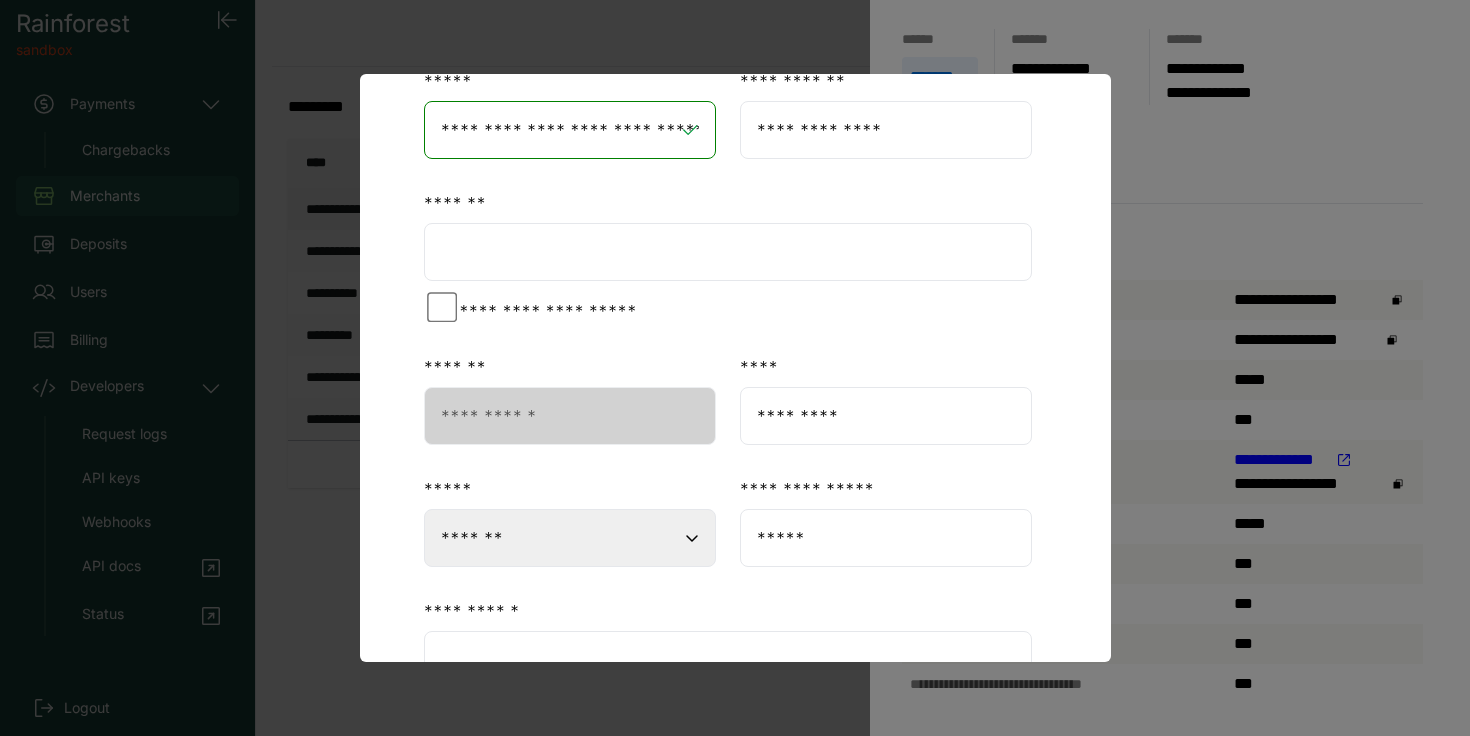 scroll, scrollTop: 563, scrollLeft: 0, axis: vertical 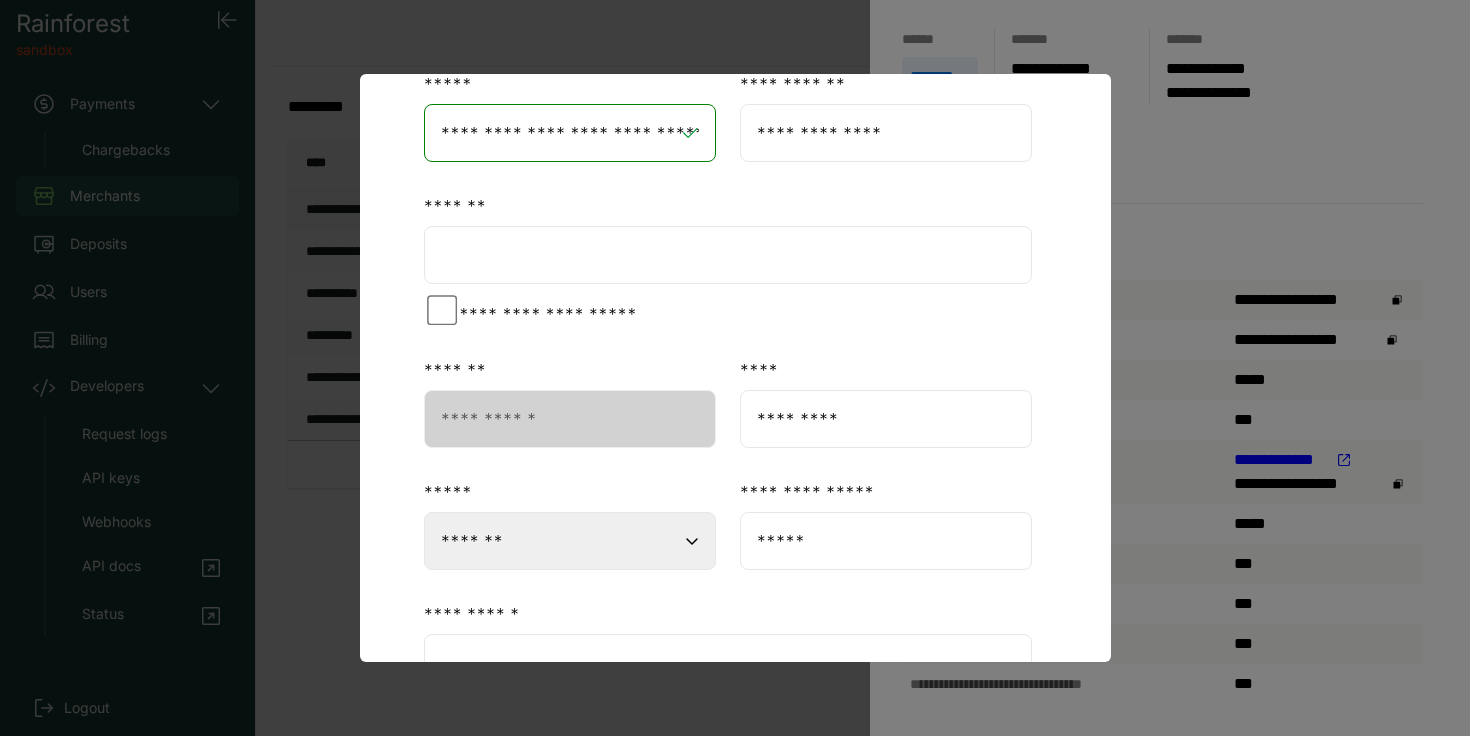 type on "**********" 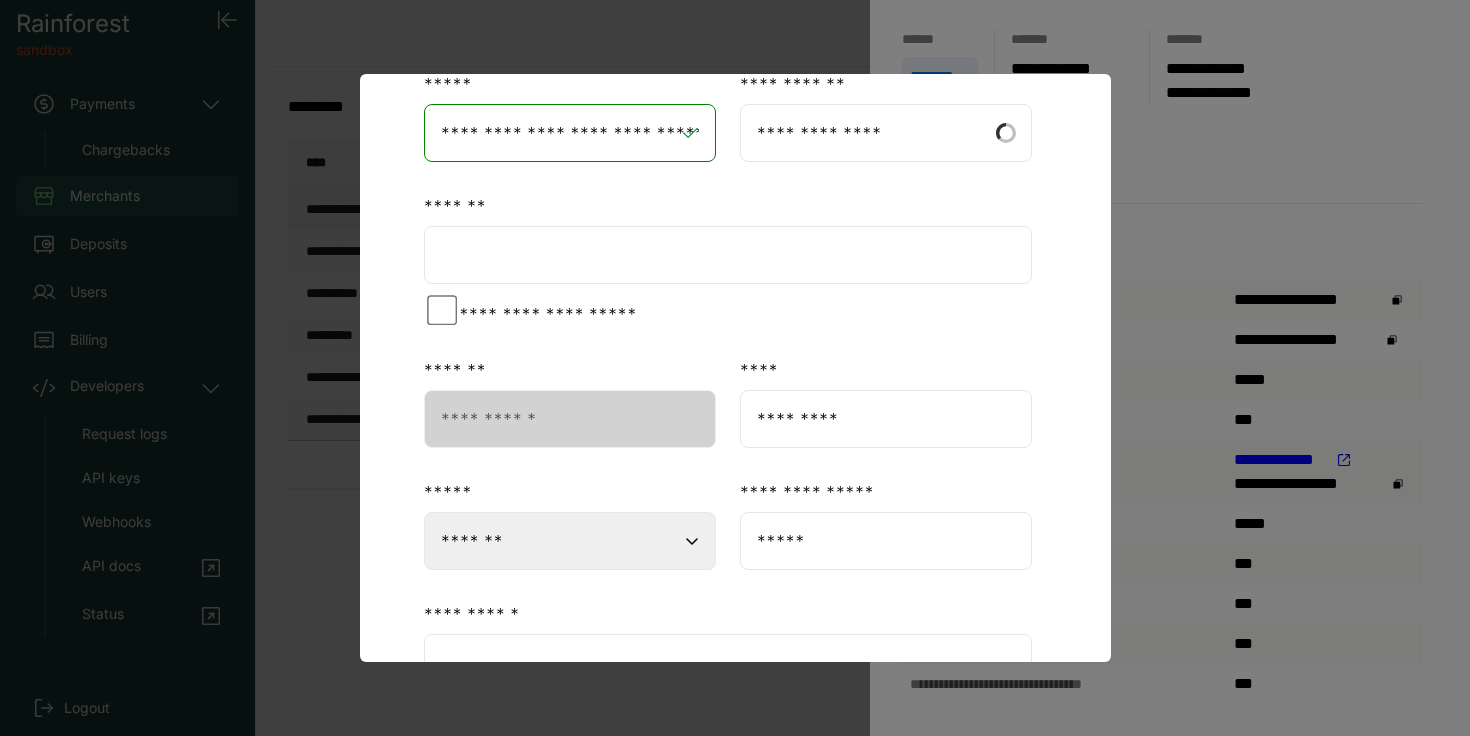 click at bounding box center (728, 255) 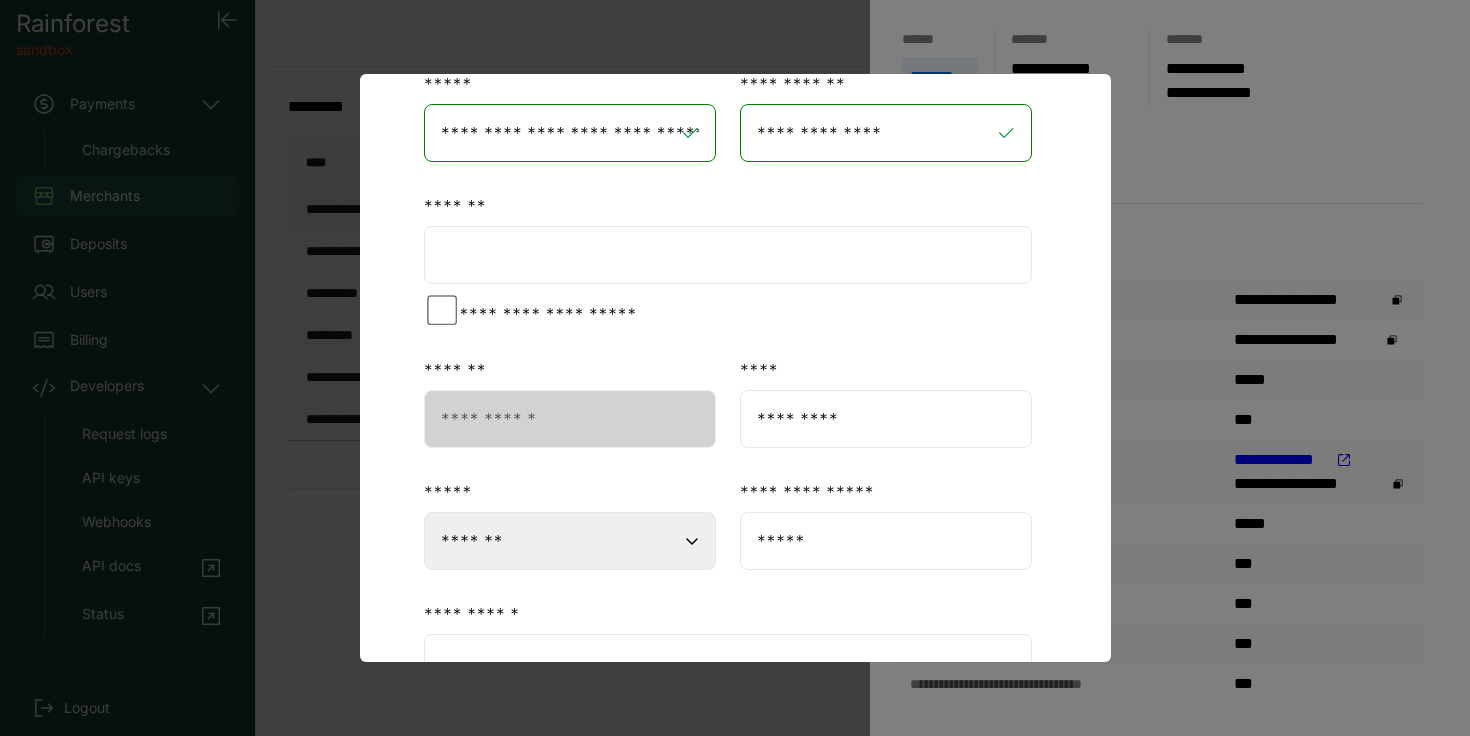 type on "*********" 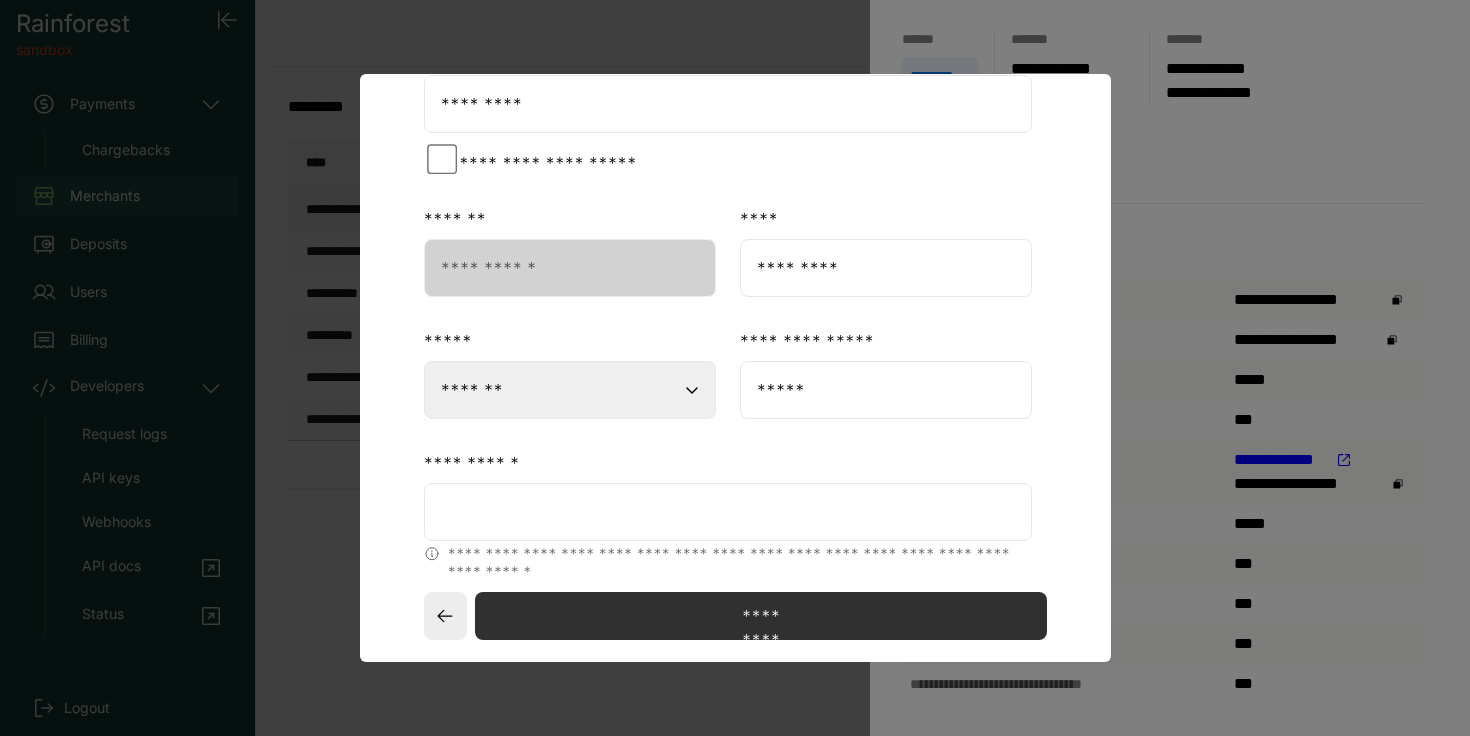 scroll, scrollTop: 755, scrollLeft: 0, axis: vertical 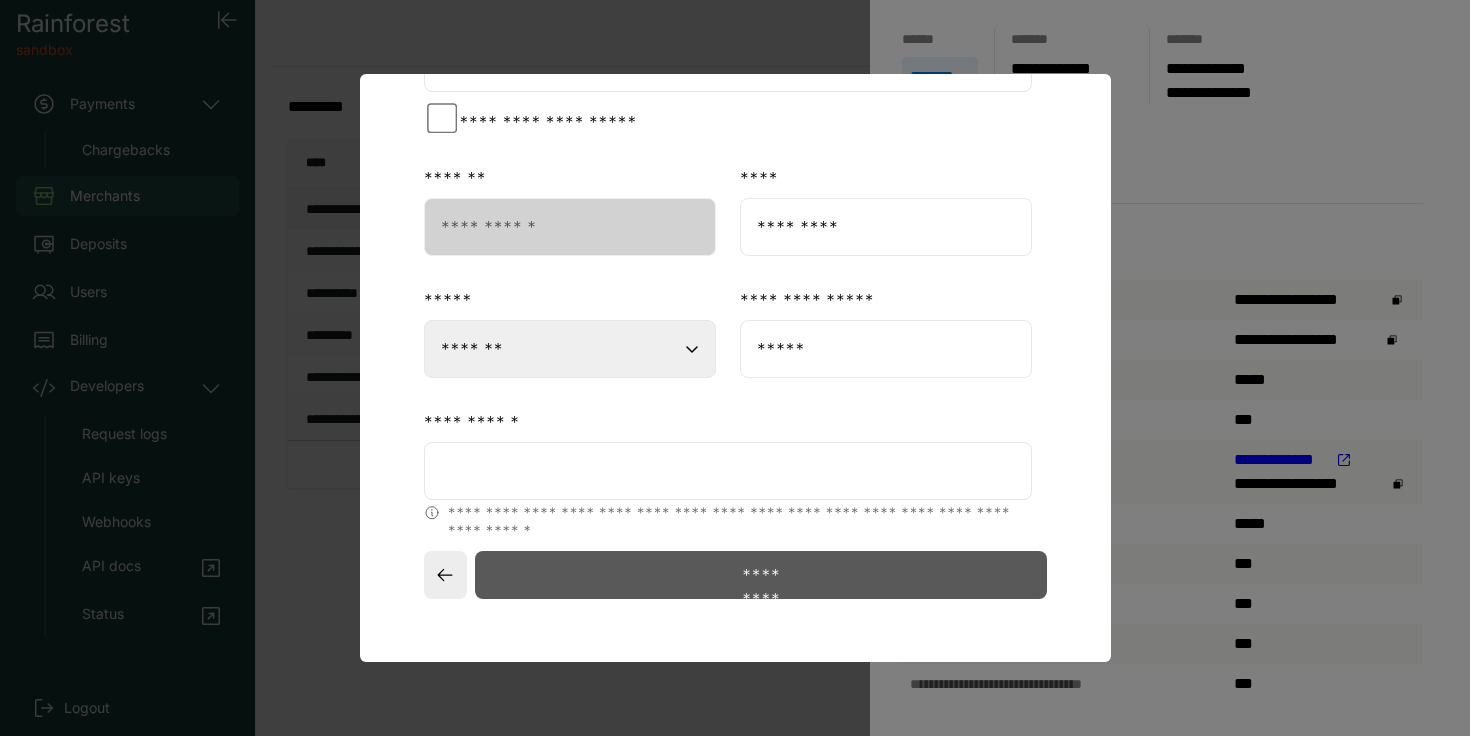click on "*********" at bounding box center [760, 575] 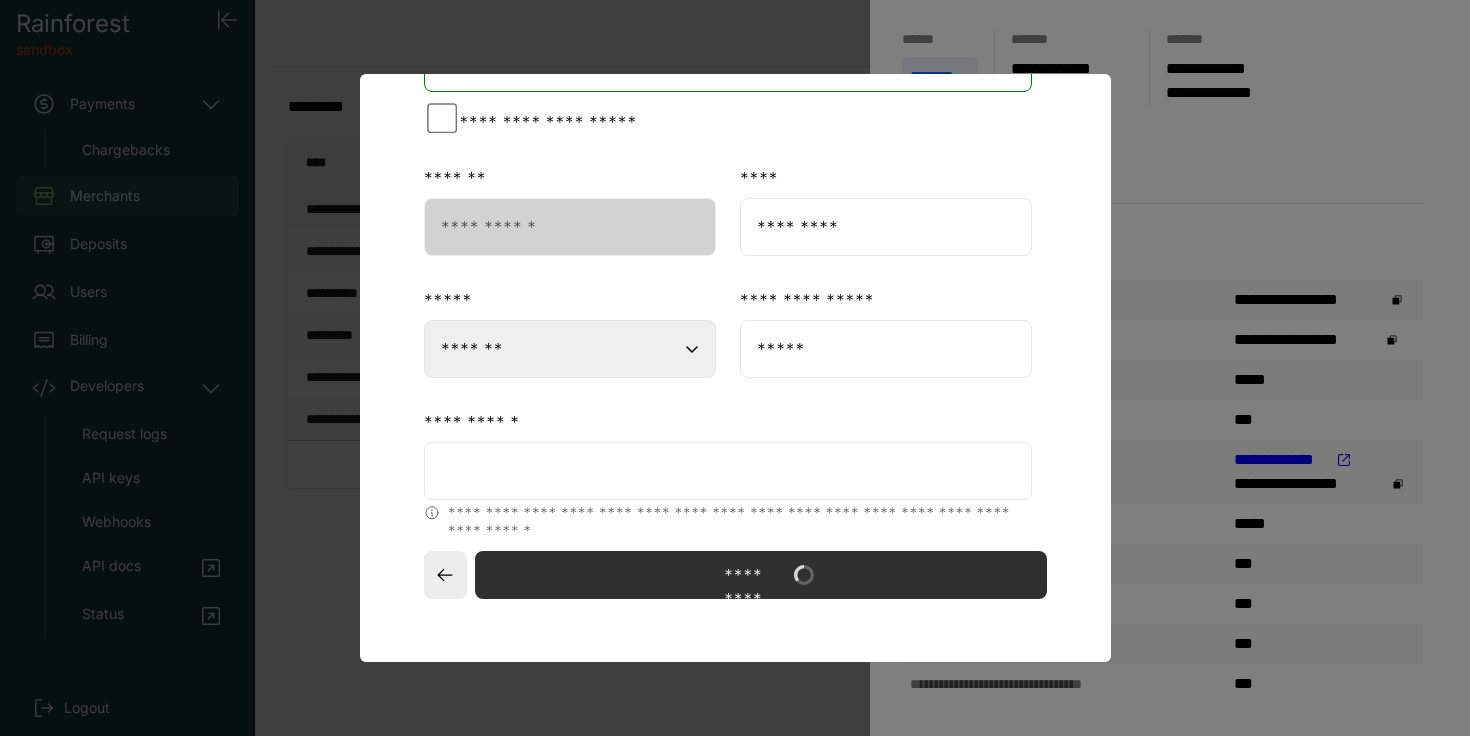 scroll, scrollTop: 0, scrollLeft: 0, axis: both 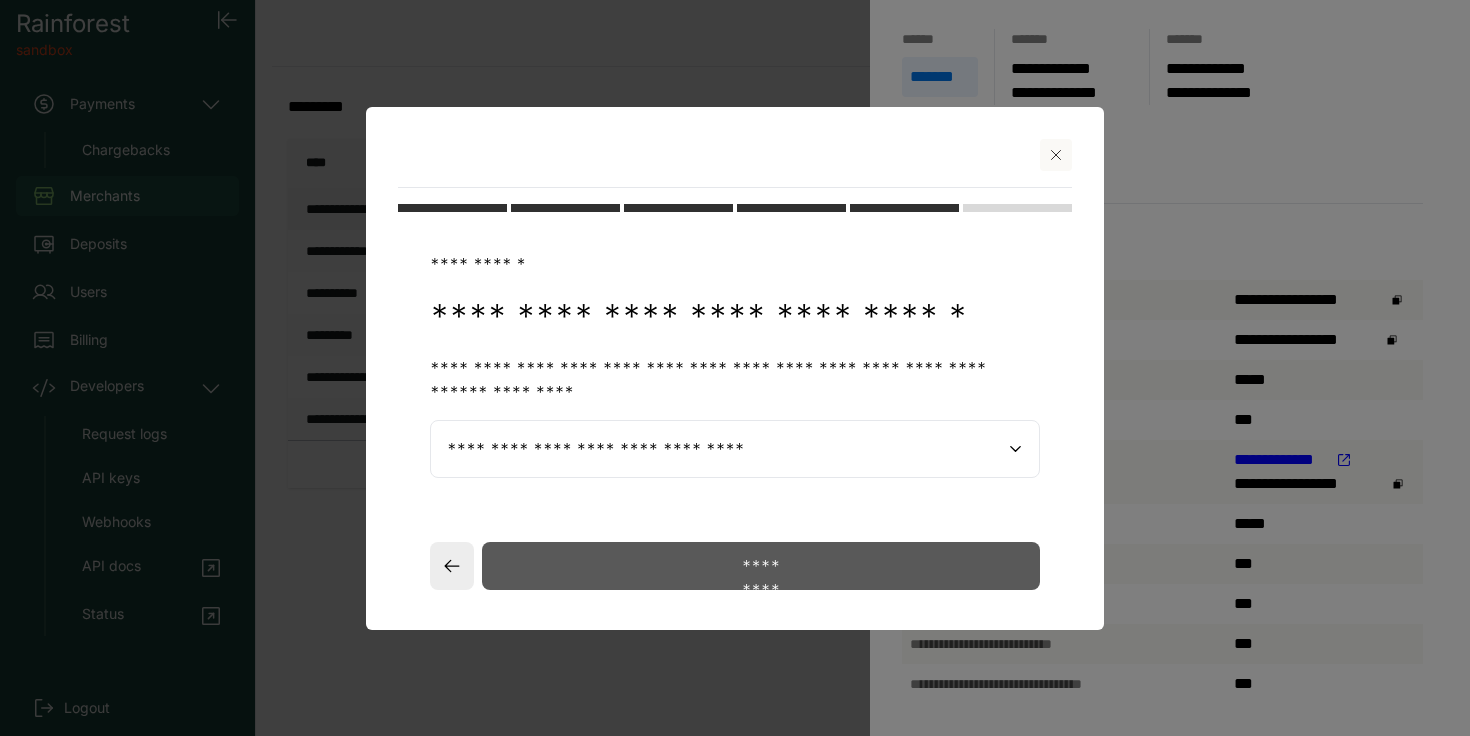 click on "*********" at bounding box center [760, 566] 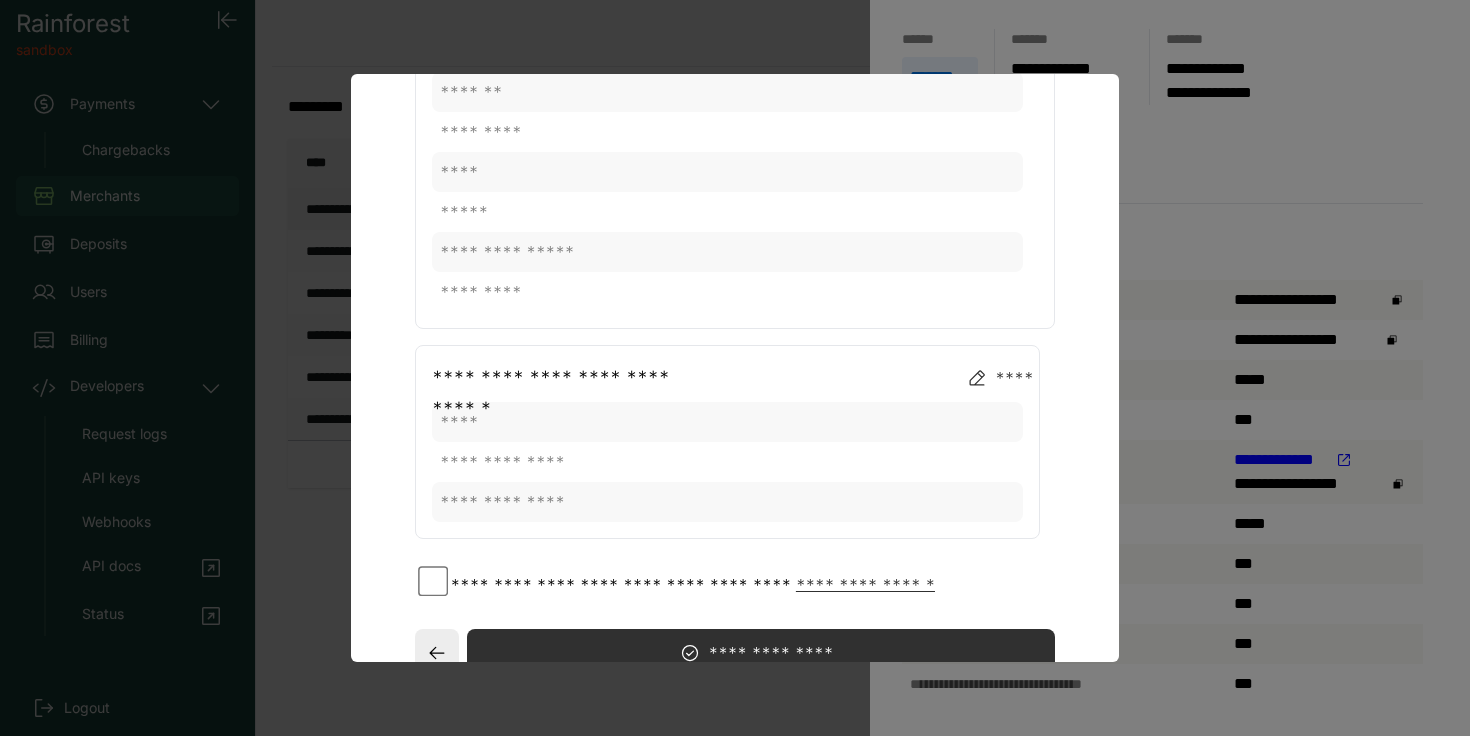 scroll, scrollTop: 1702, scrollLeft: 0, axis: vertical 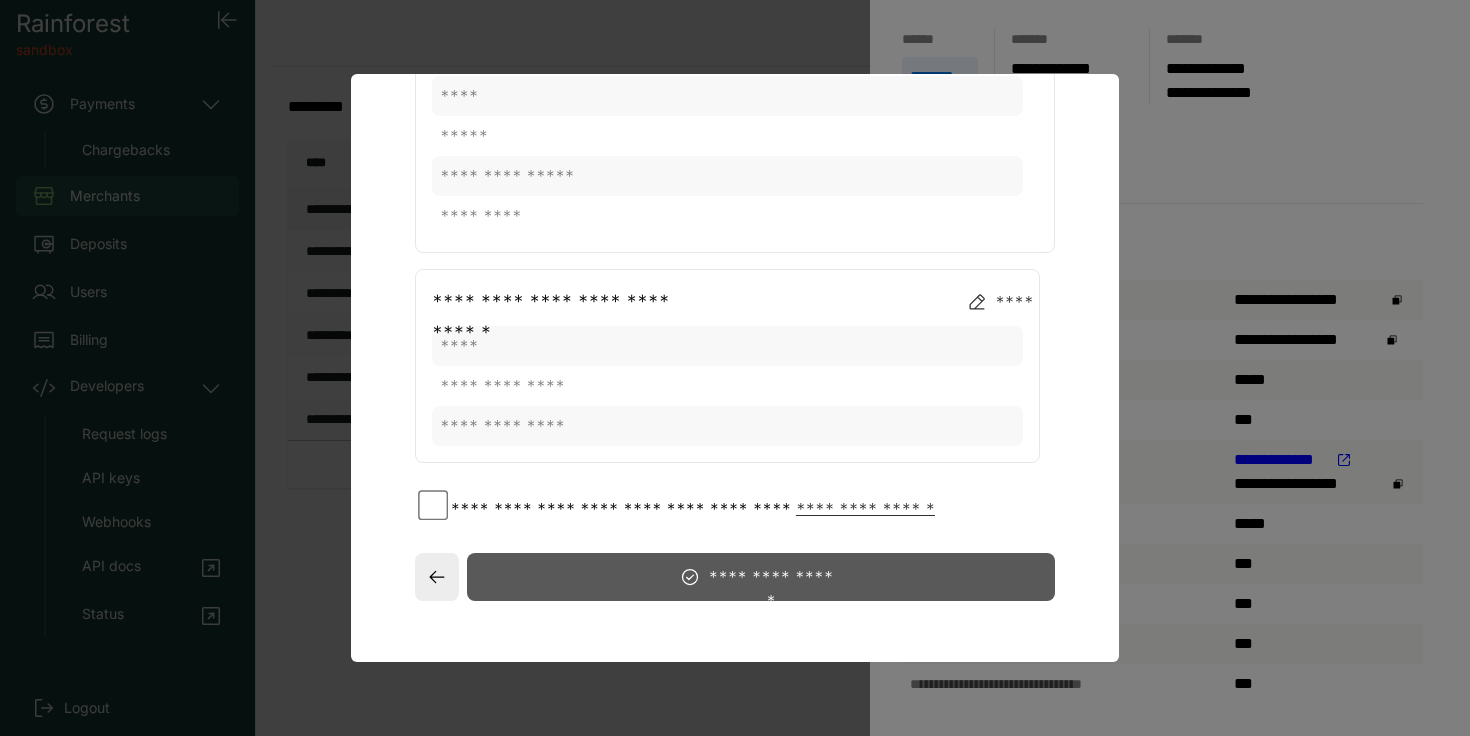 click on "**********" at bounding box center [771, 577] 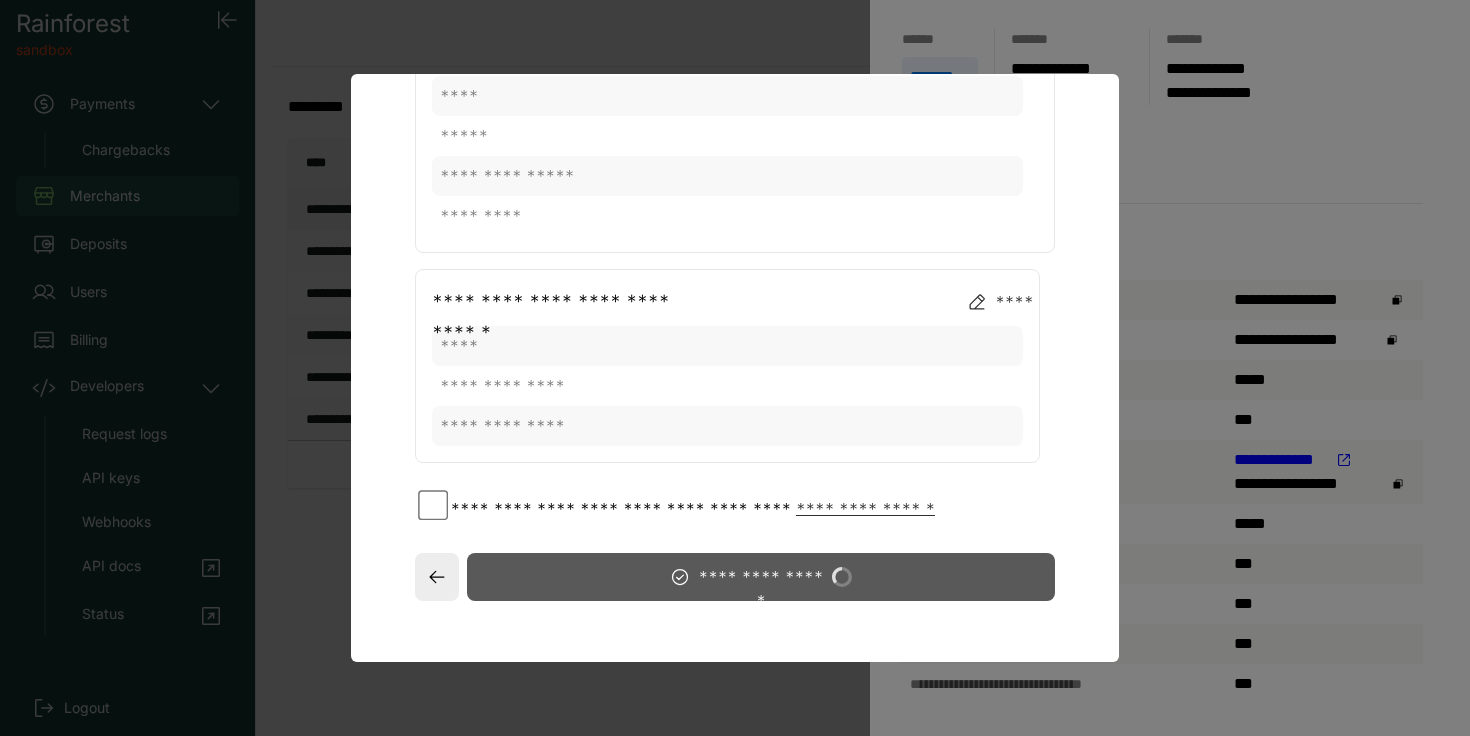 scroll, scrollTop: 309, scrollLeft: 0, axis: vertical 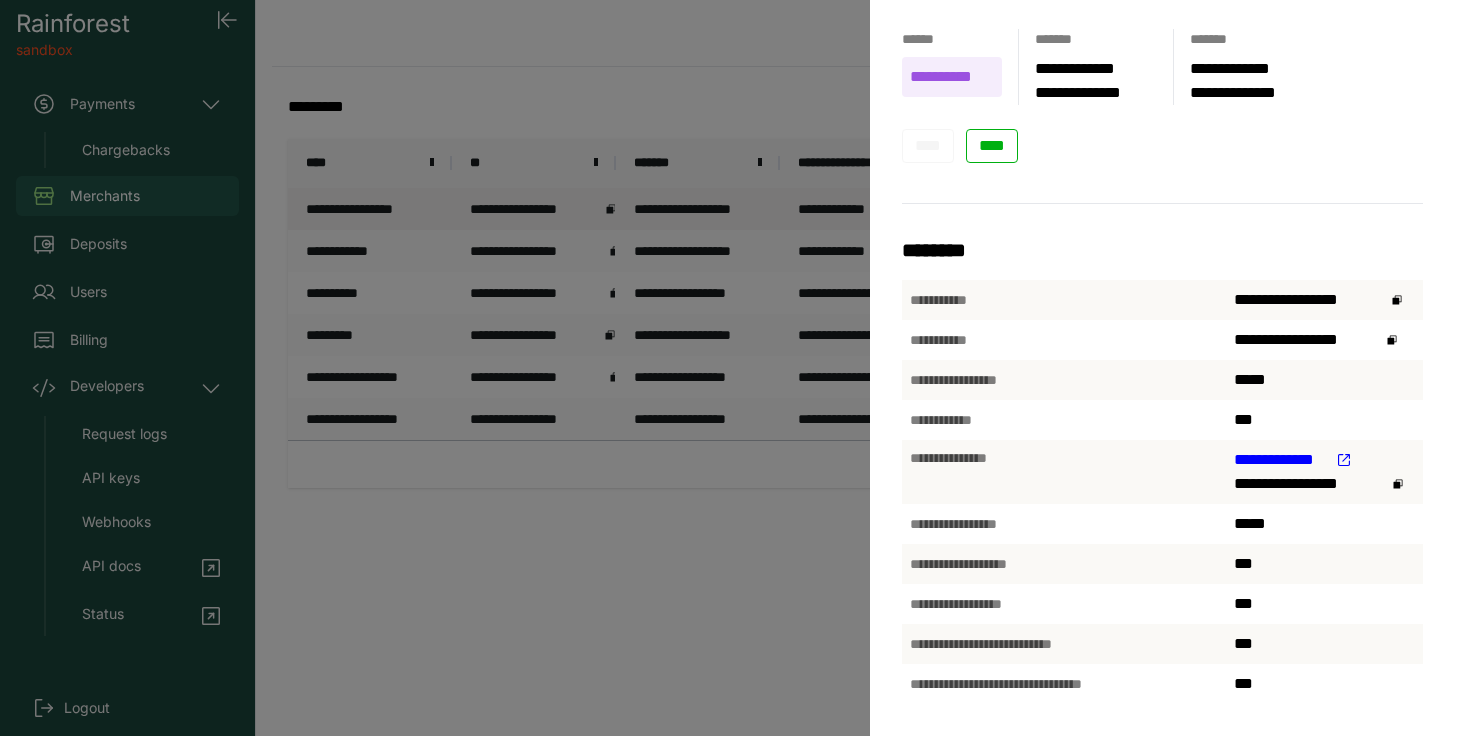 click on "**********" at bounding box center (1307, 340) 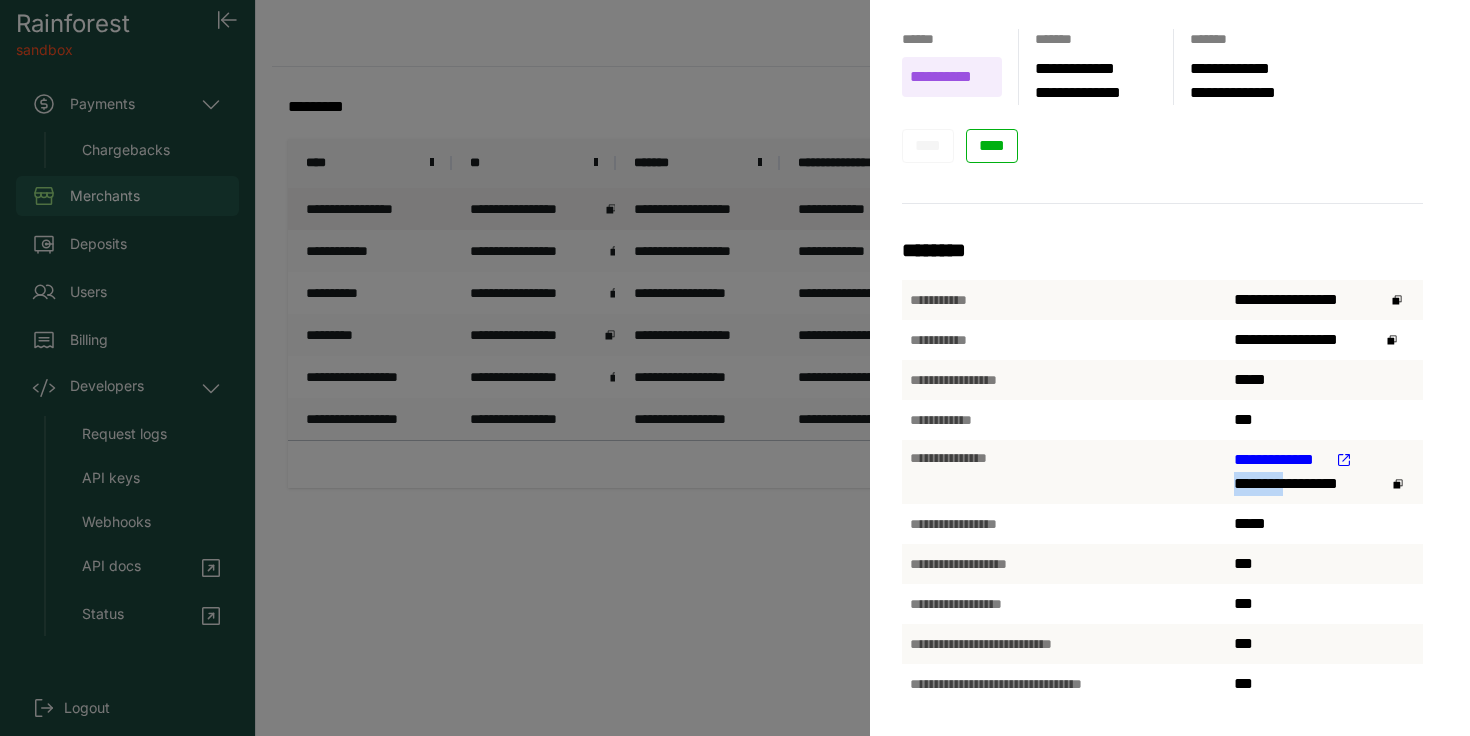click on "**********" at bounding box center [1310, 484] 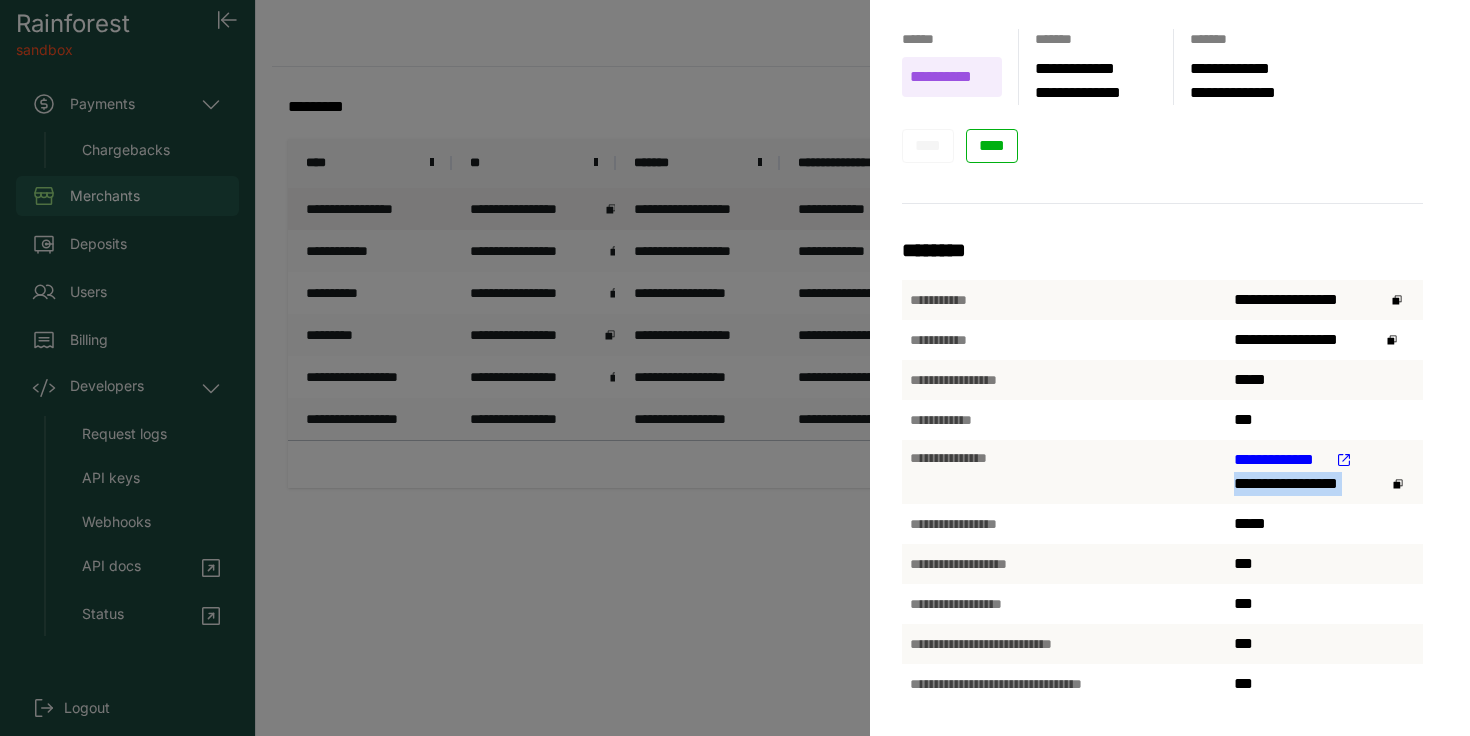 click on "**********" at bounding box center (1310, 484) 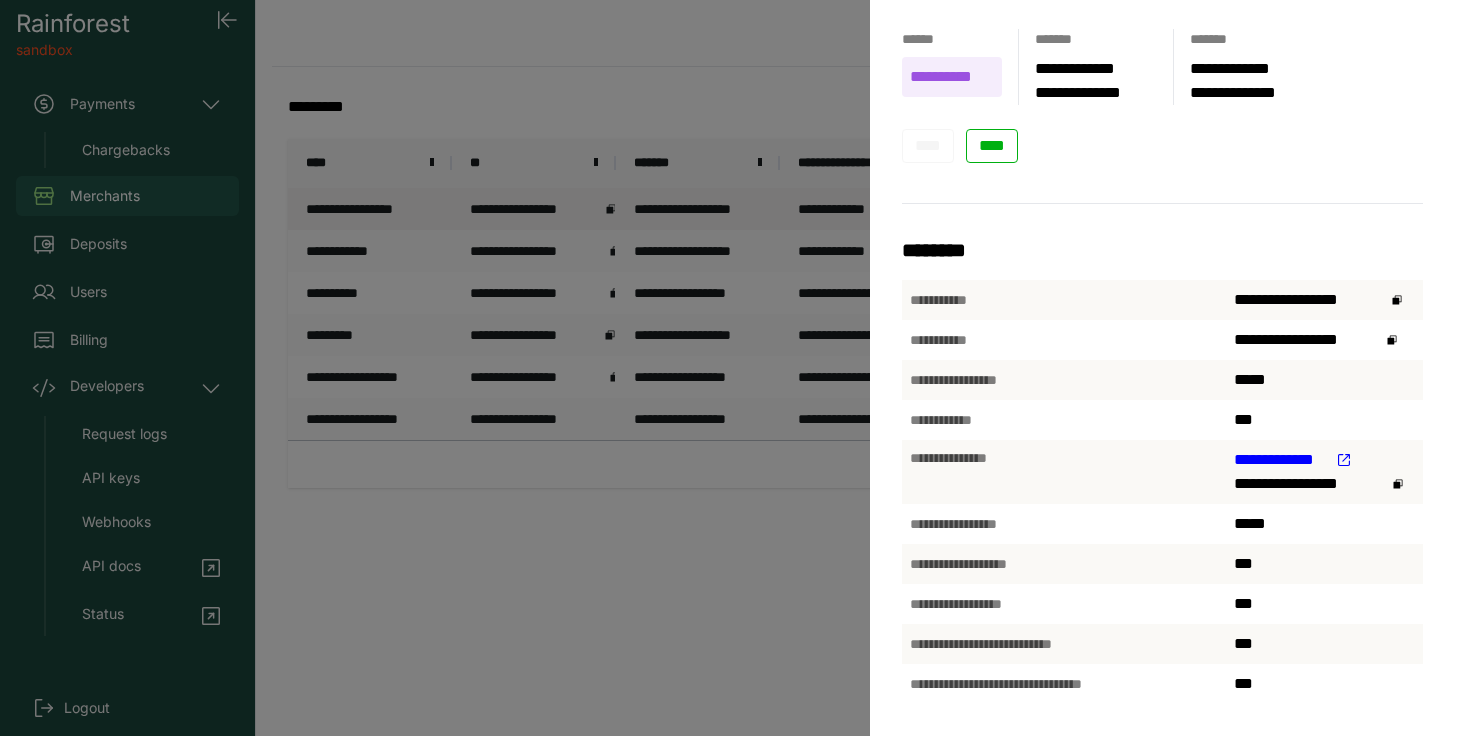 click on "**********" at bounding box center [1310, 300] 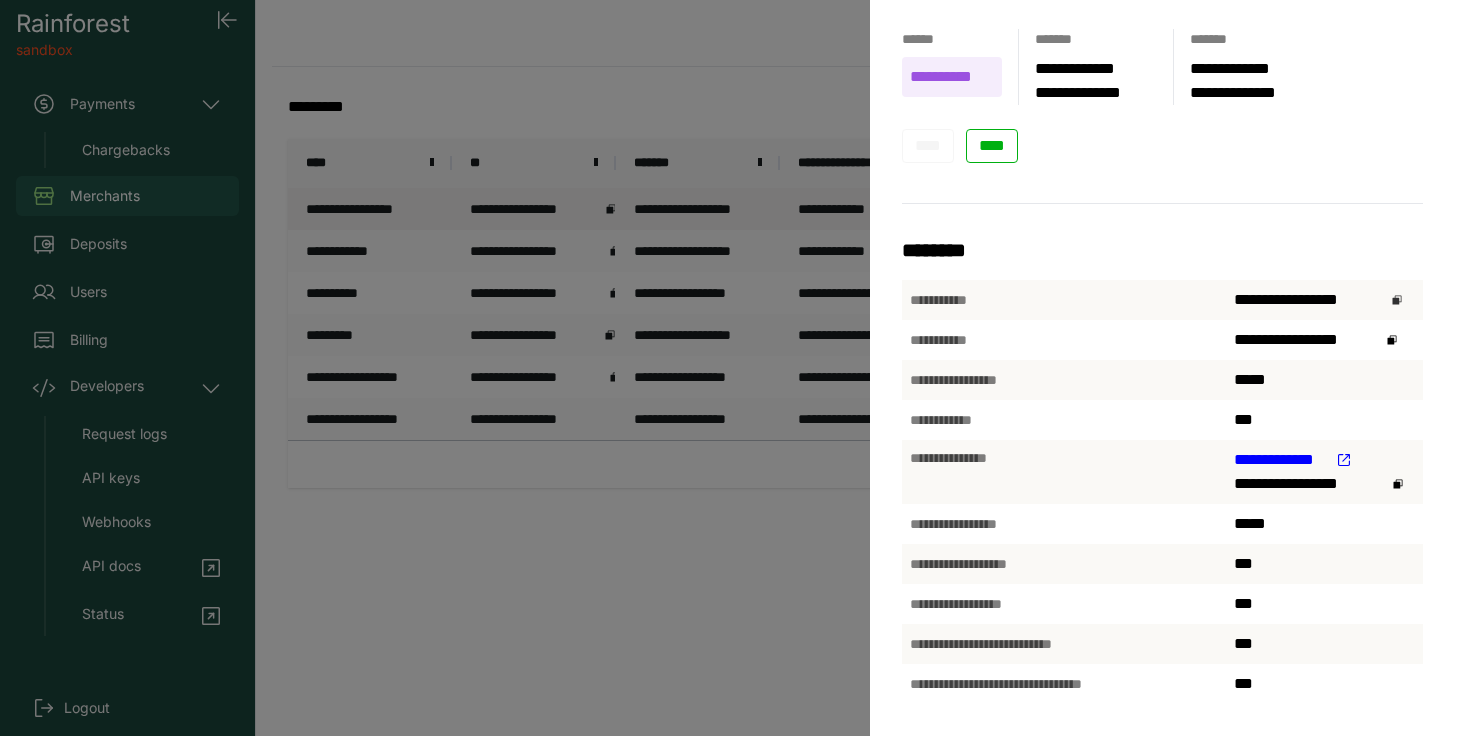 click 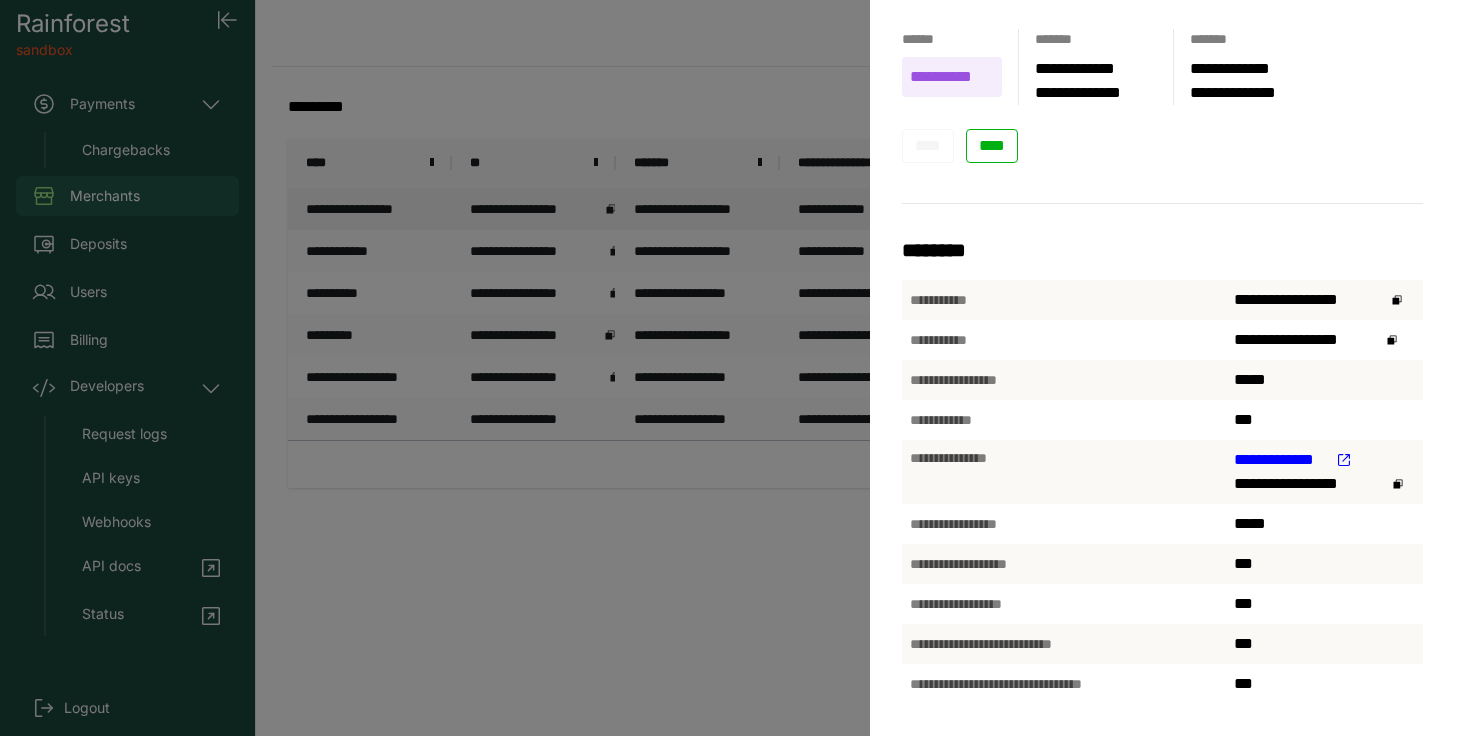 click on "**********" at bounding box center (735, 368) 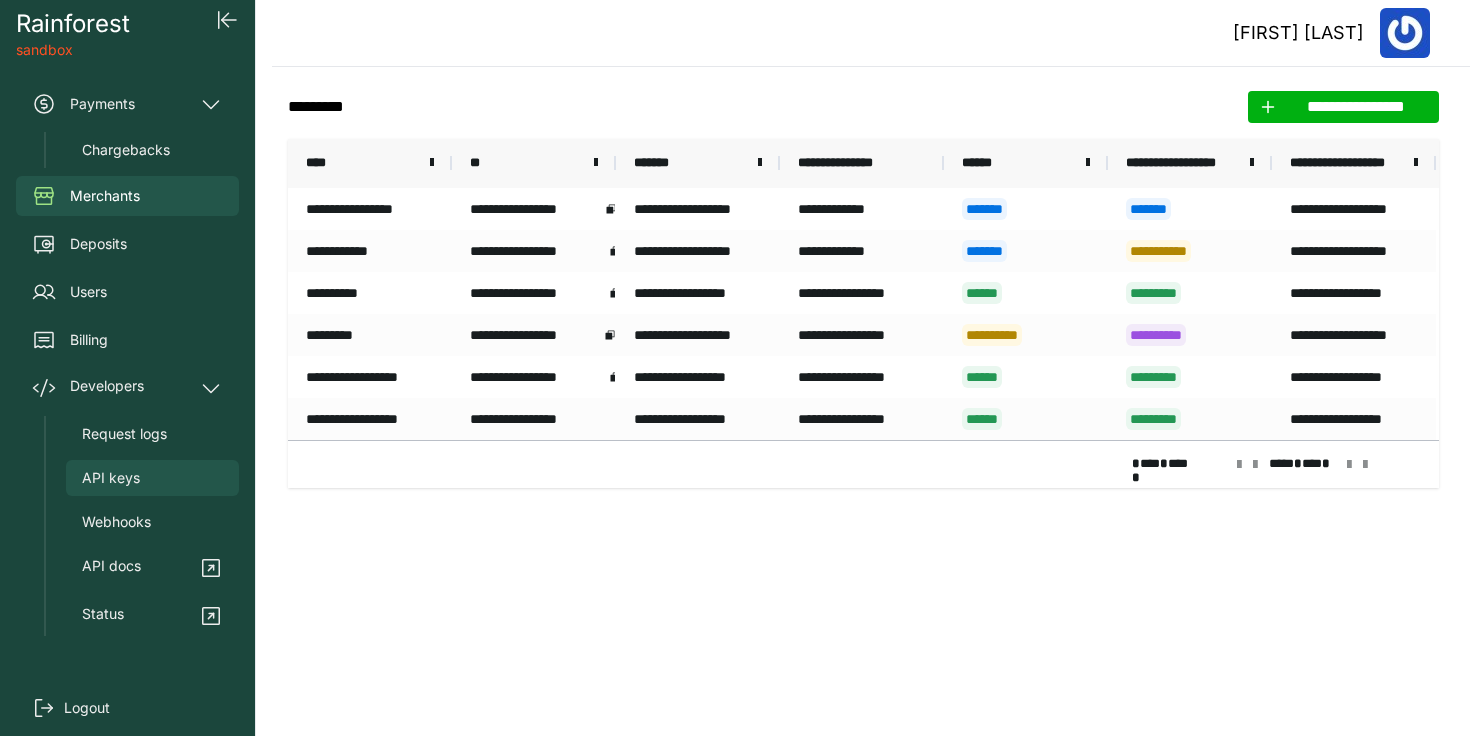 click on "API keys" at bounding box center [152, 478] 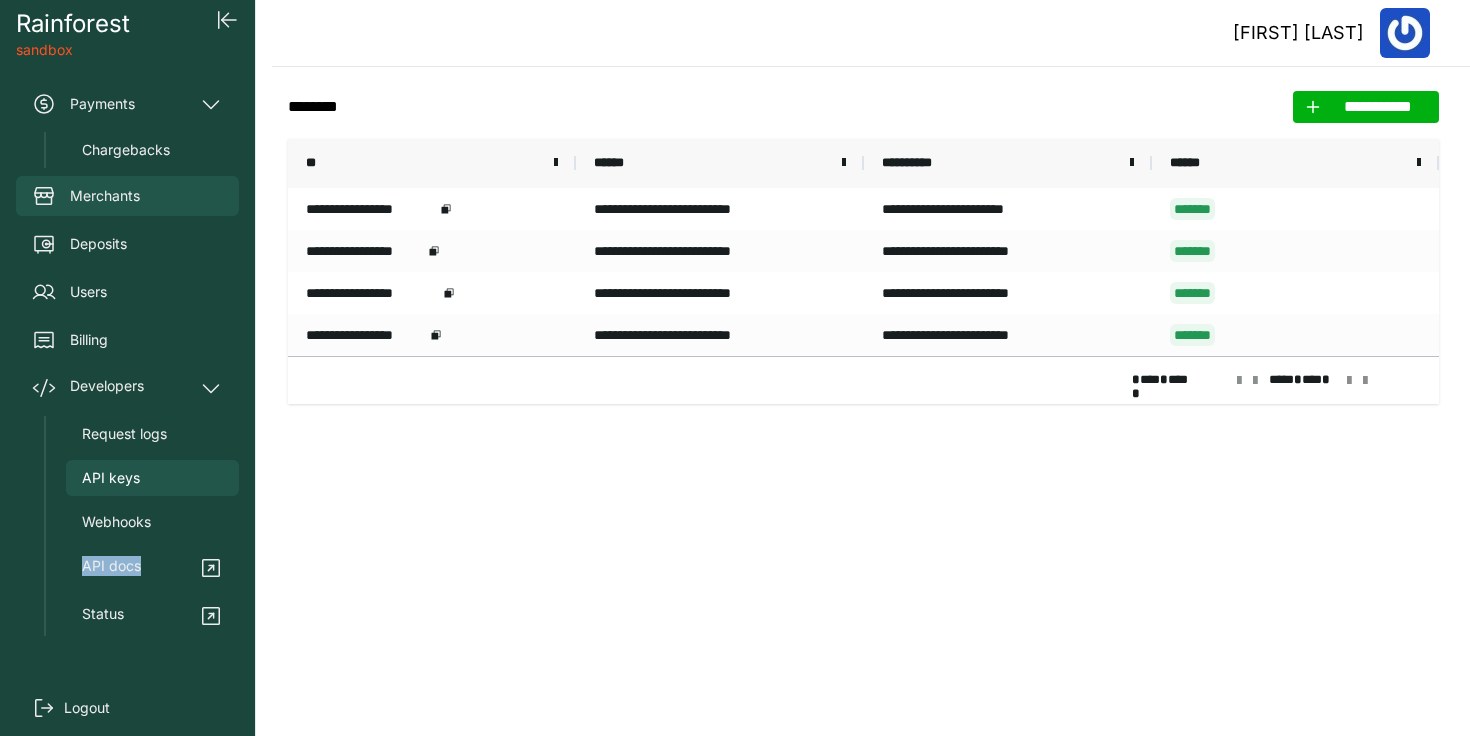 click on "Merchants" at bounding box center [127, 196] 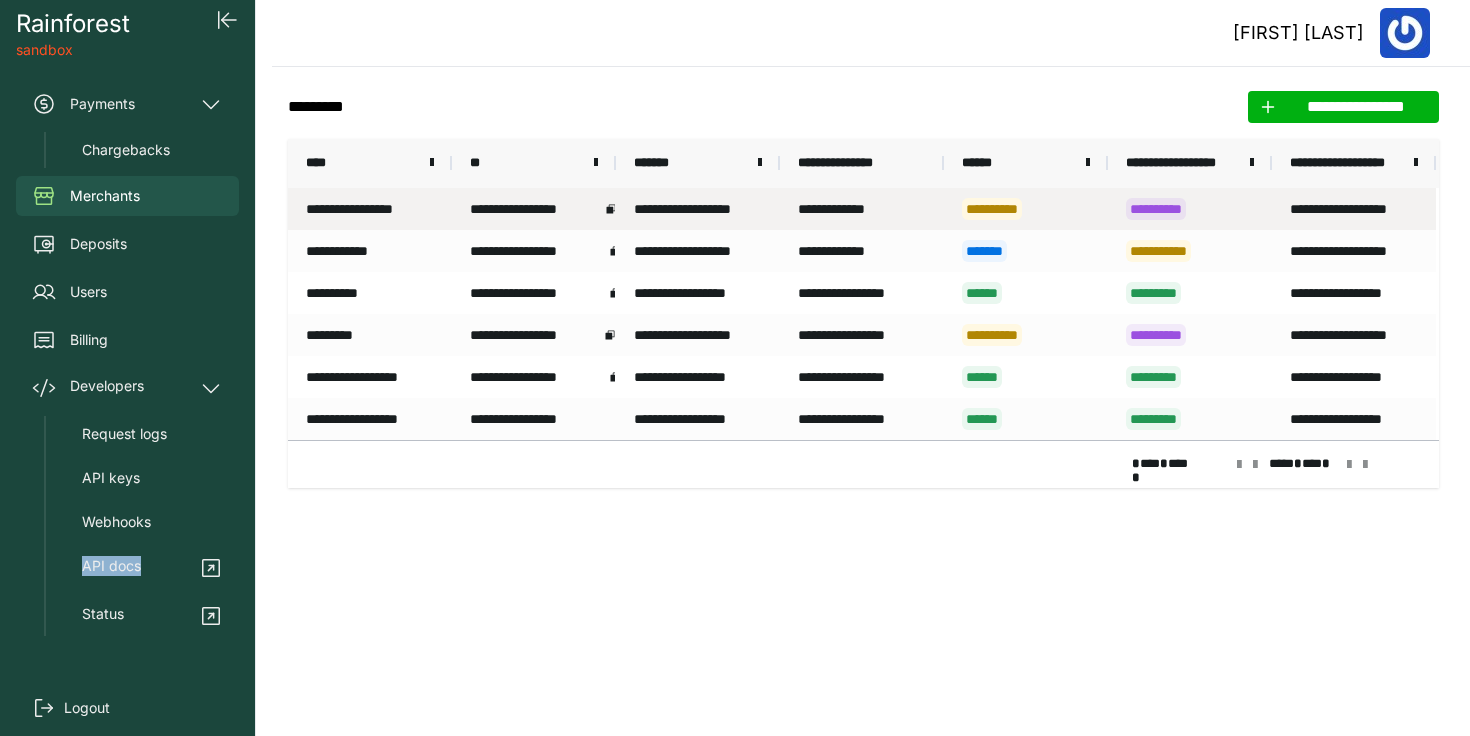 click on "**********" at bounding box center [1156, 209] 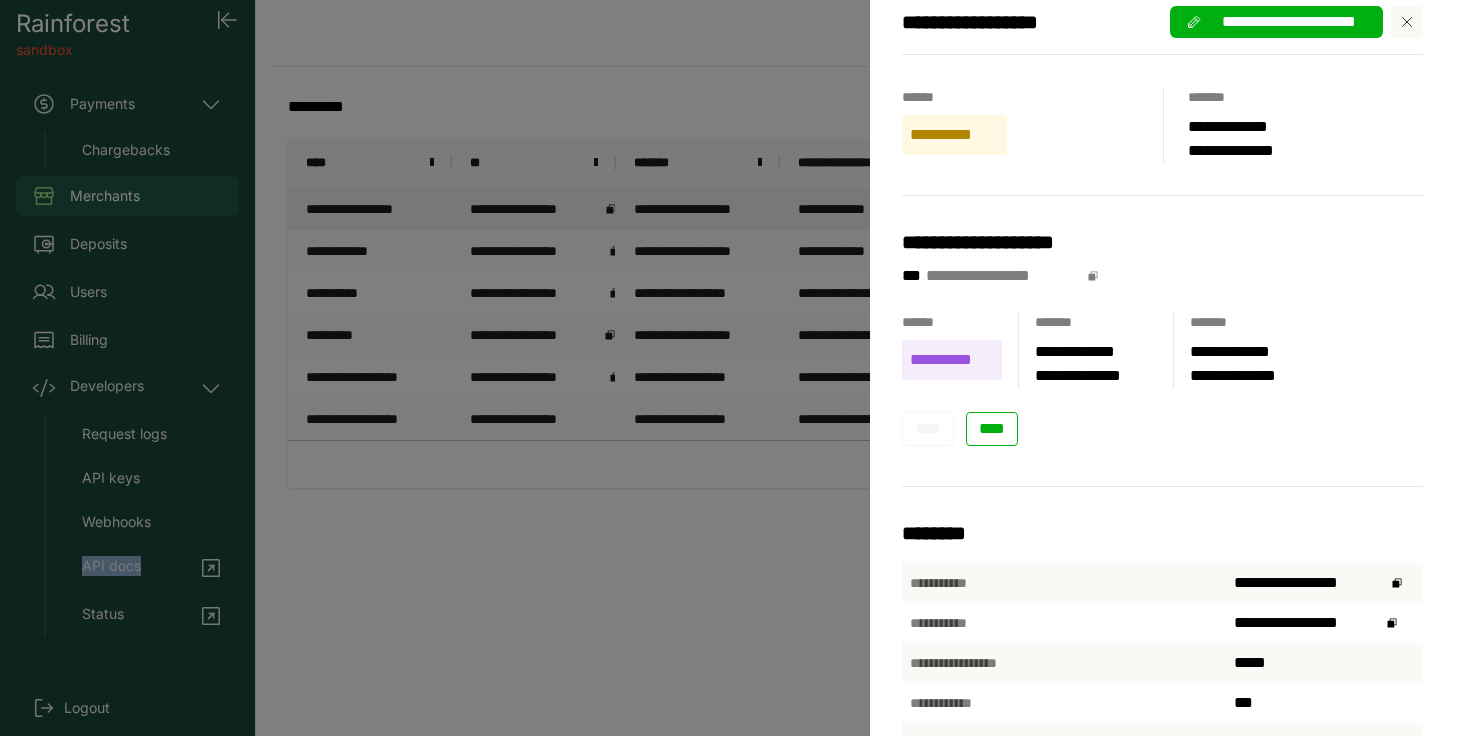 scroll, scrollTop: 53, scrollLeft: 0, axis: vertical 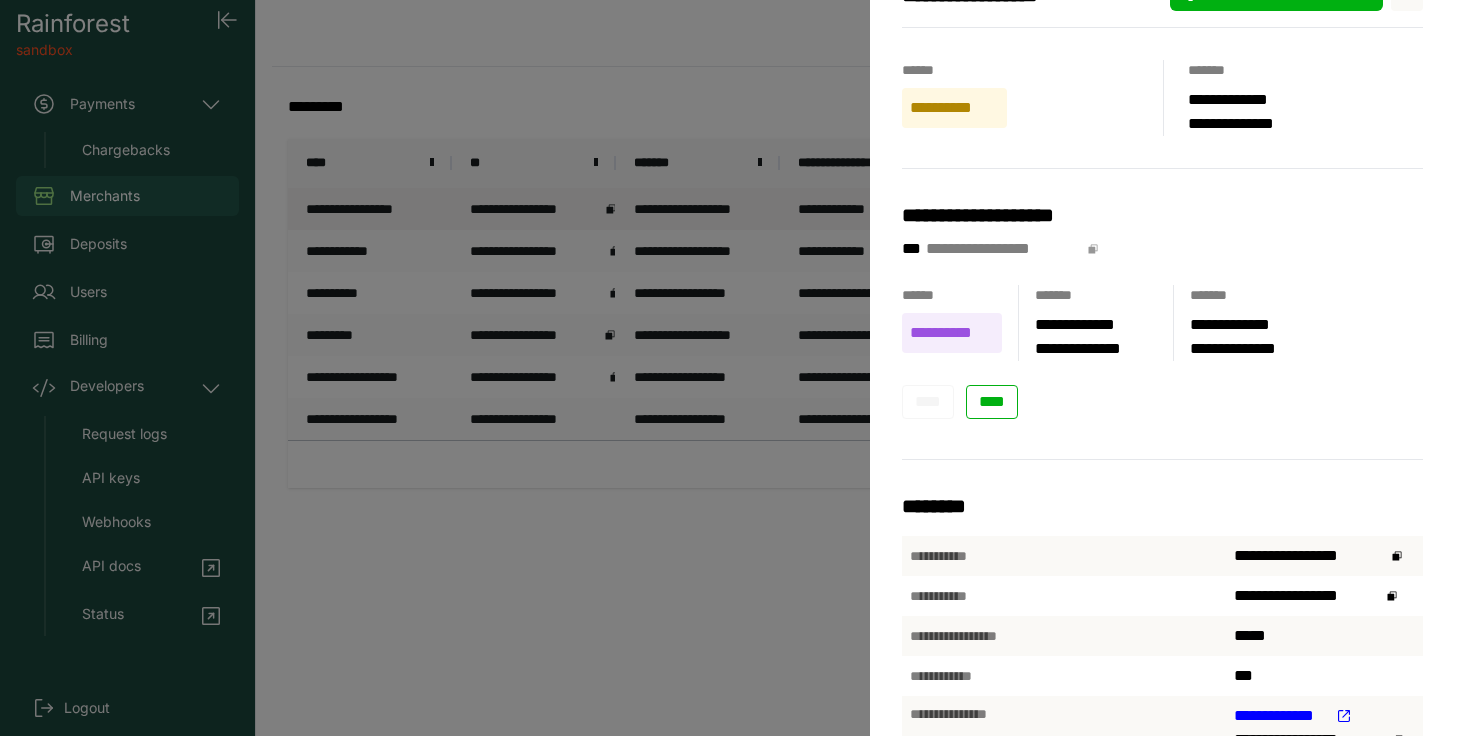 click 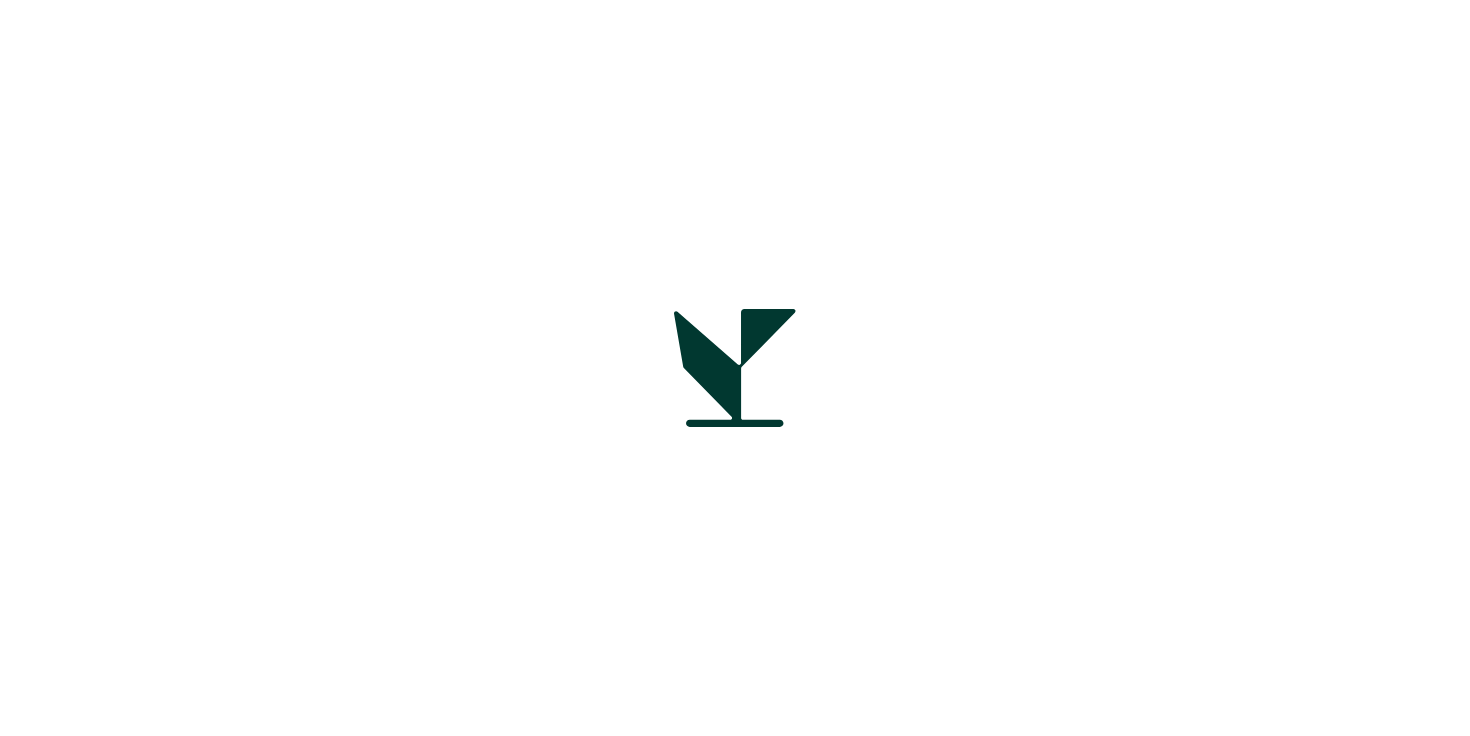 scroll, scrollTop: 0, scrollLeft: 0, axis: both 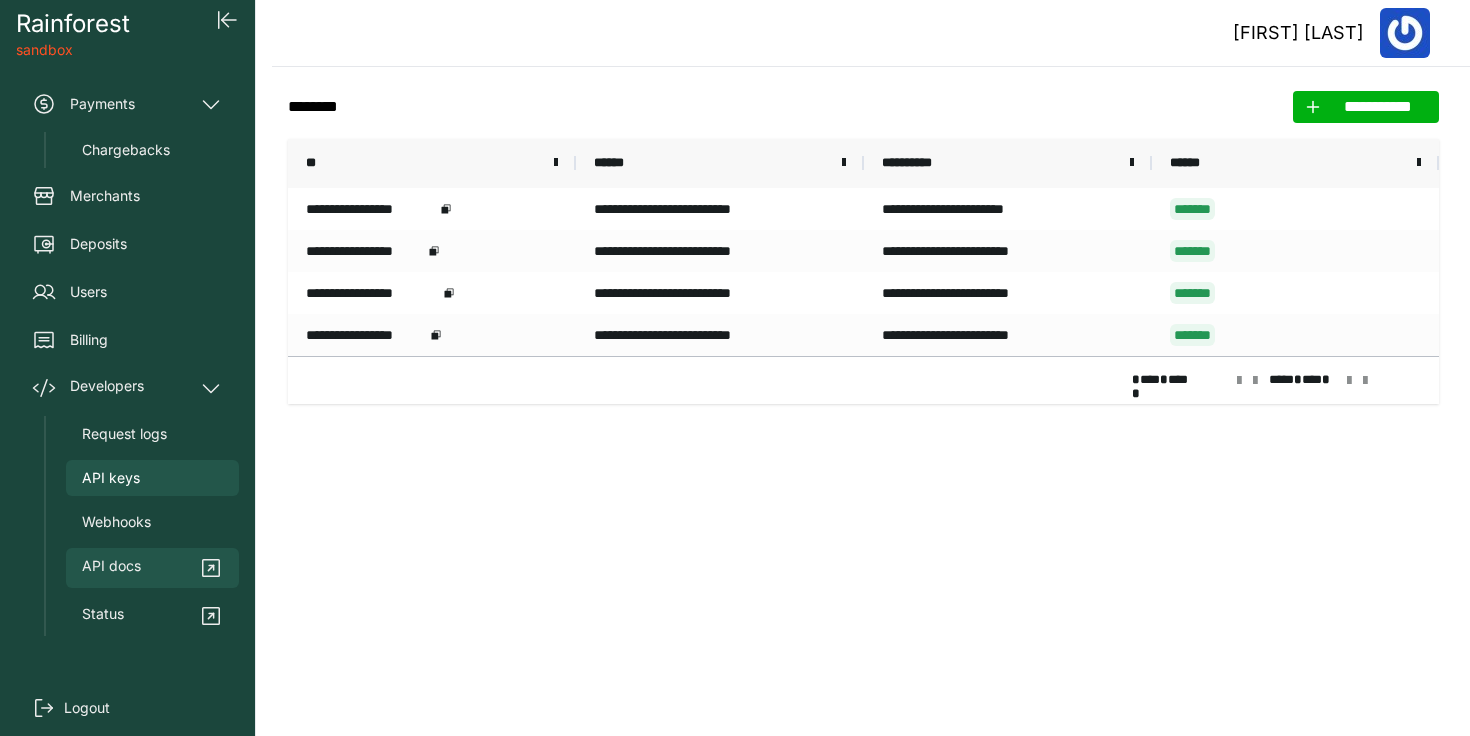 click 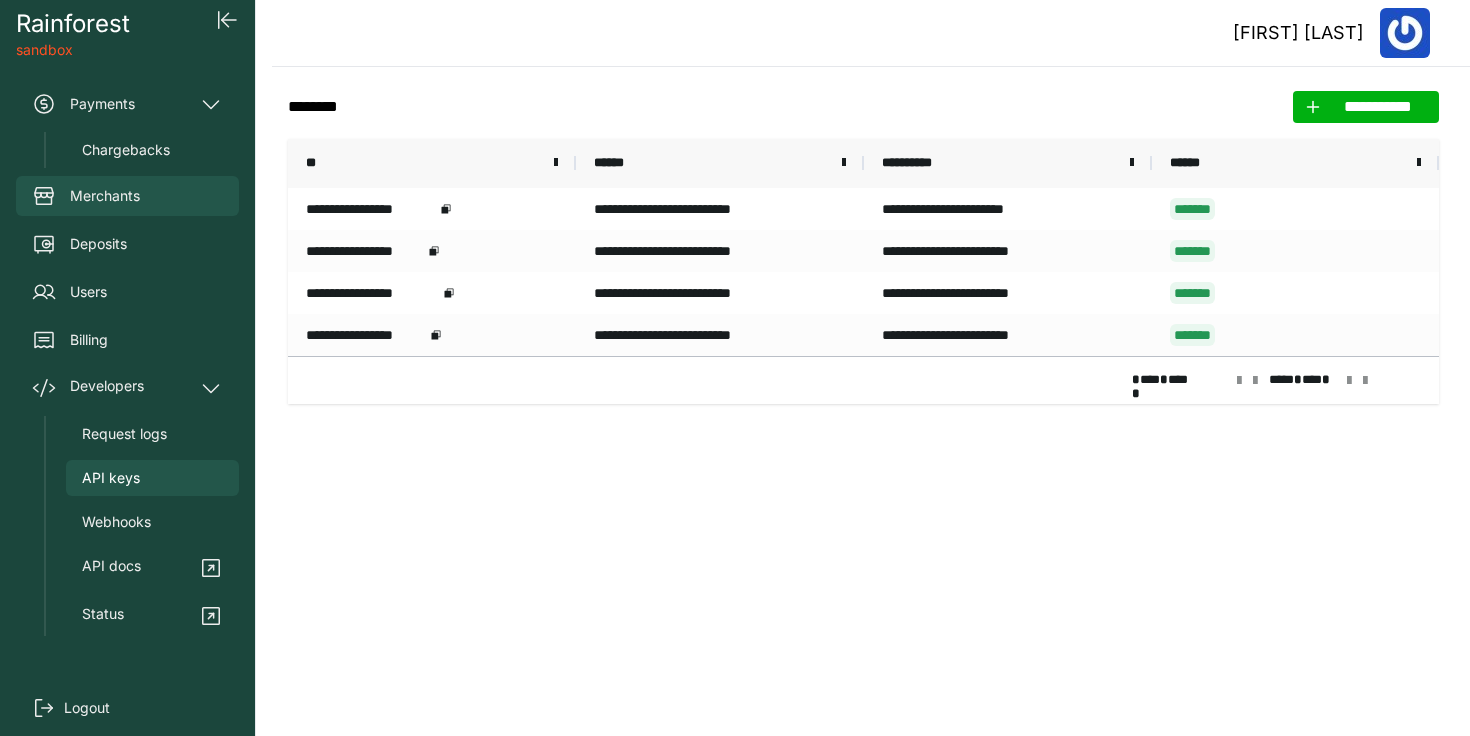 click on "Merchants" at bounding box center (127, 196) 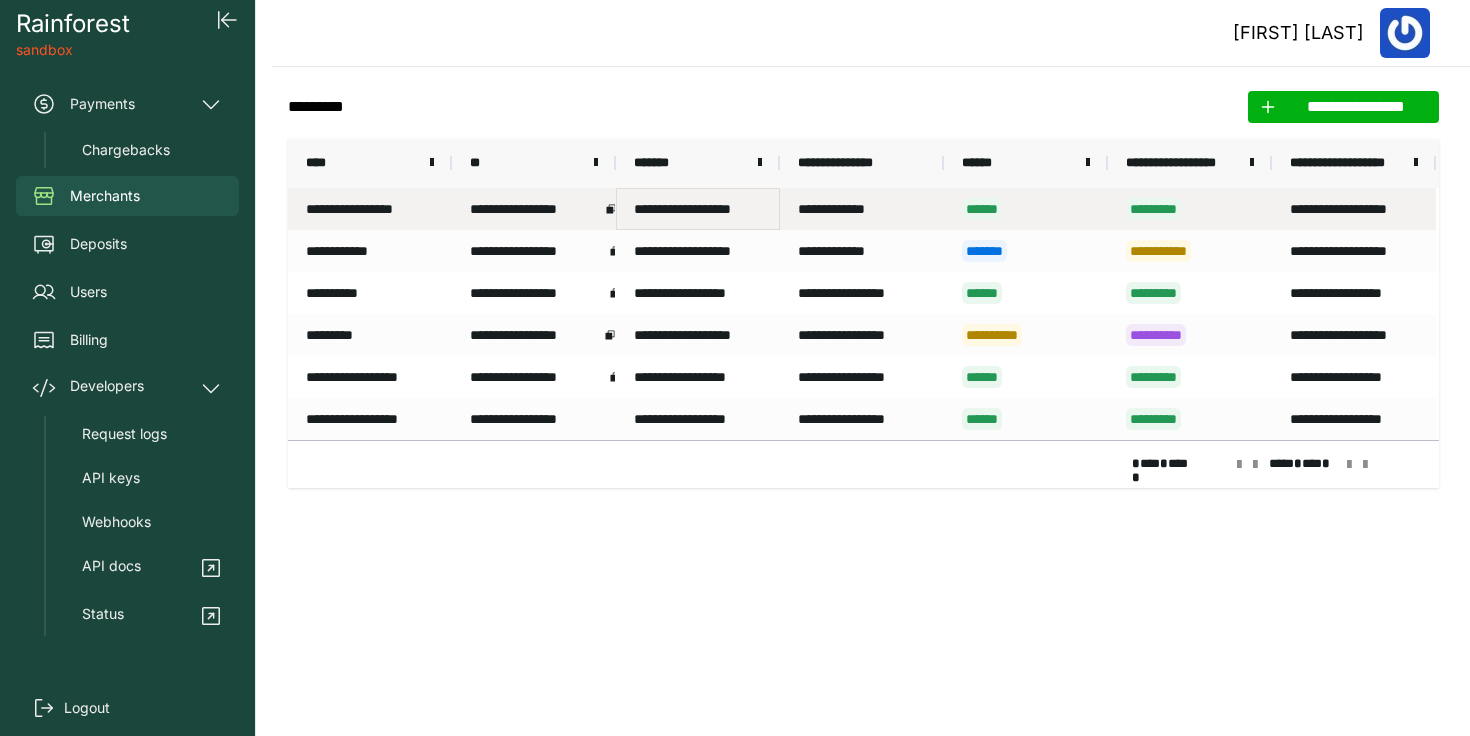 click on "**********" at bounding box center (698, 209) 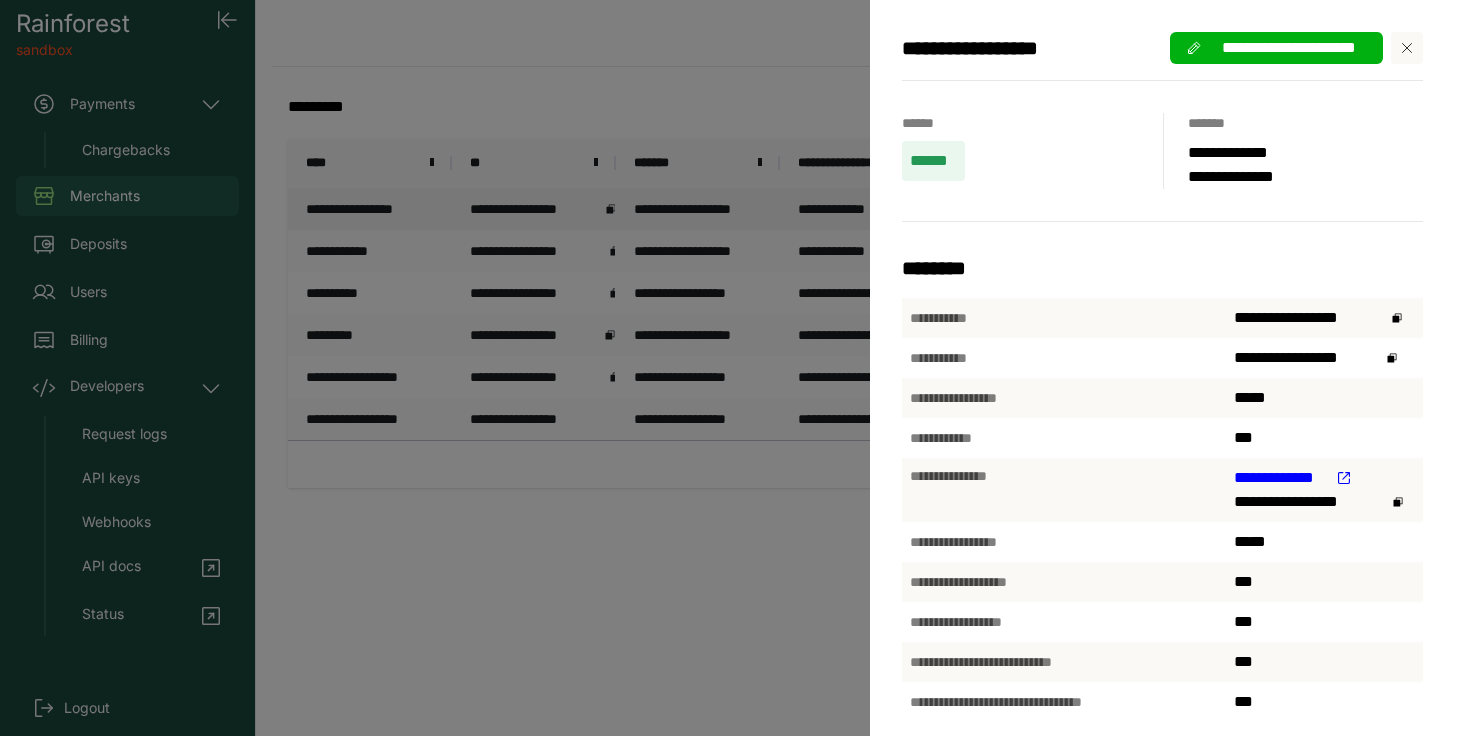 click 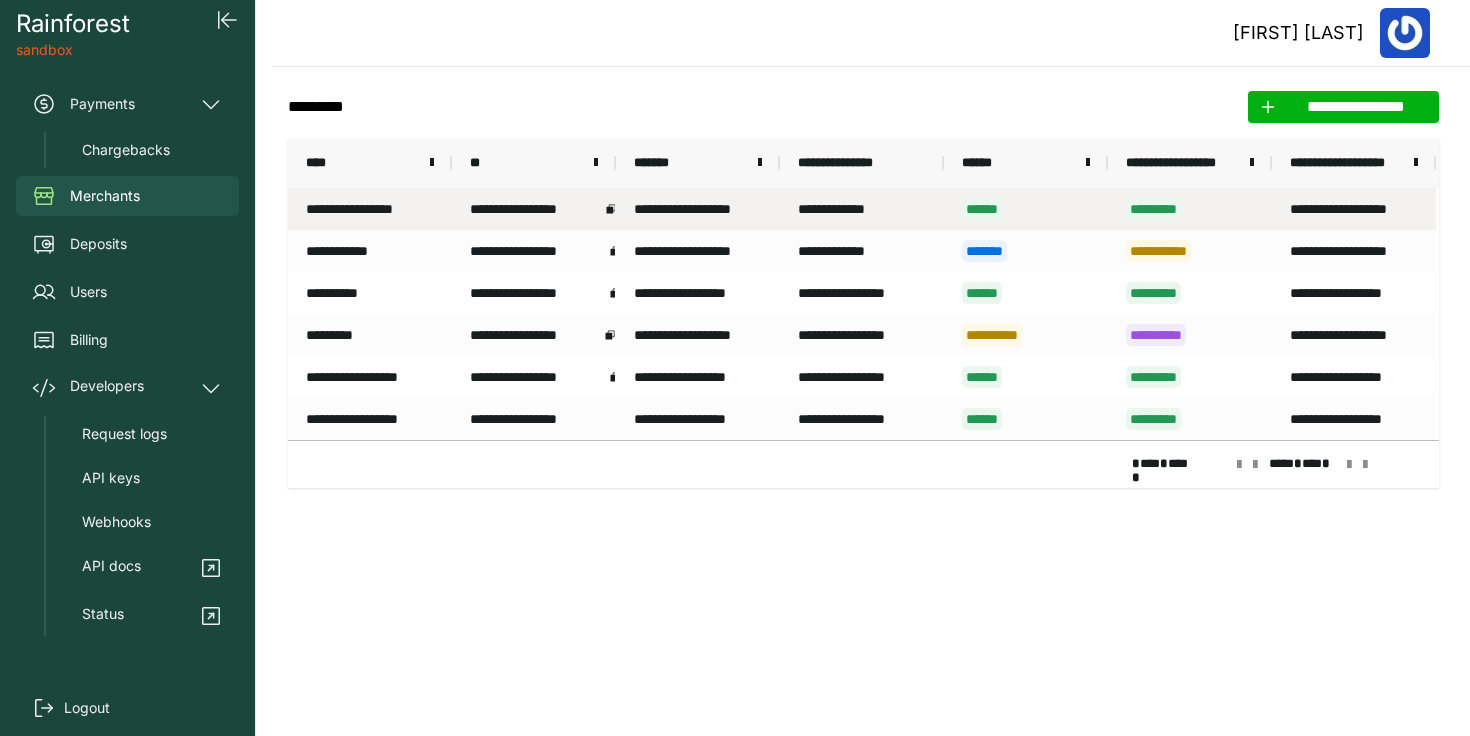 click on "******" at bounding box center (982, 209) 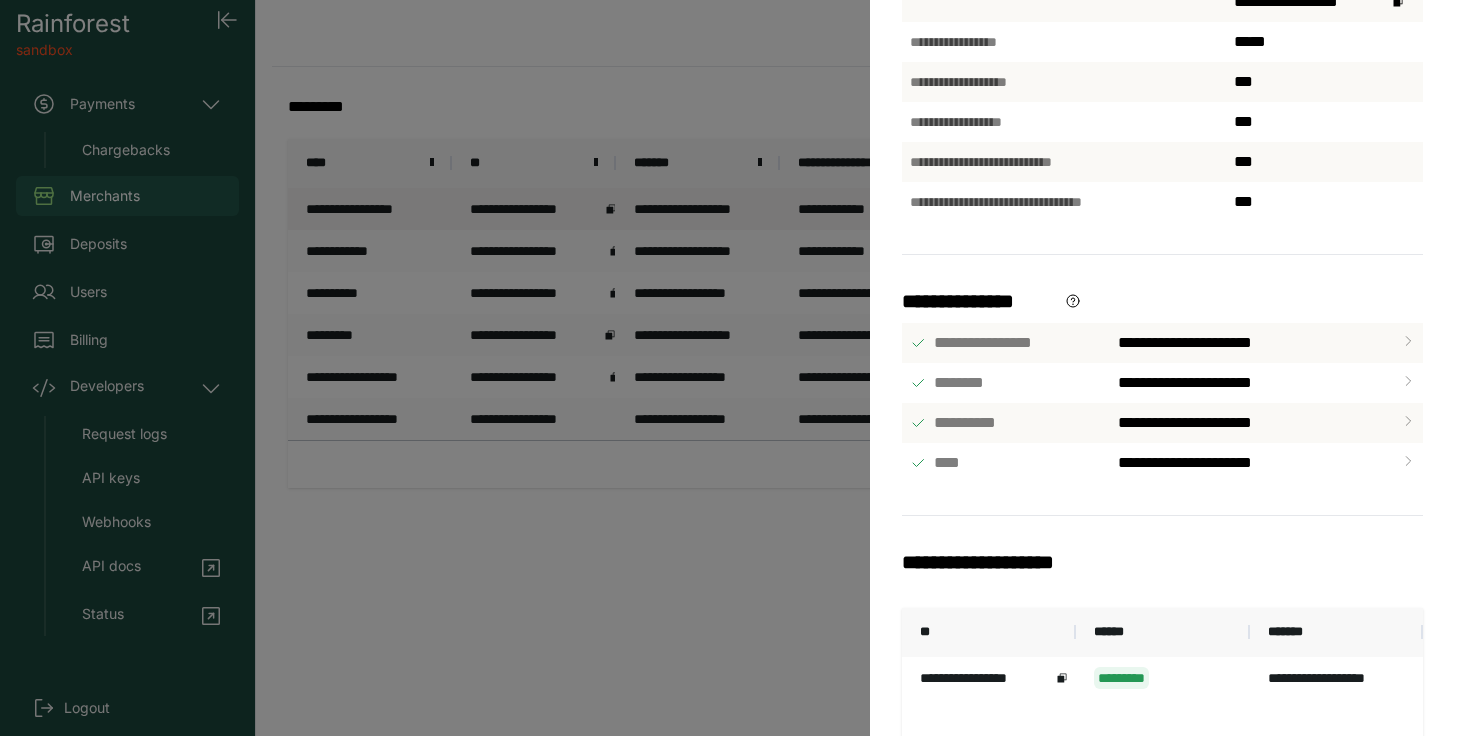scroll, scrollTop: 603, scrollLeft: 0, axis: vertical 